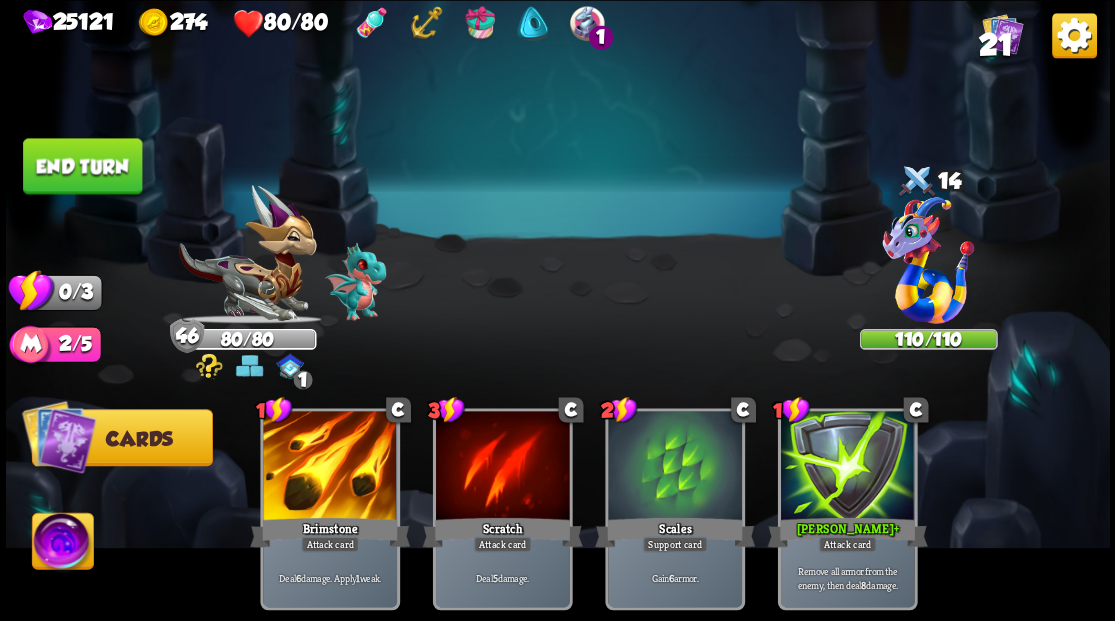 scroll, scrollTop: 0, scrollLeft: 0, axis: both 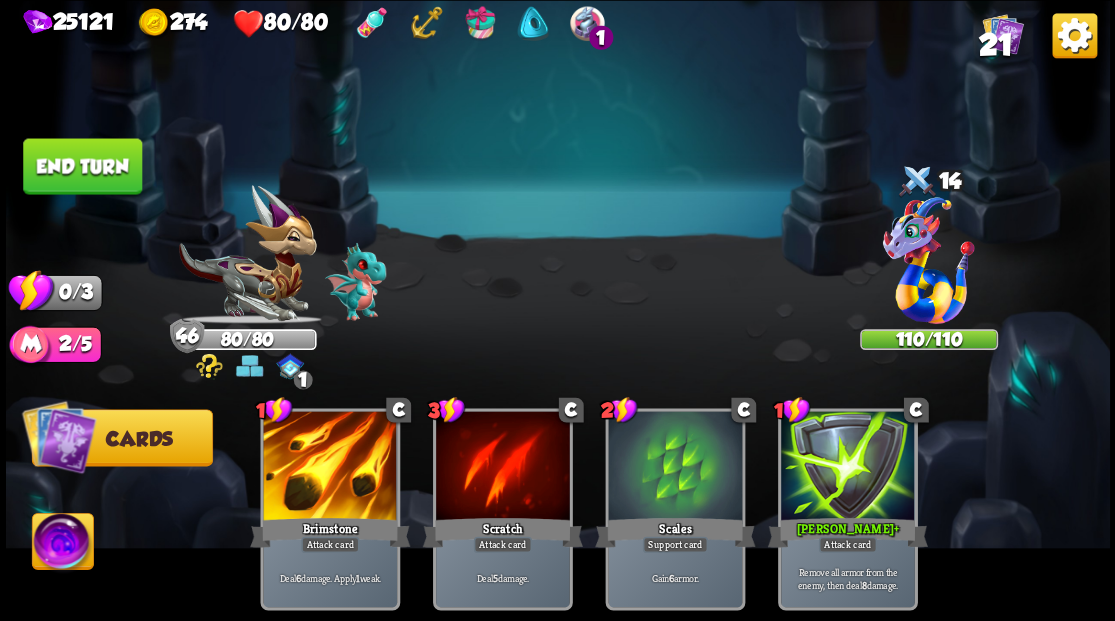 click on "End turn" at bounding box center [82, 166] 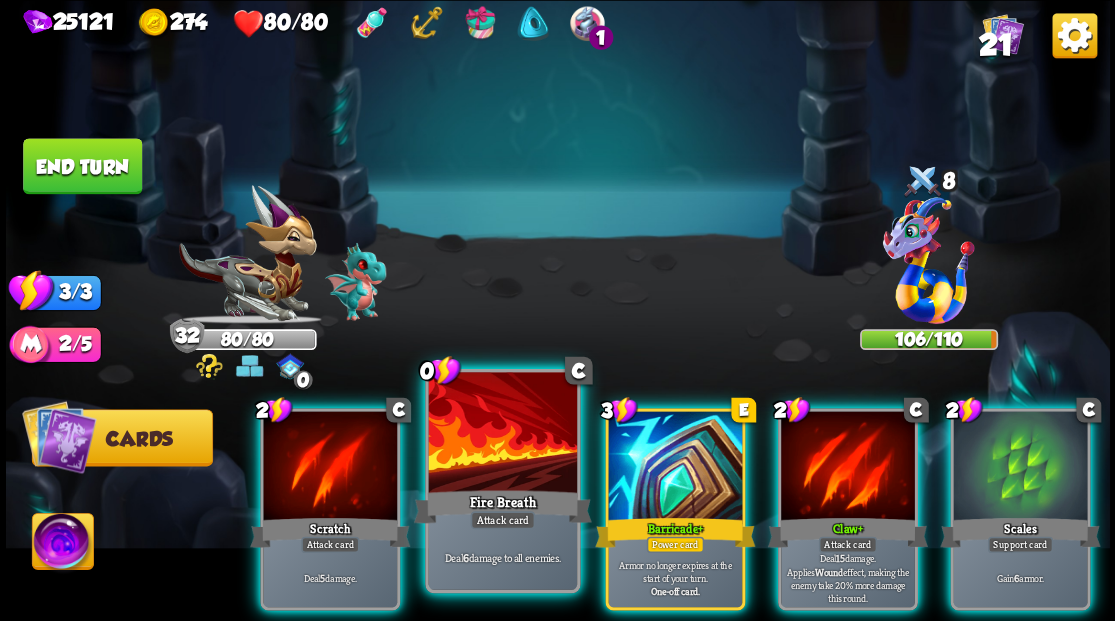 click at bounding box center (502, 434) 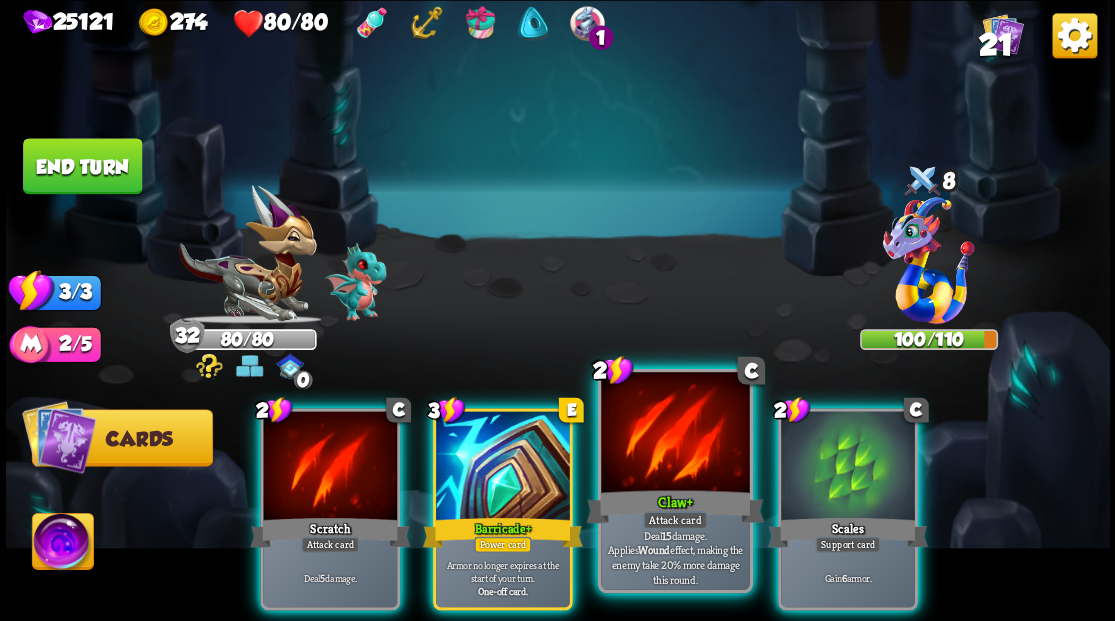 click at bounding box center [675, 434] 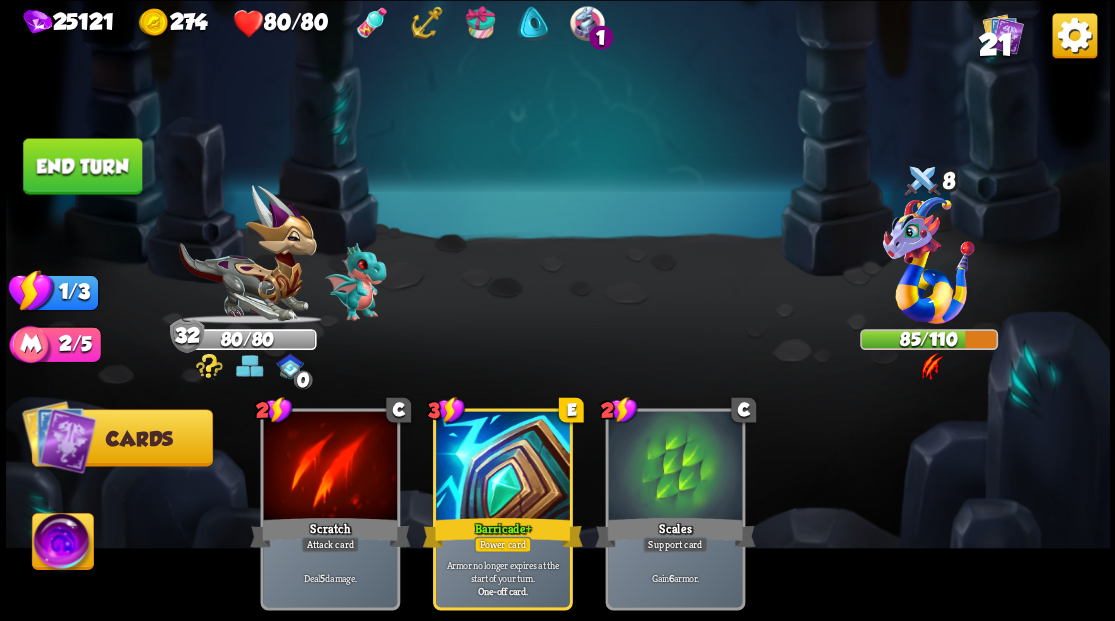 click on "End turn" at bounding box center [82, 166] 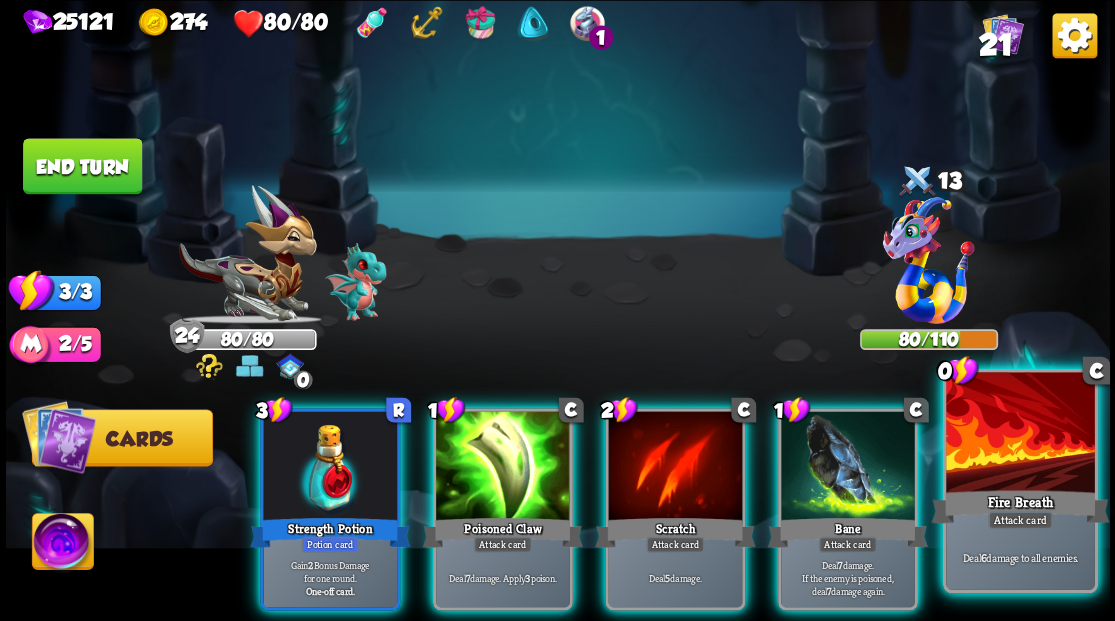 click at bounding box center [1020, 434] 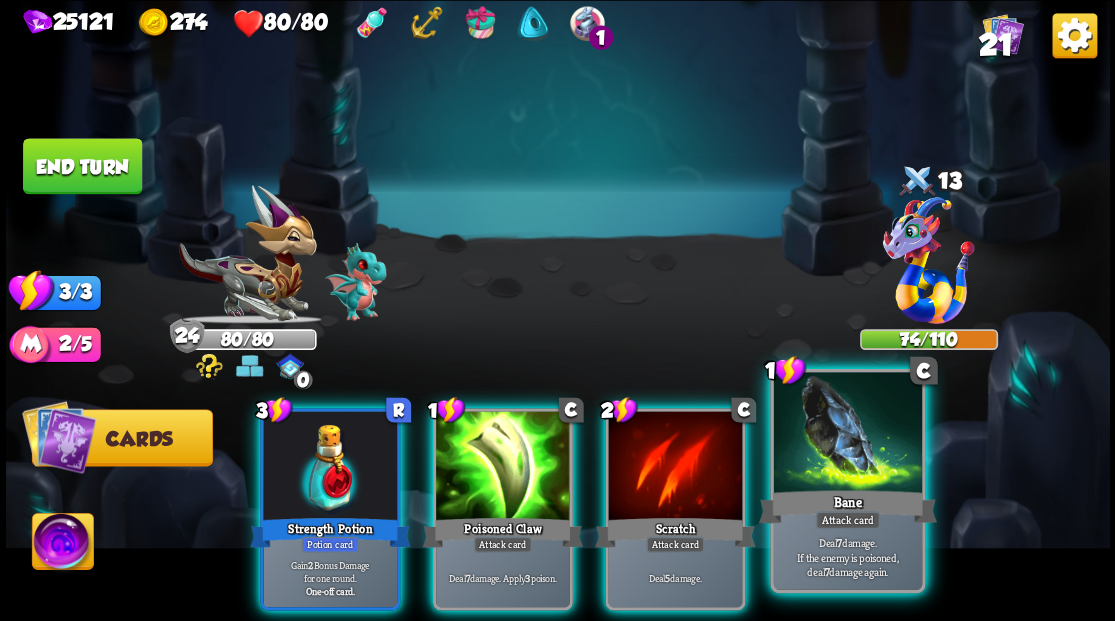 click at bounding box center (847, 434) 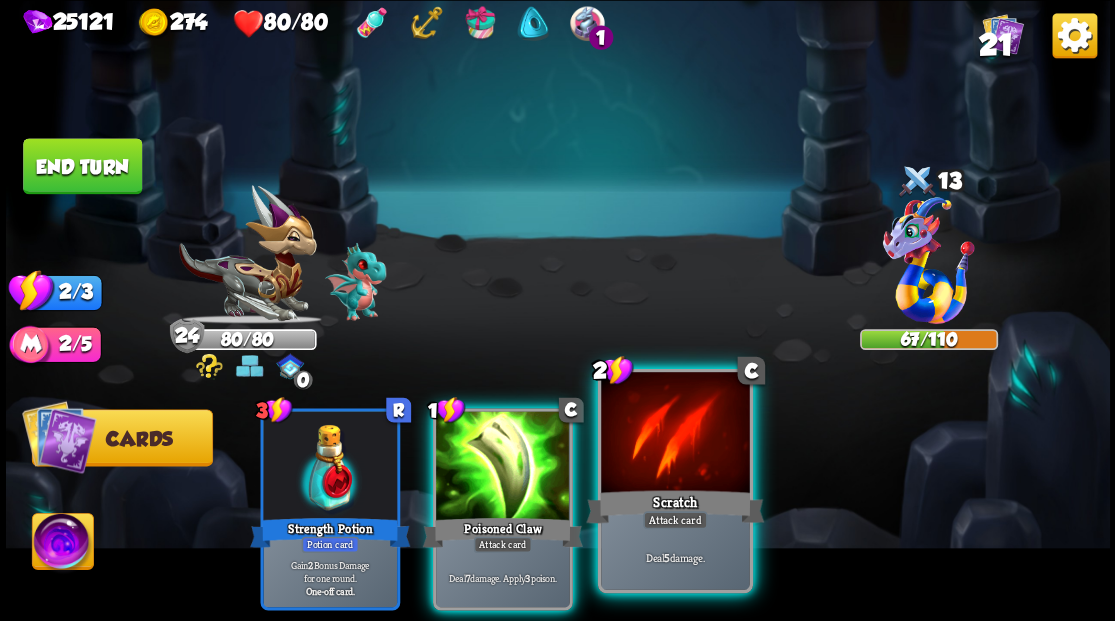 click at bounding box center [675, 434] 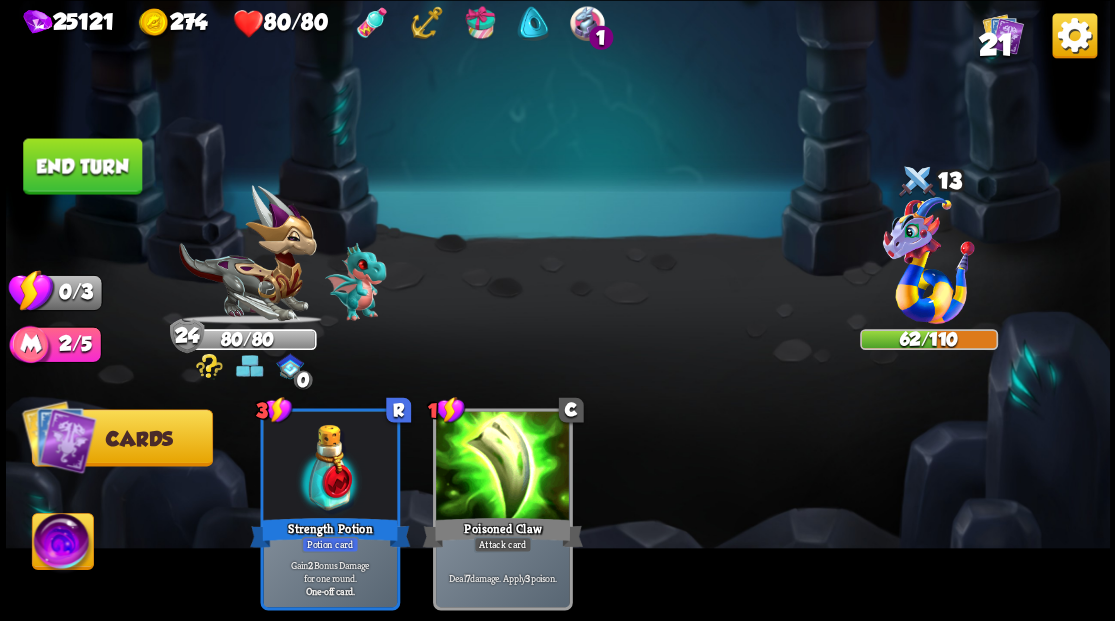 drag, startPoint x: 88, startPoint y: 163, endPoint x: 345, endPoint y: 22, distance: 293.13818 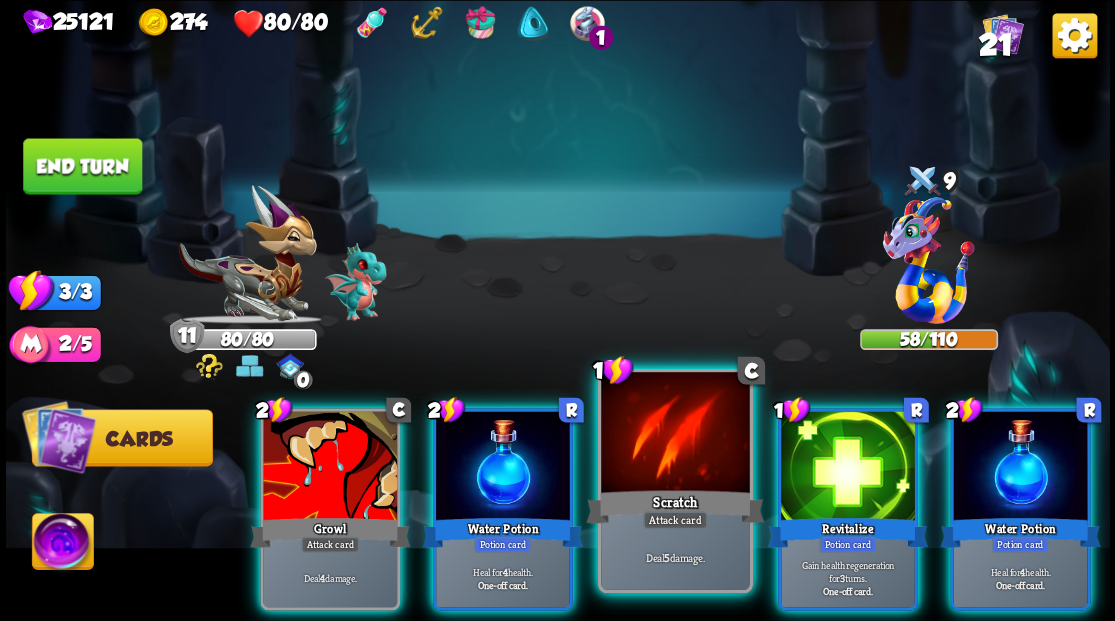 click at bounding box center [675, 434] 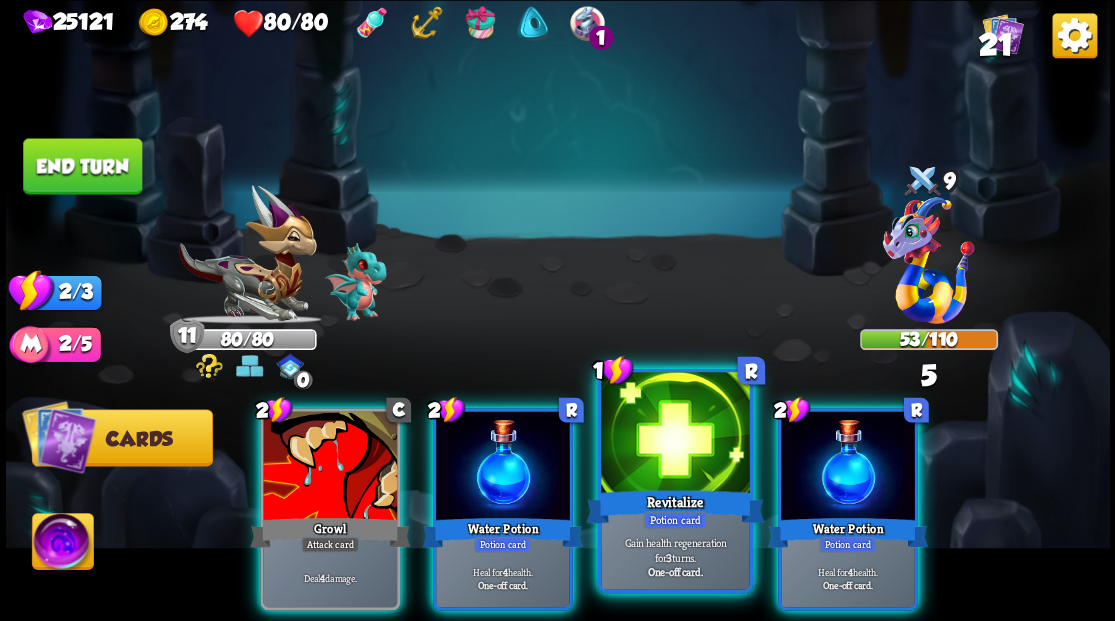 click at bounding box center [675, 434] 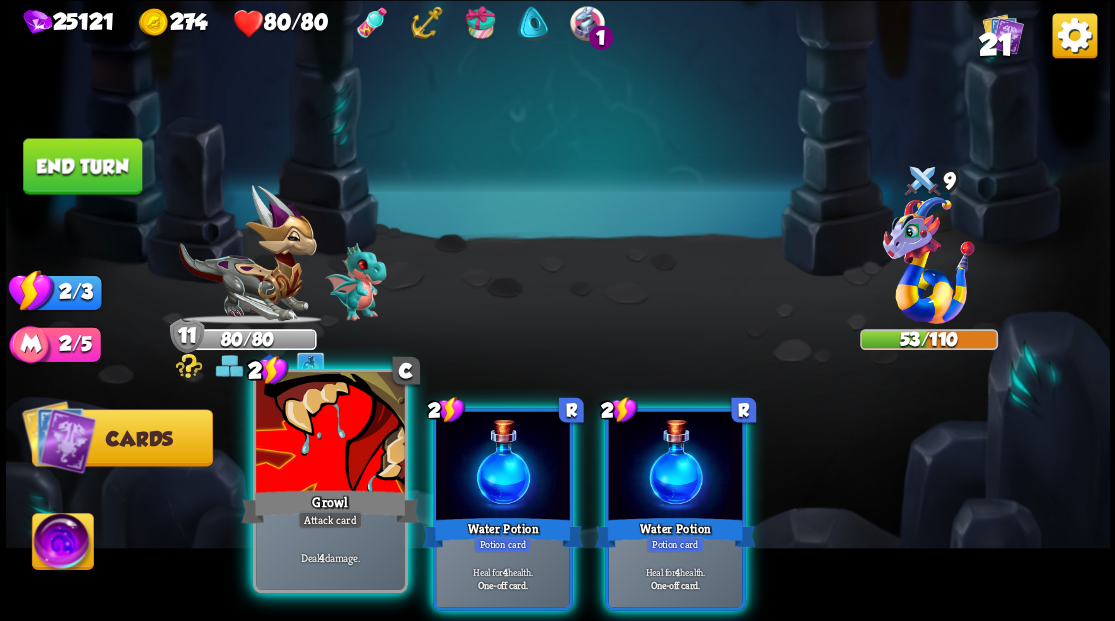 click at bounding box center (330, 434) 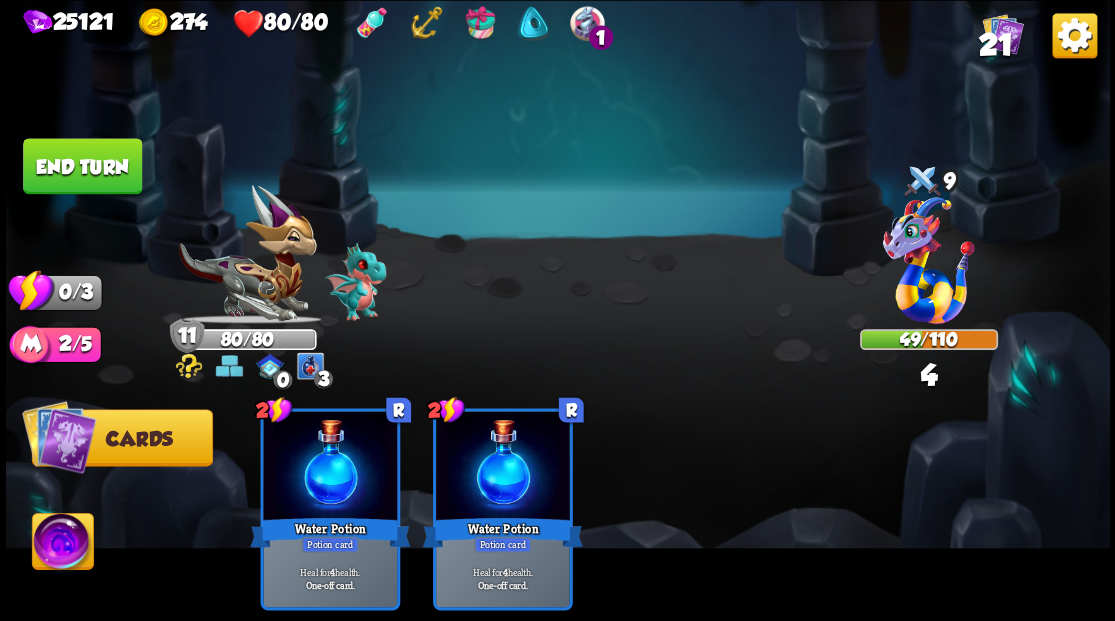 click on "End turn" at bounding box center (82, 166) 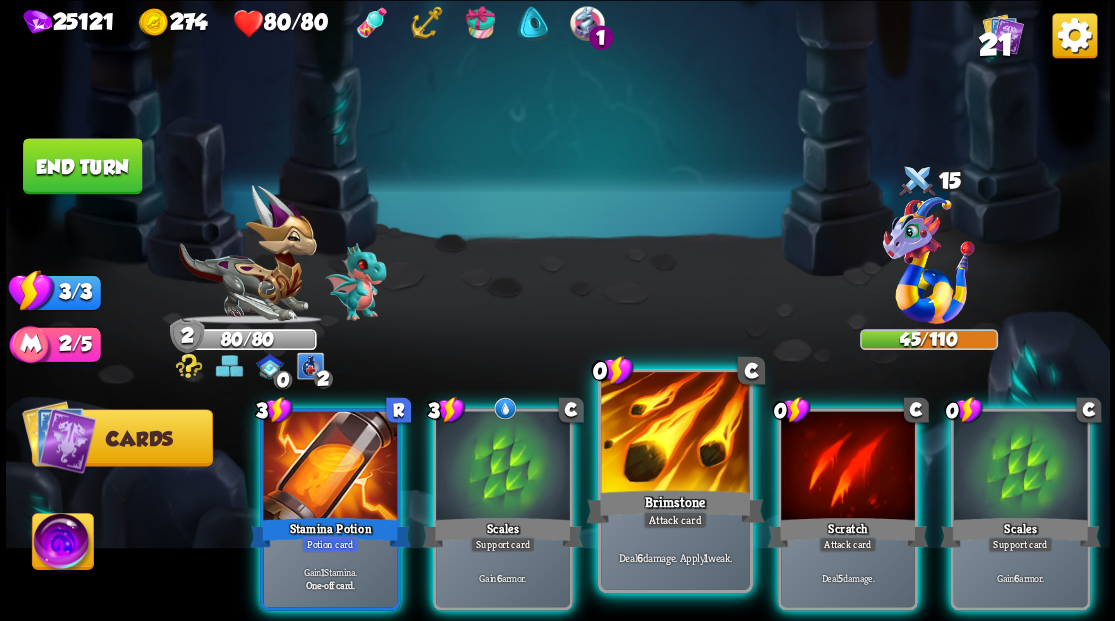 click at bounding box center [675, 434] 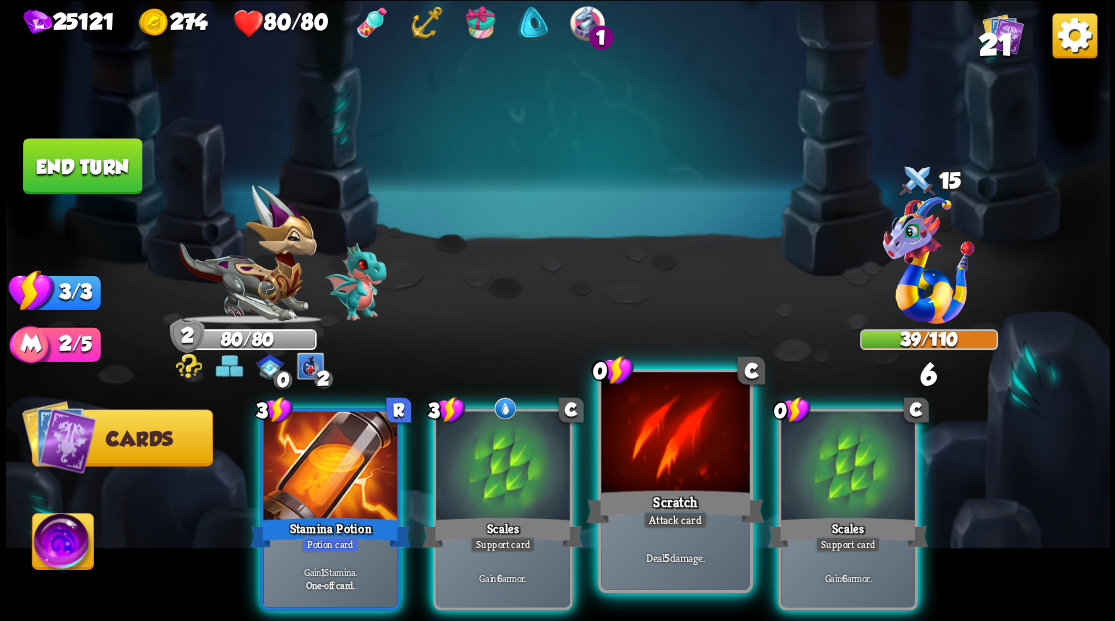 click at bounding box center (675, 434) 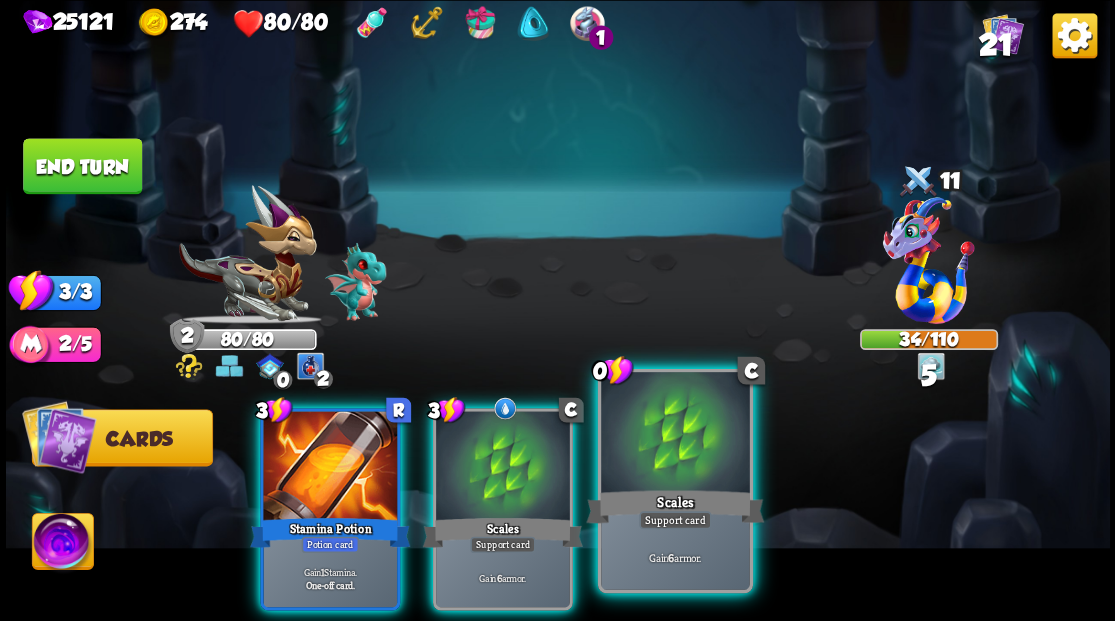 click at bounding box center (675, 434) 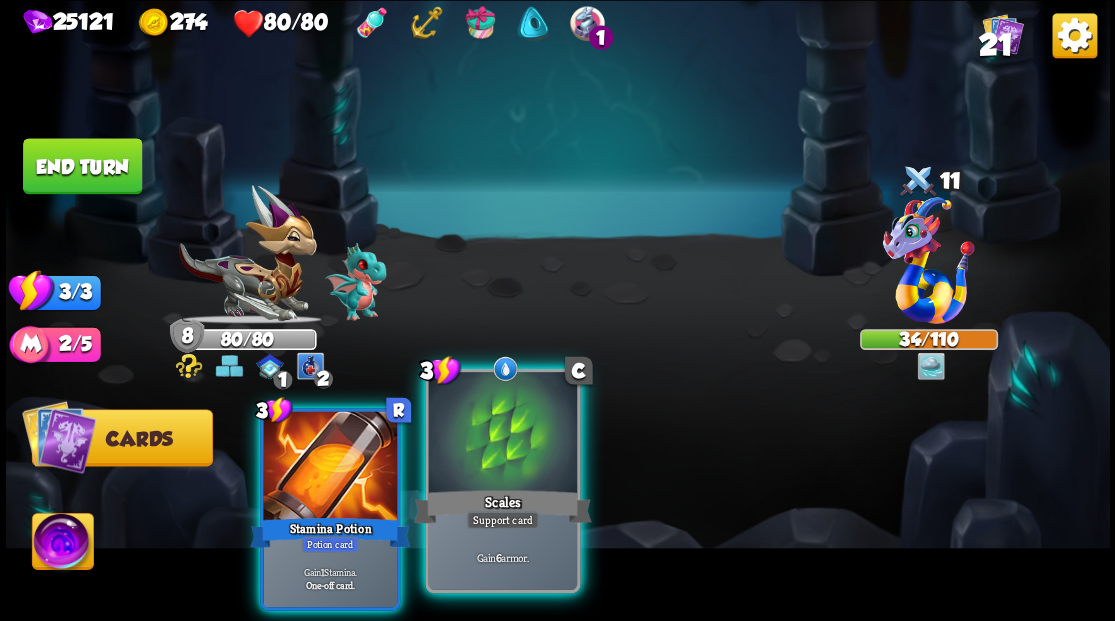 click at bounding box center (502, 434) 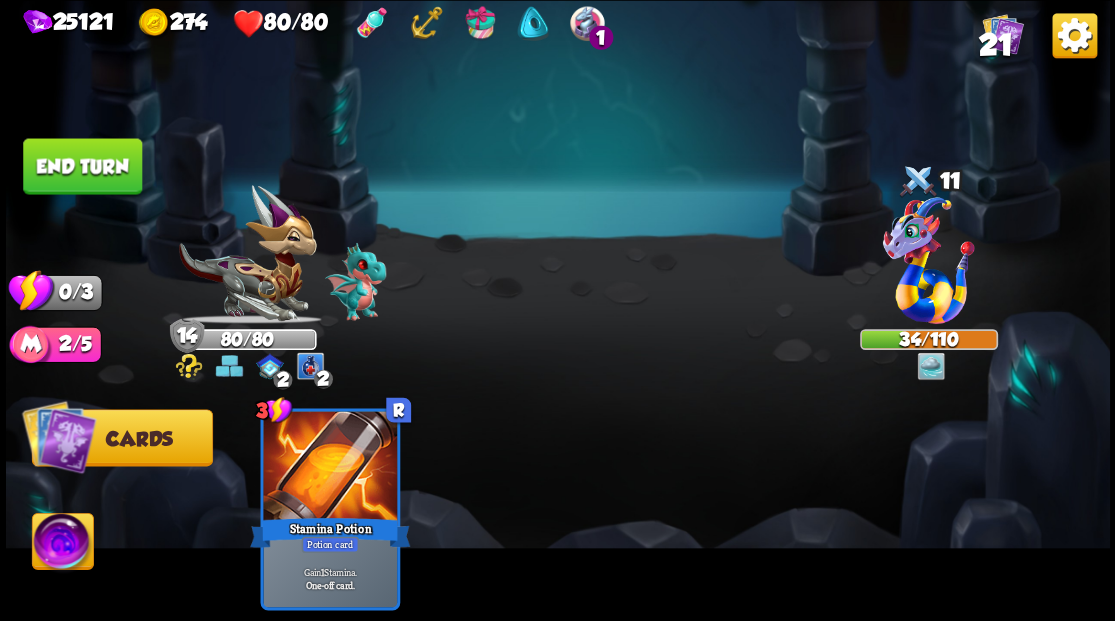 click on "End turn" at bounding box center [82, 166] 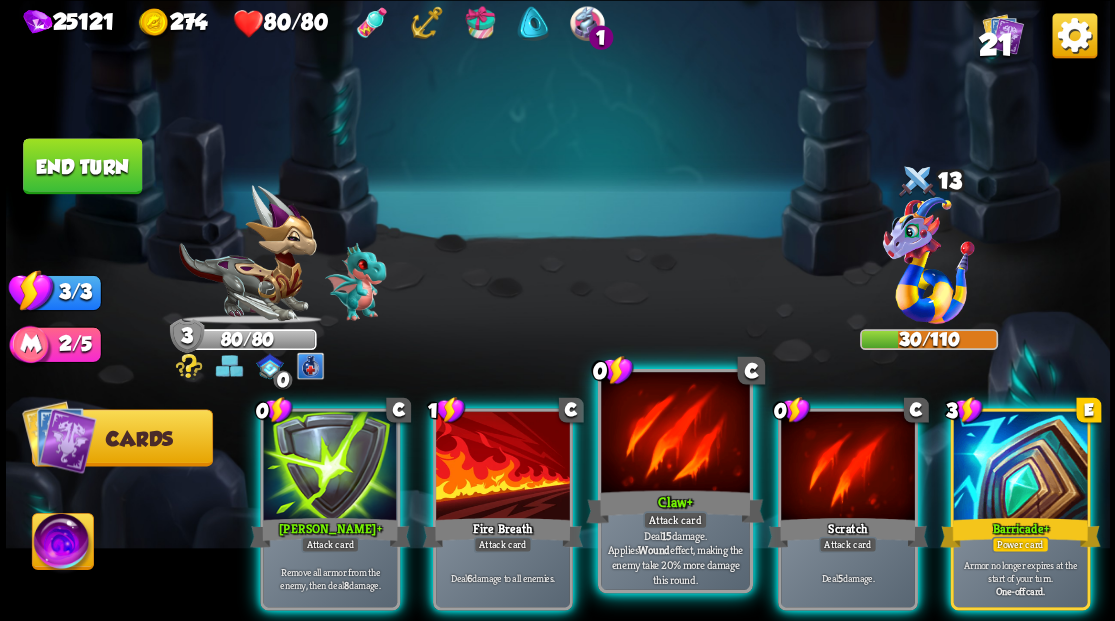click at bounding box center (675, 434) 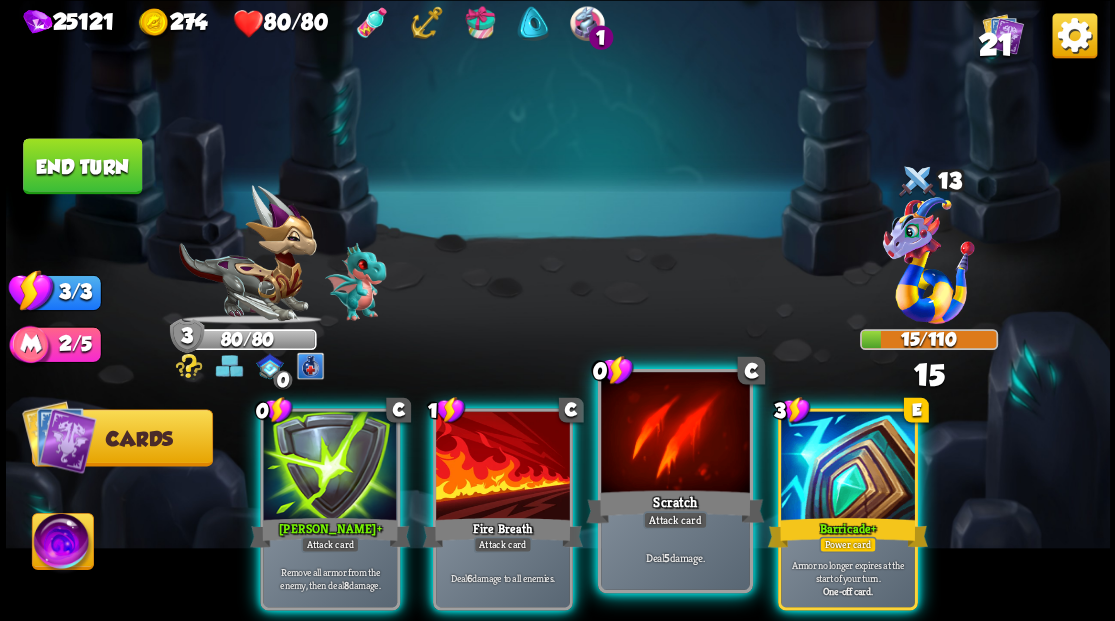 click at bounding box center [675, 434] 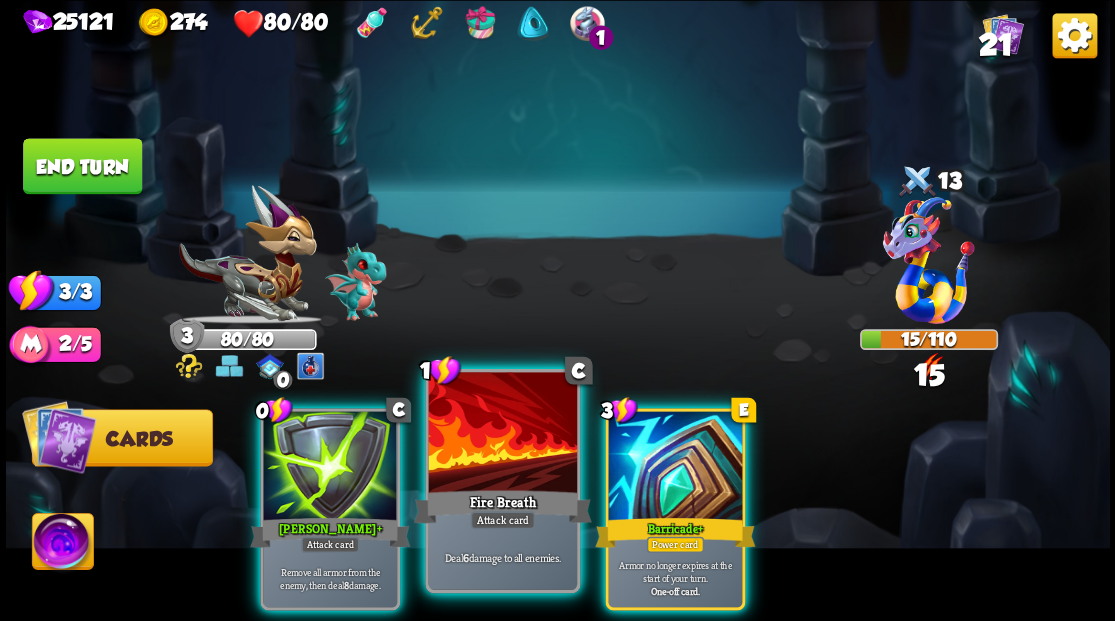click at bounding box center [502, 434] 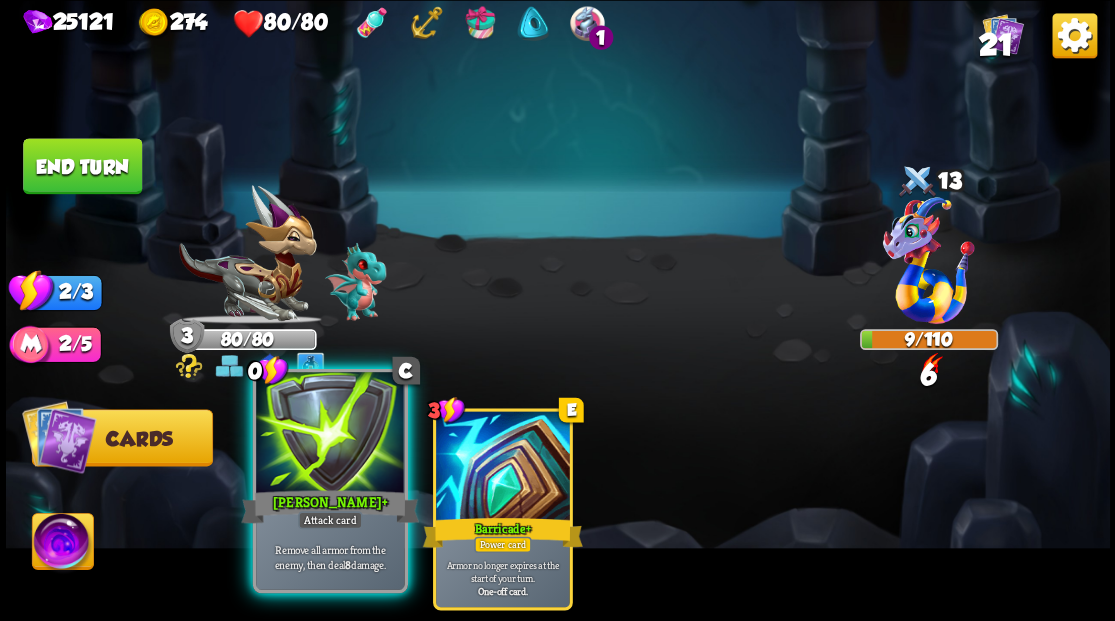 click at bounding box center (330, 434) 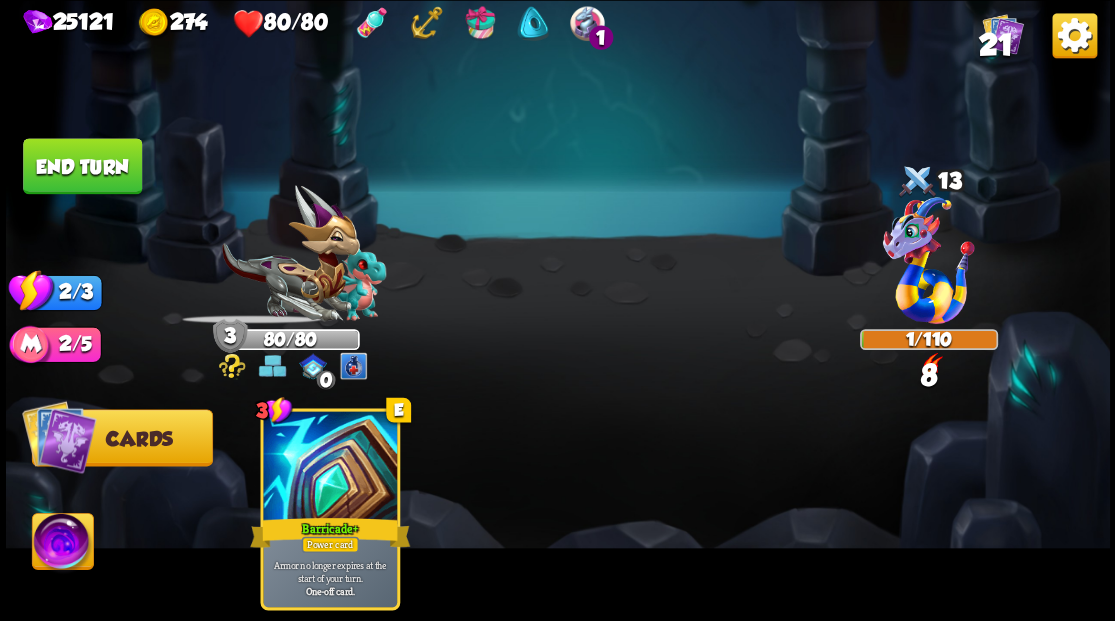 click on "End turn" at bounding box center (82, 166) 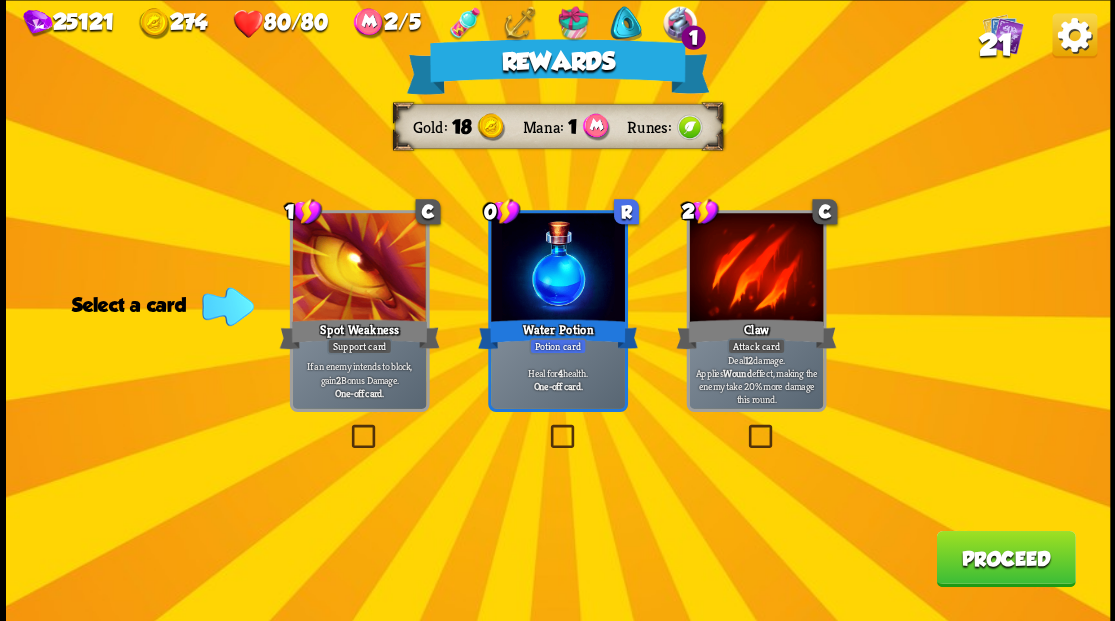 click on "Proceed" at bounding box center (1005, 558) 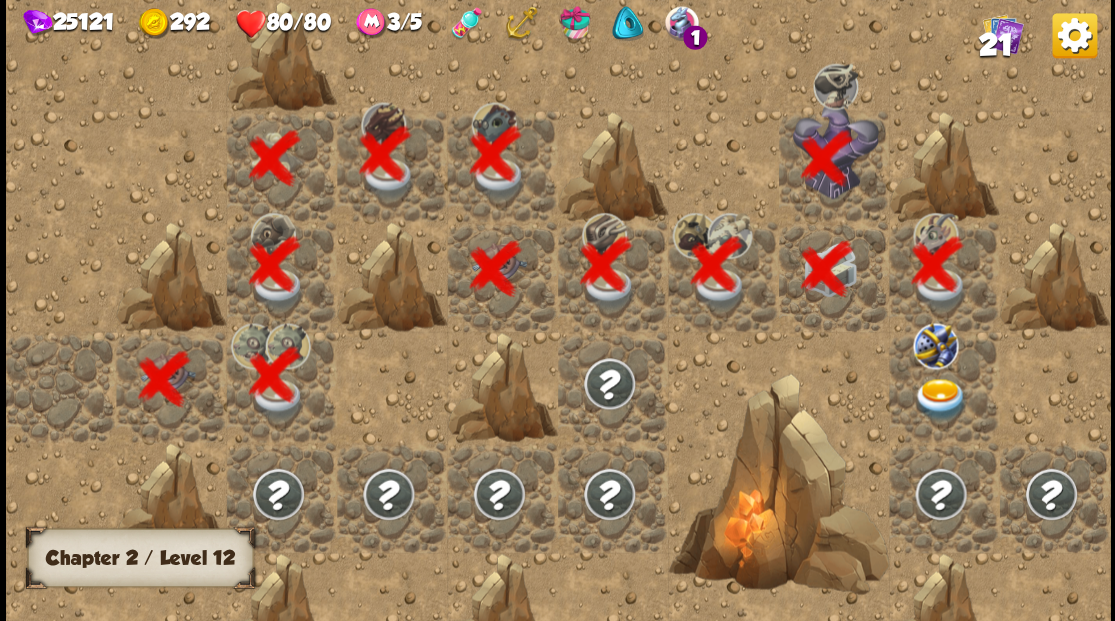 scroll, scrollTop: 0, scrollLeft: 384, axis: horizontal 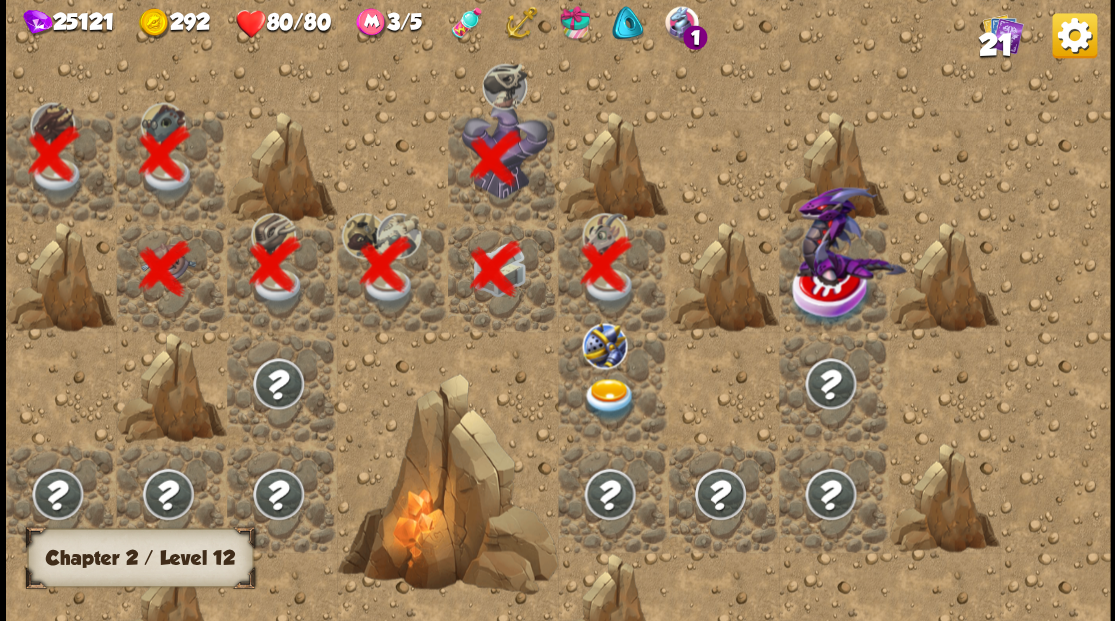 click at bounding box center (613, 386) 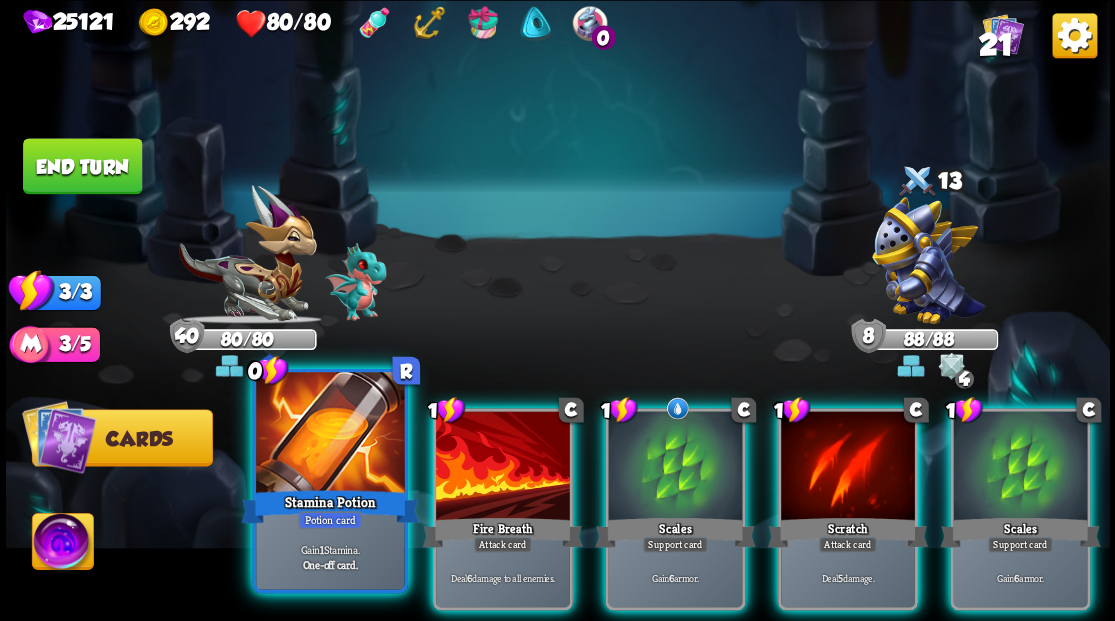click at bounding box center [330, 434] 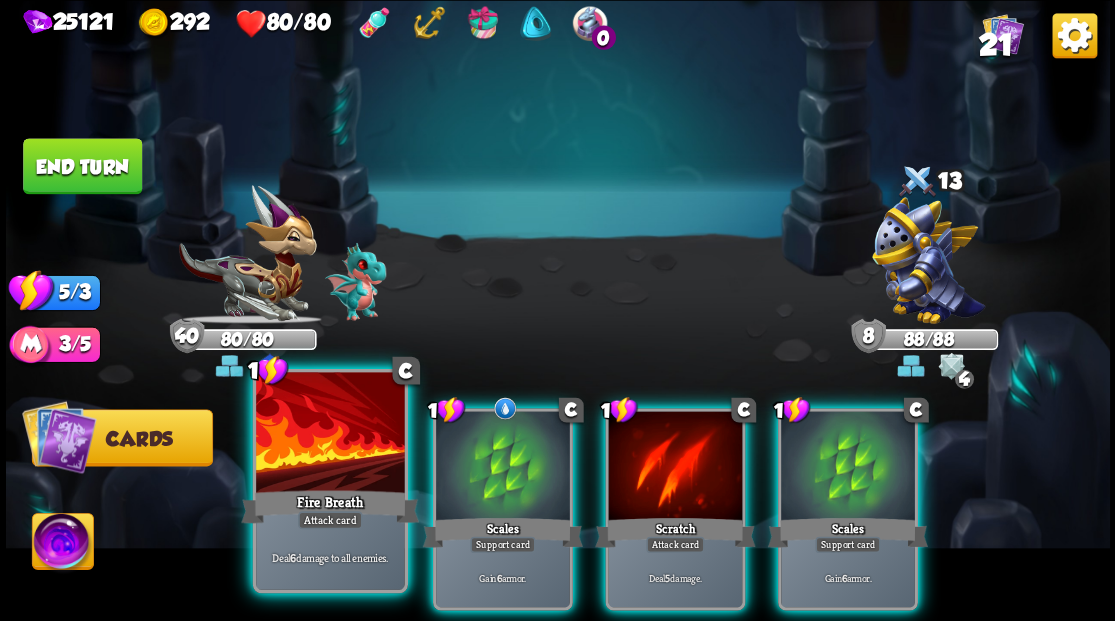 click at bounding box center (330, 434) 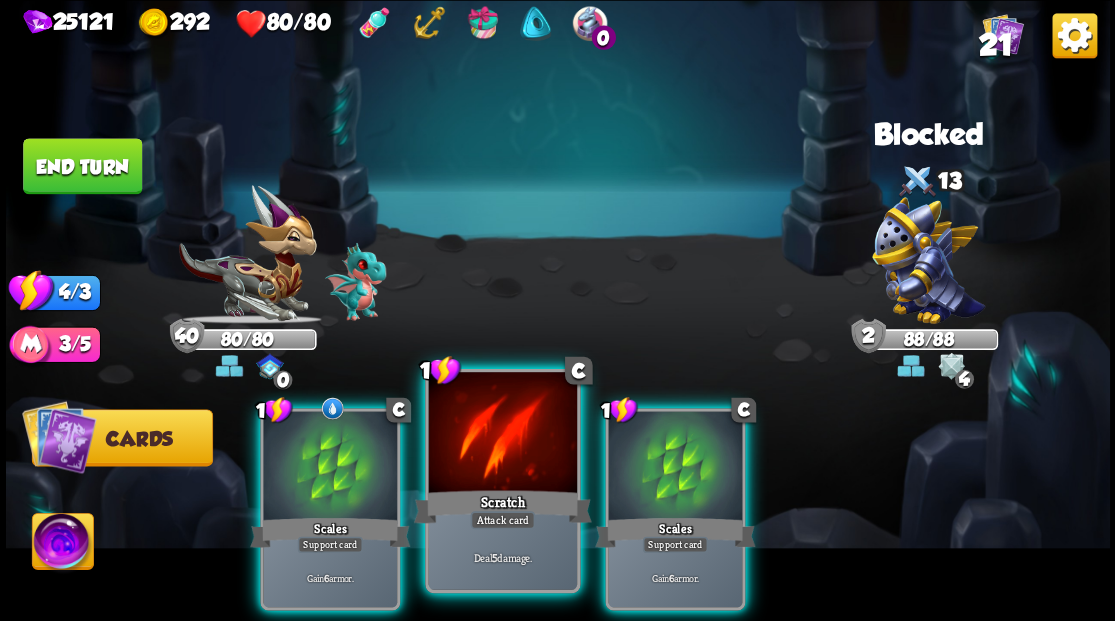click at bounding box center (502, 434) 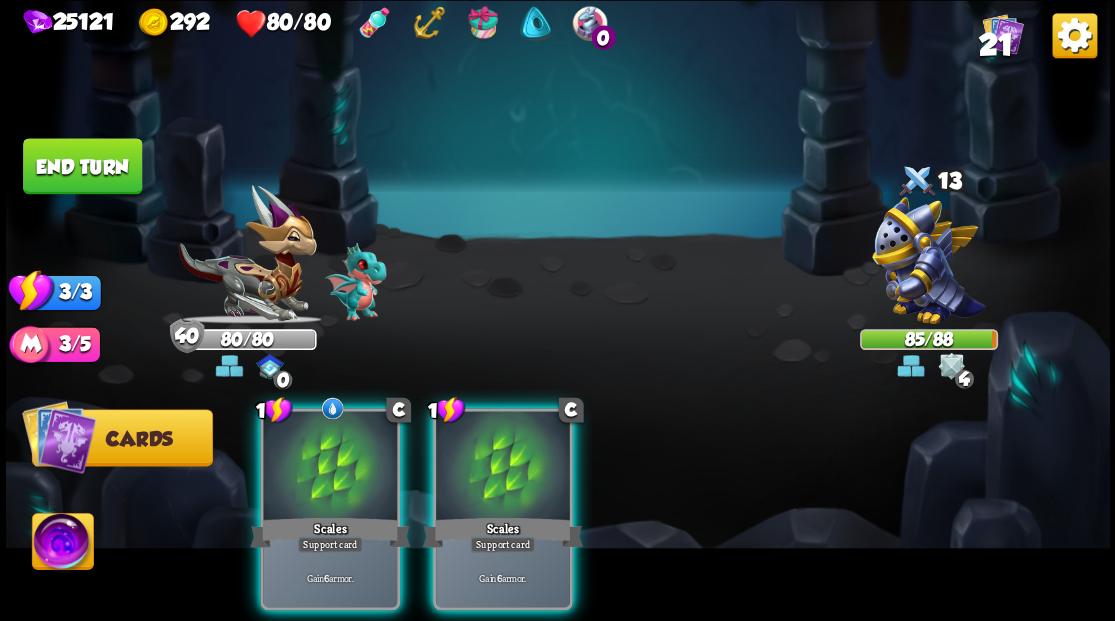 click on "End turn" at bounding box center [82, 166] 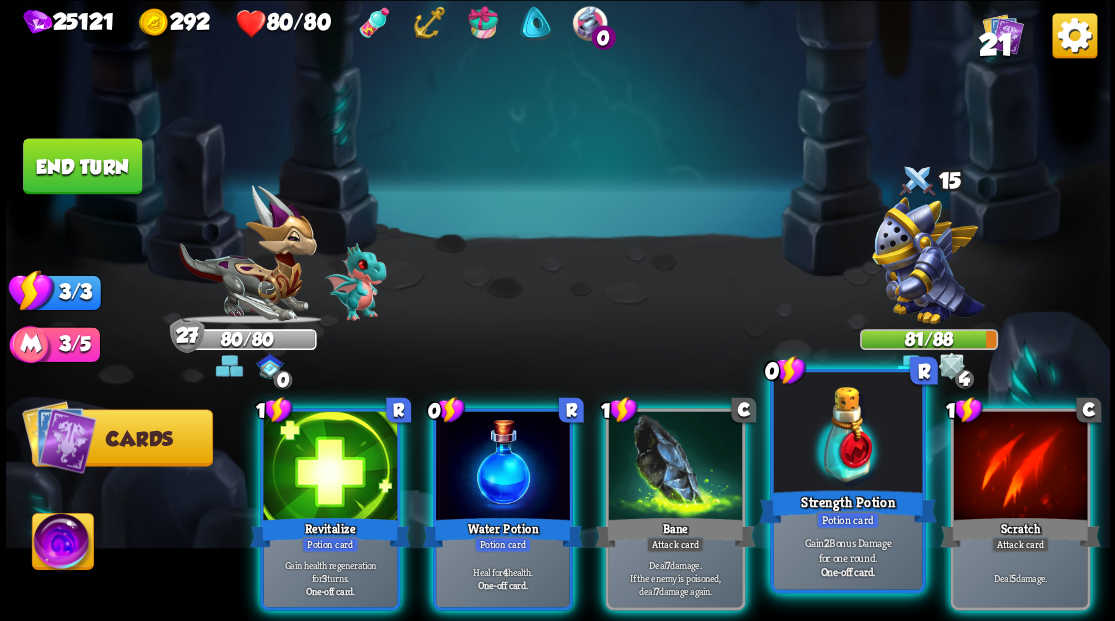 click at bounding box center [847, 434] 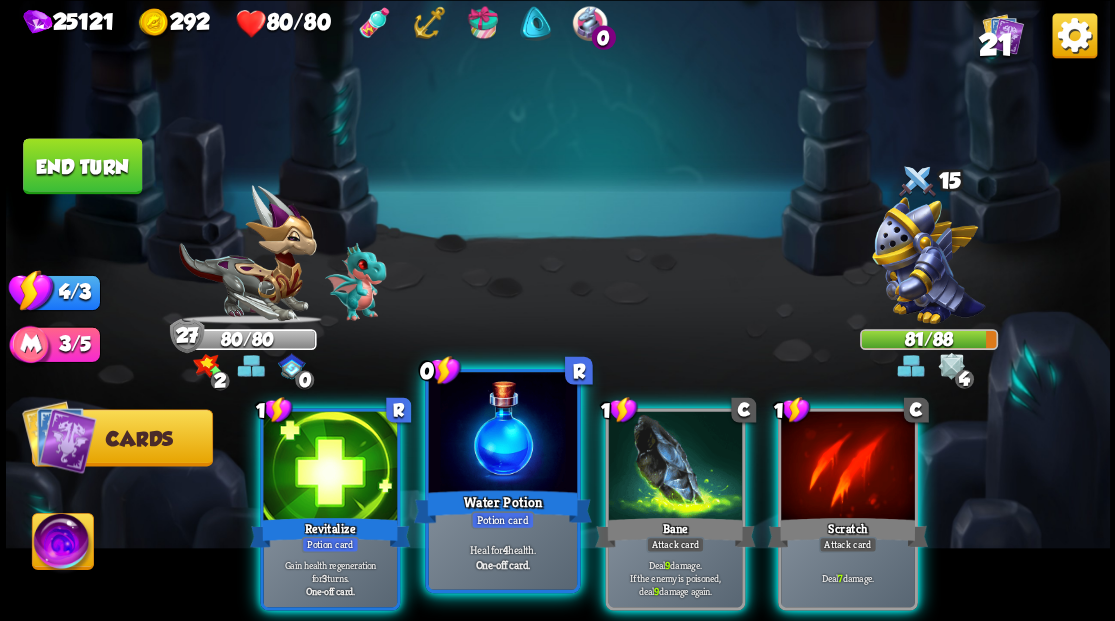 click at bounding box center (502, 434) 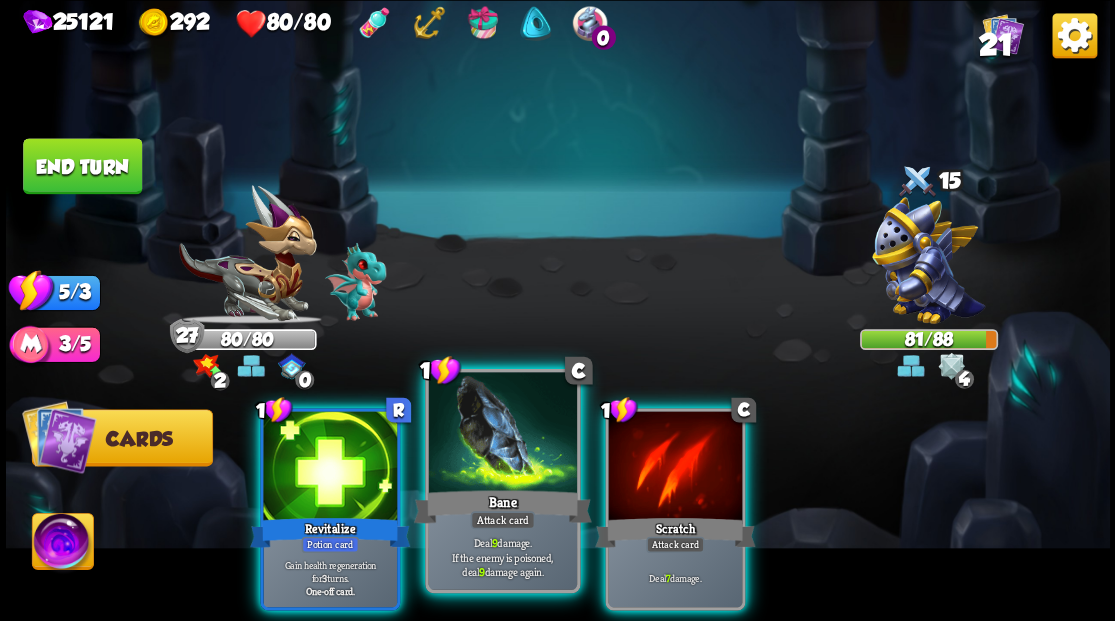 click at bounding box center [502, 434] 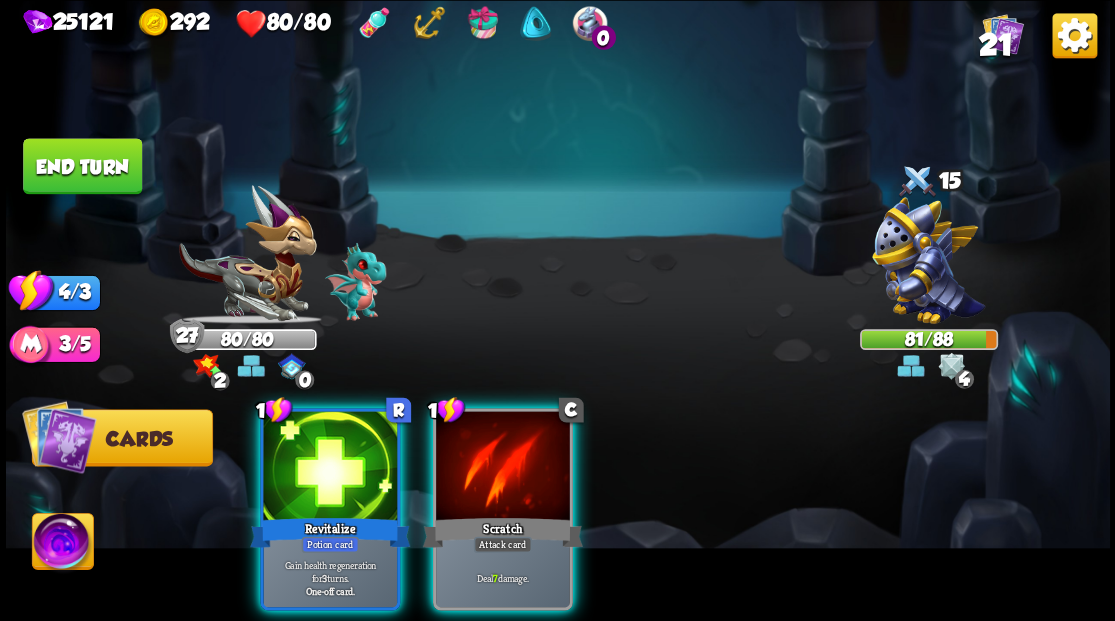 click at bounding box center [503, 467] 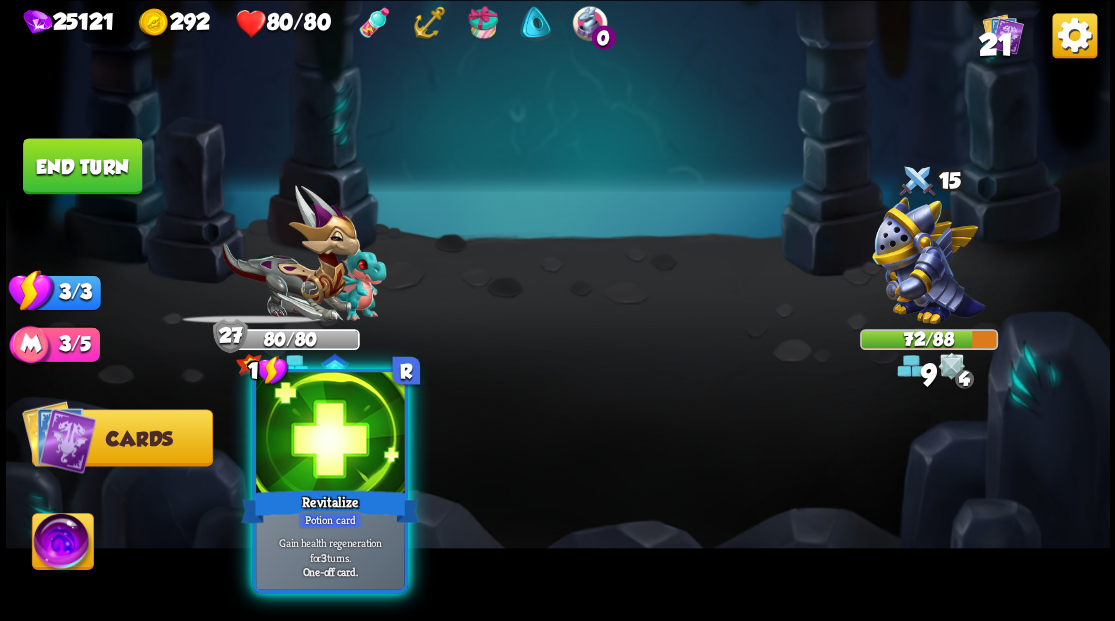 click at bounding box center (330, 434) 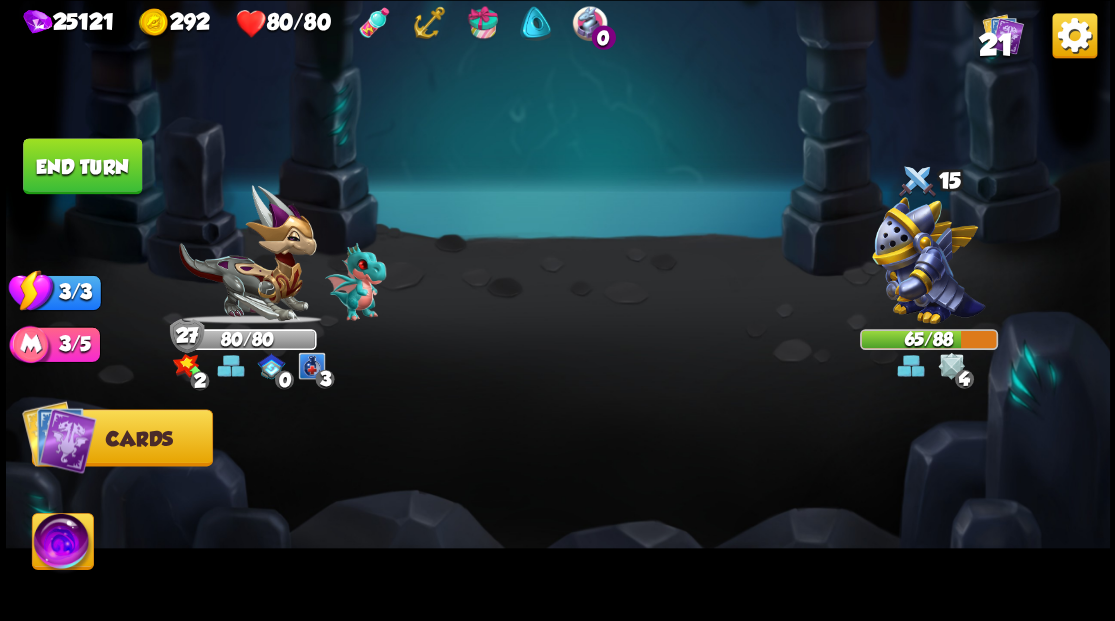 click on "End turn" at bounding box center (82, 166) 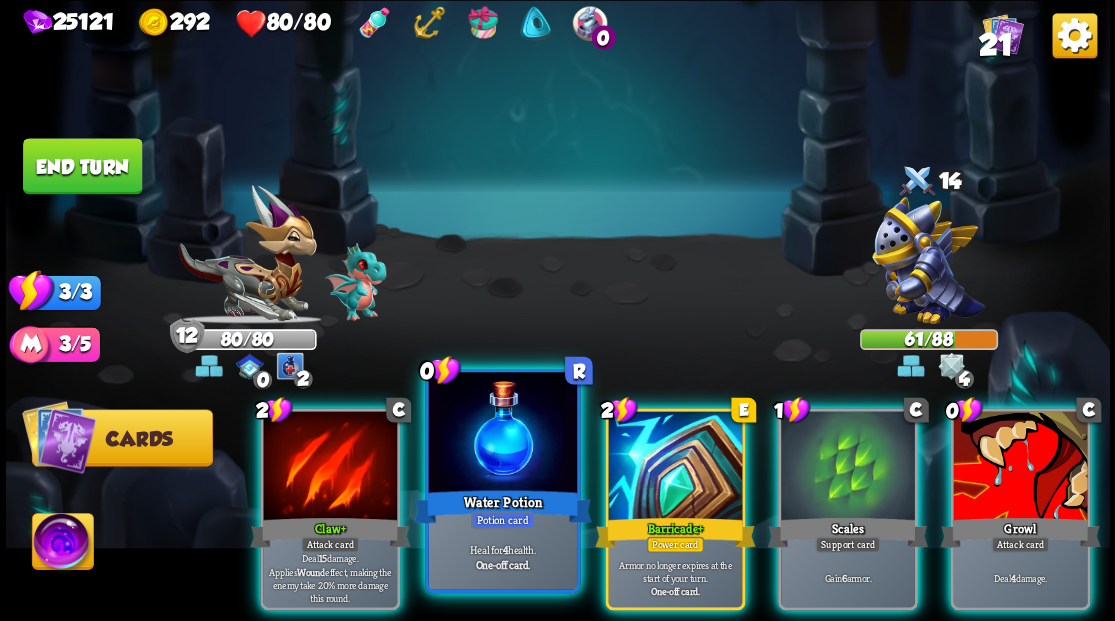 click at bounding box center (502, 434) 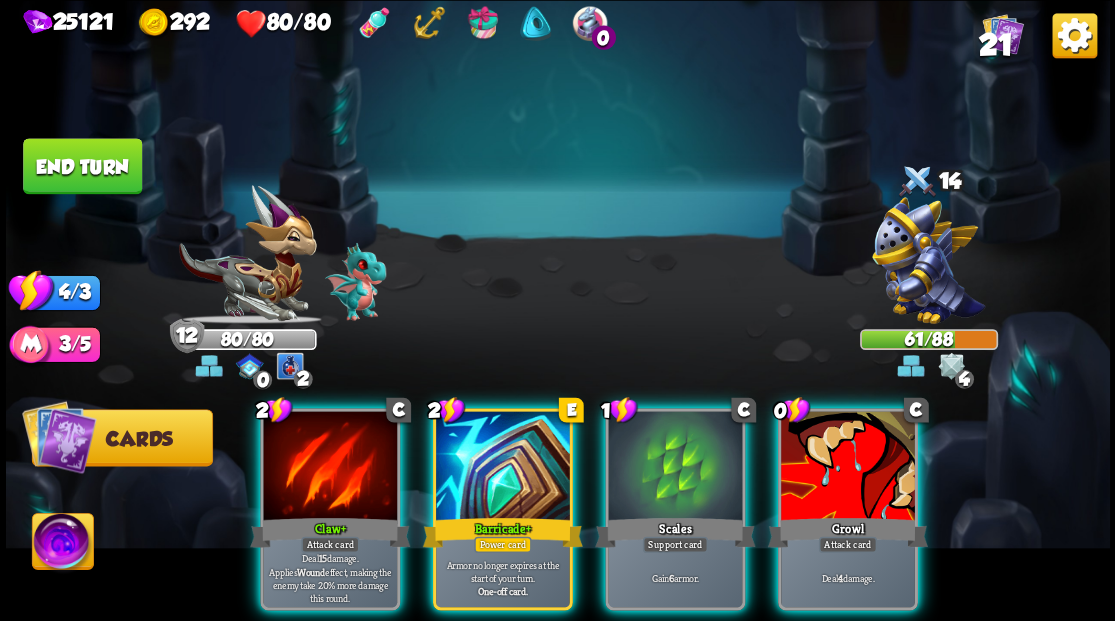 click at bounding box center [848, 467] 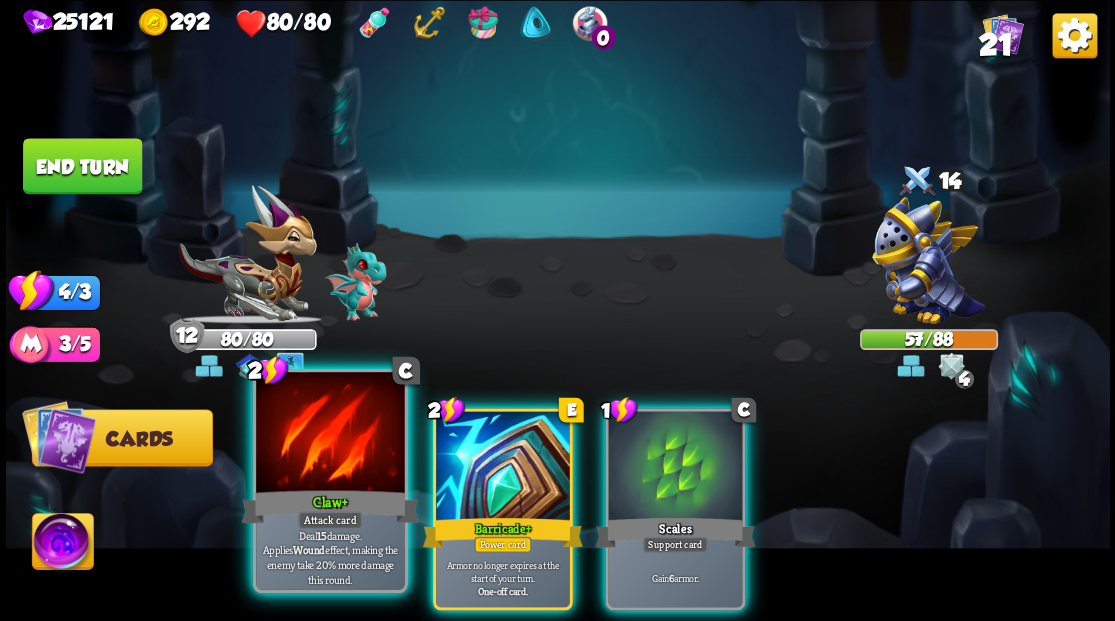 click at bounding box center [330, 434] 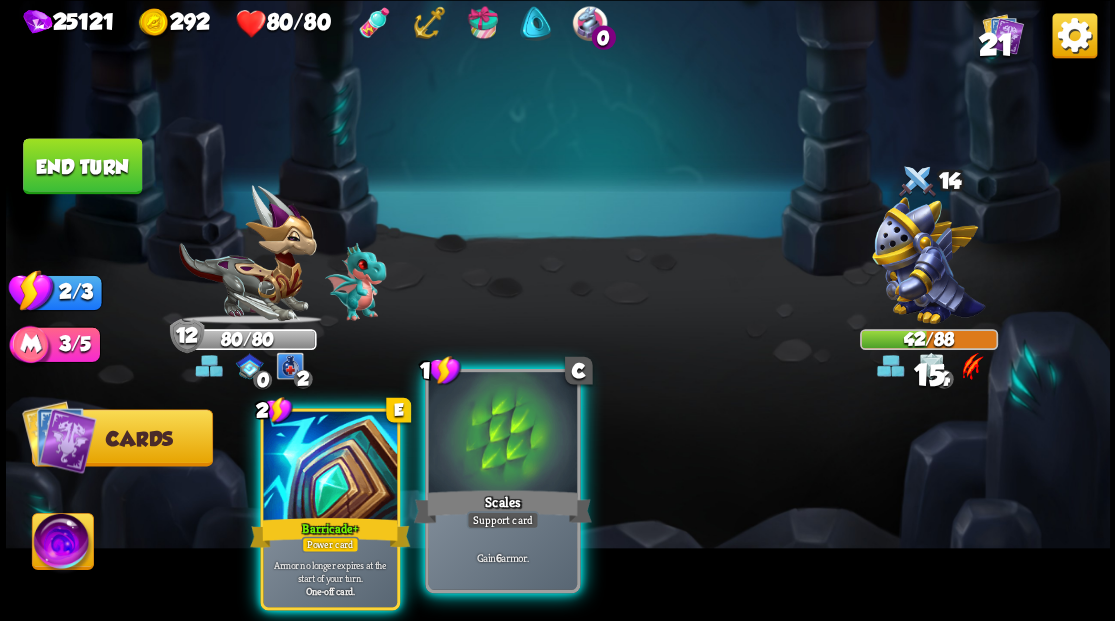 click at bounding box center [502, 434] 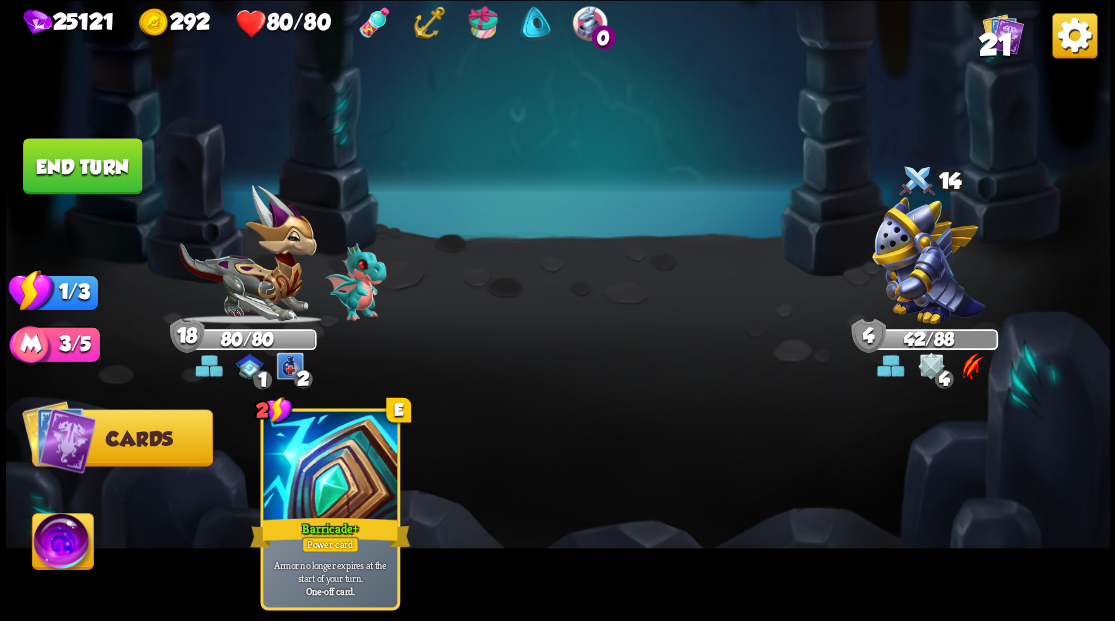 click on "End turn" at bounding box center [82, 166] 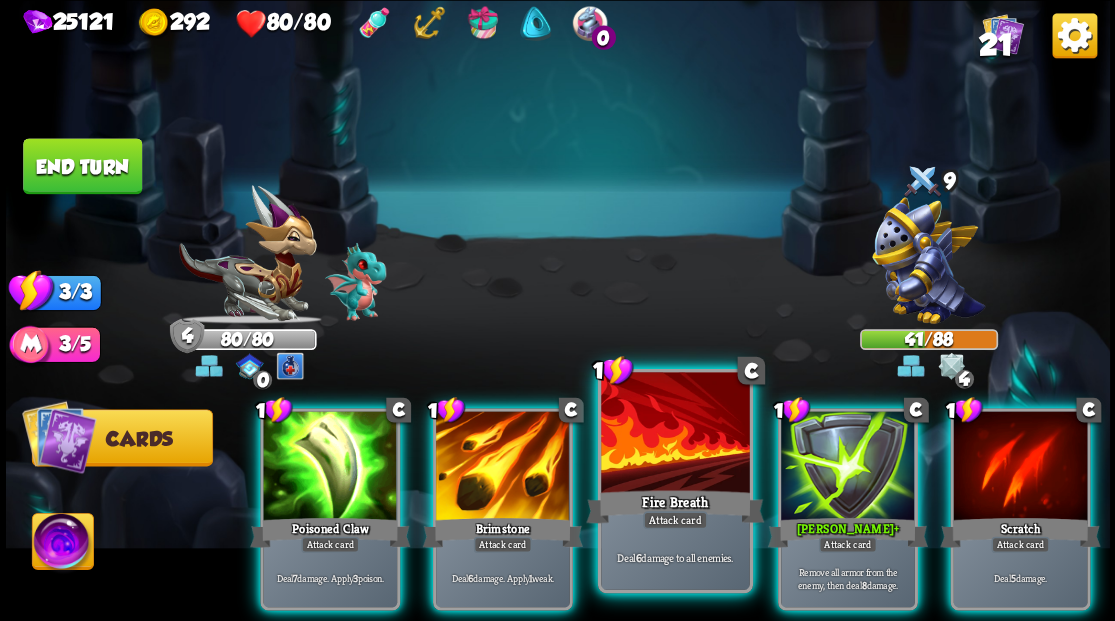 click at bounding box center (675, 434) 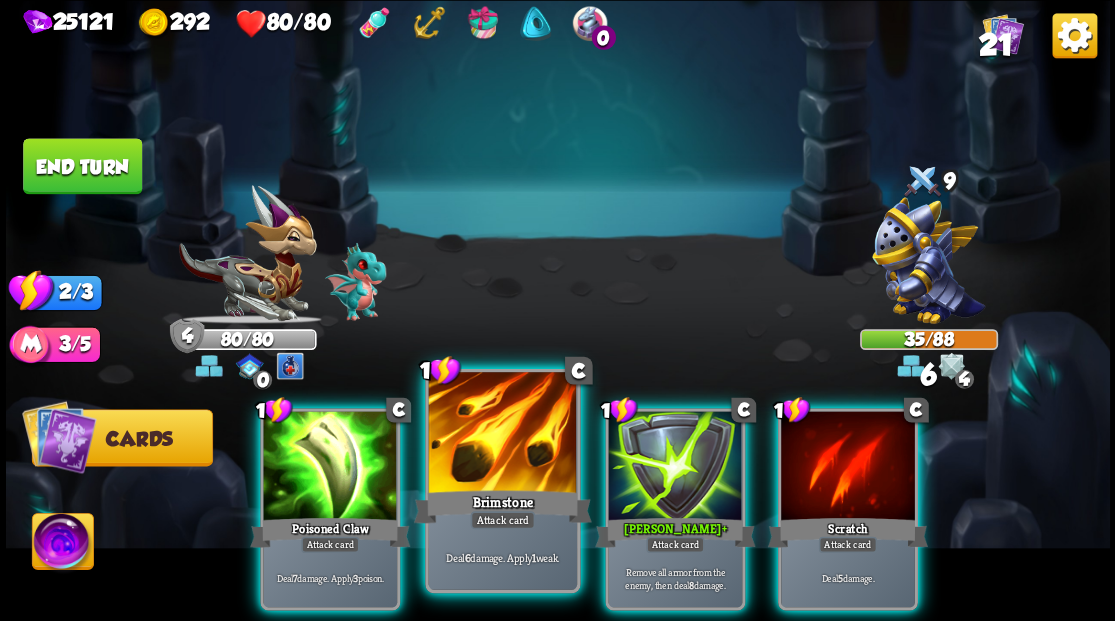 click at bounding box center [502, 434] 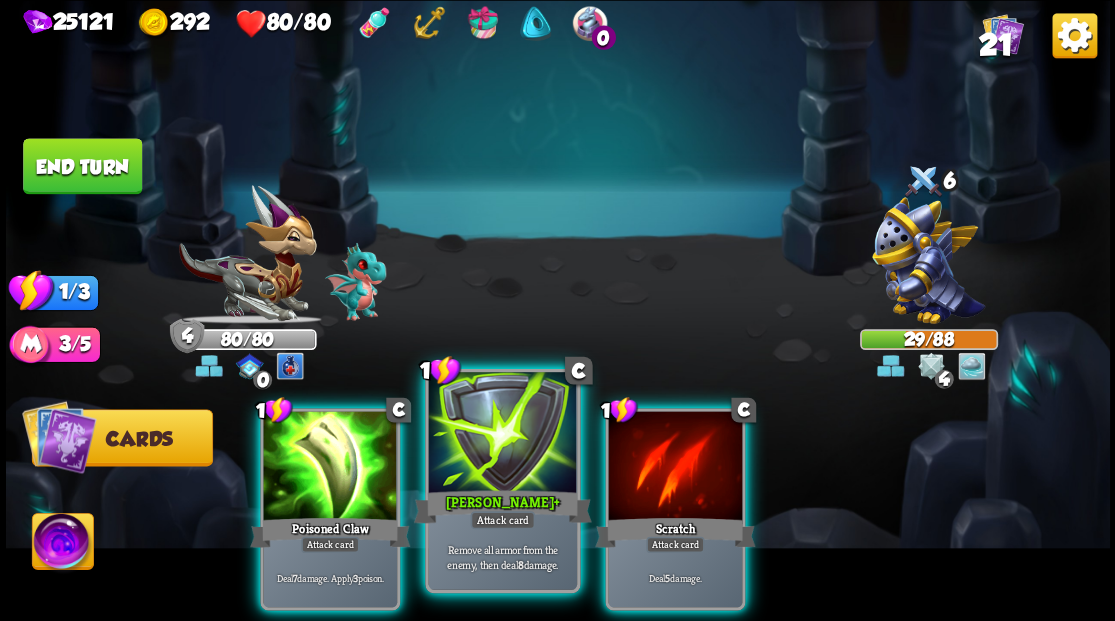 click at bounding box center (502, 434) 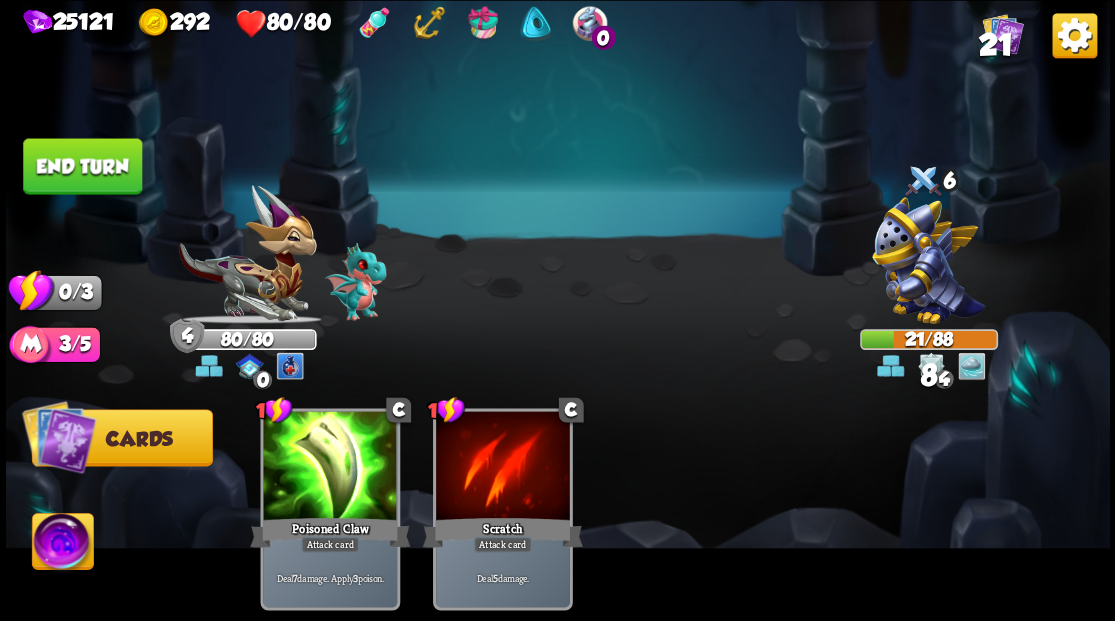 click on "End turn" at bounding box center (82, 166) 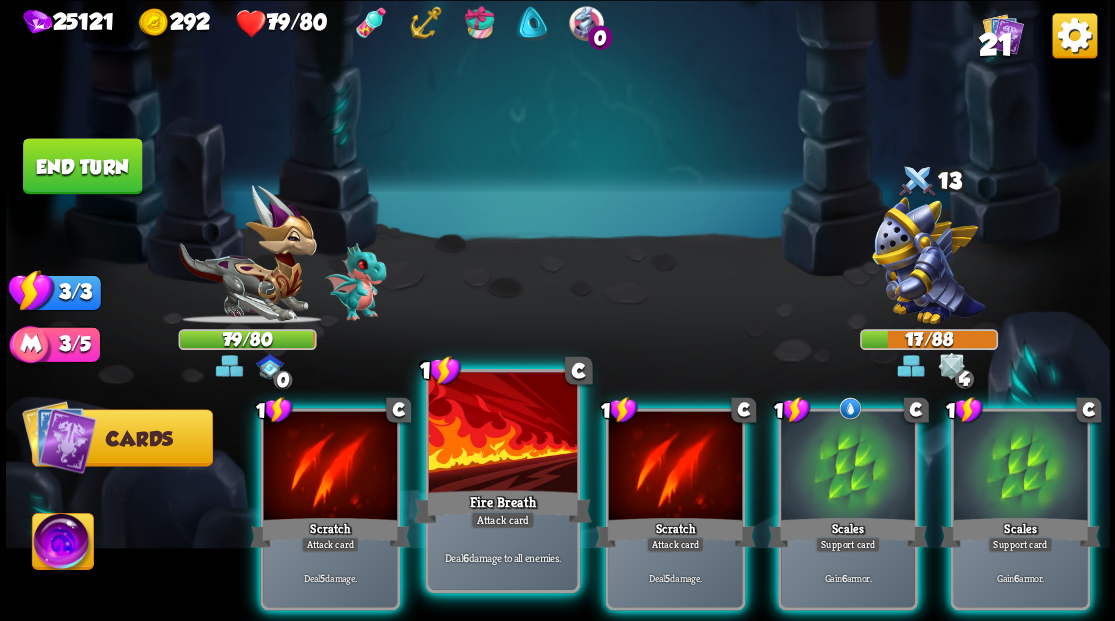 click at bounding box center (502, 434) 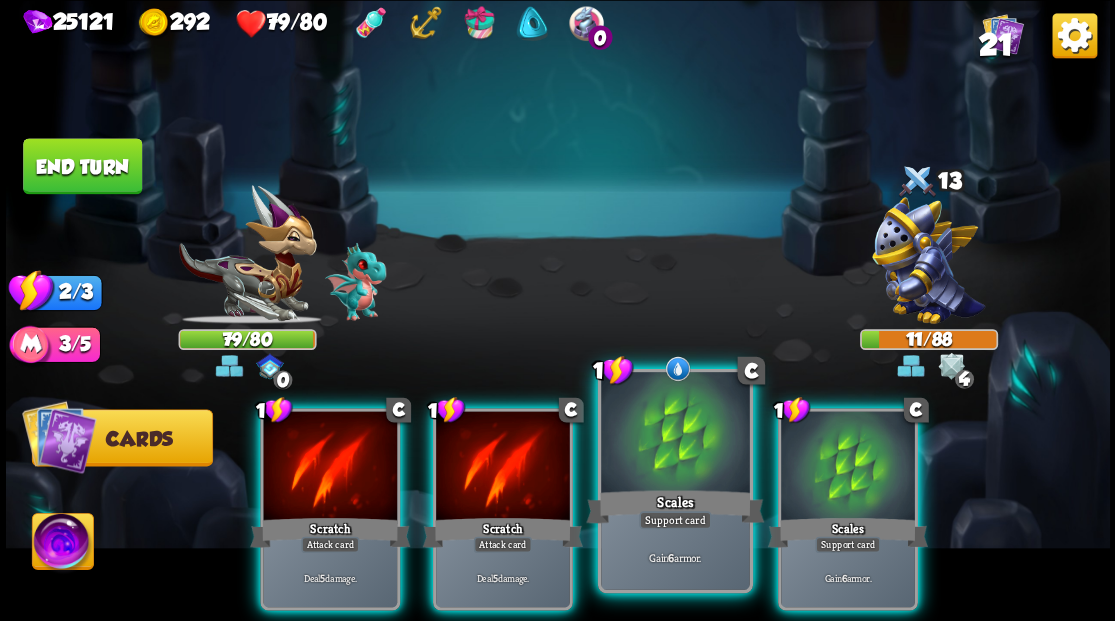 click at bounding box center (675, 434) 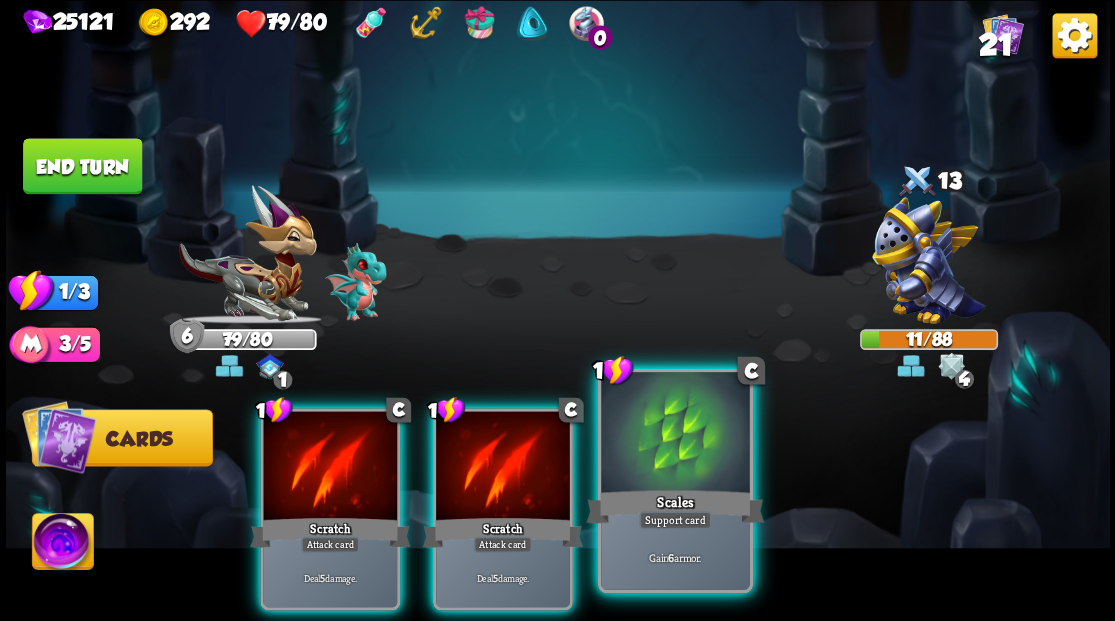 click at bounding box center (675, 434) 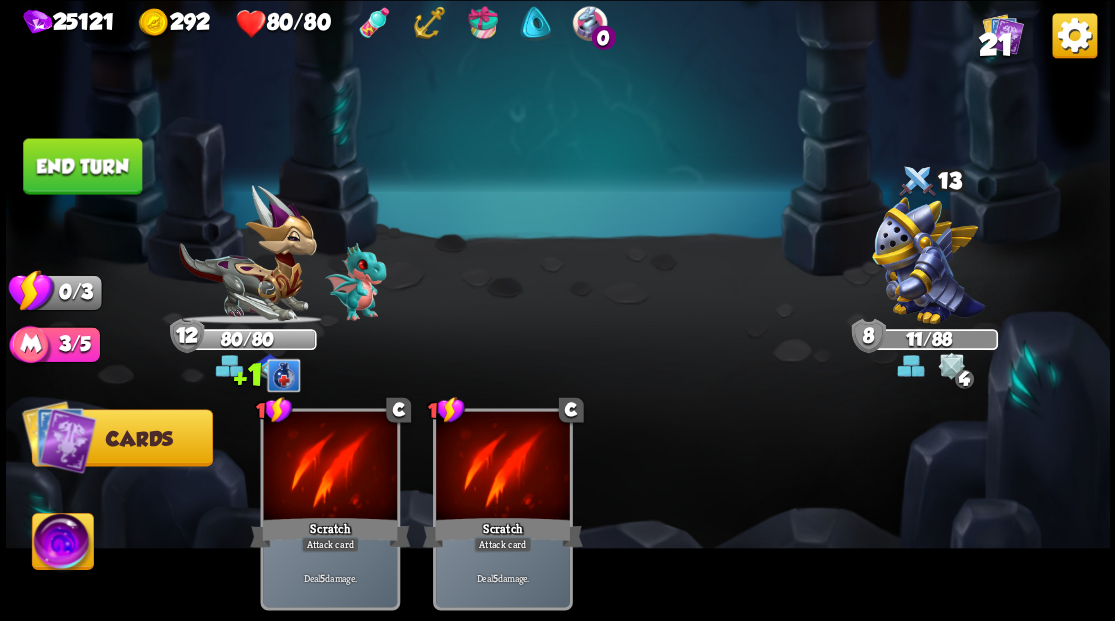 click on "End turn" at bounding box center (82, 166) 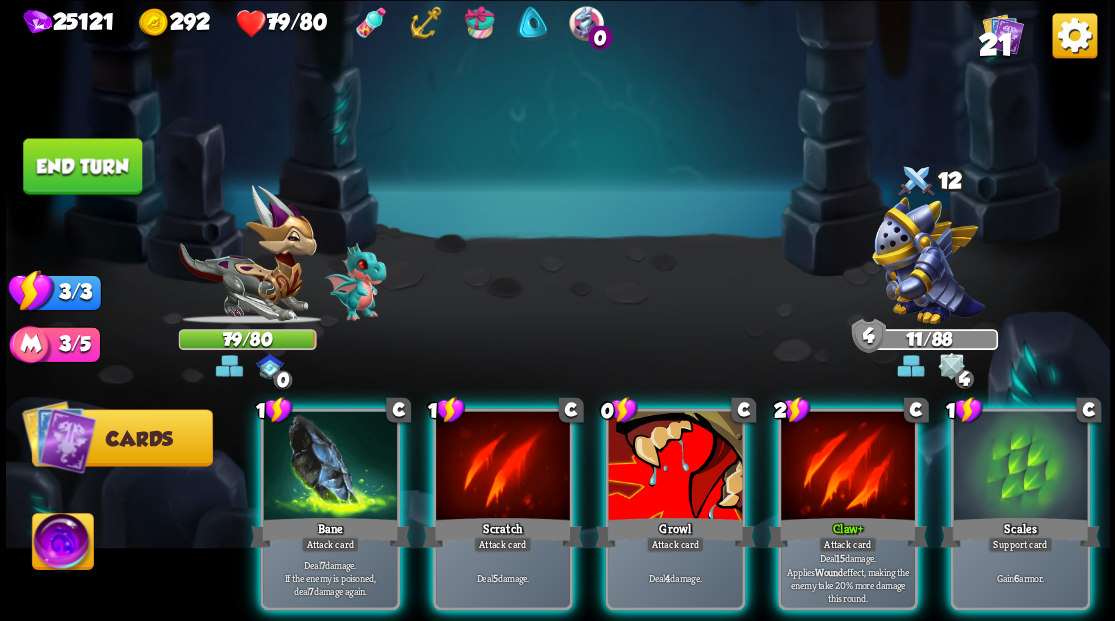 click at bounding box center [675, 467] 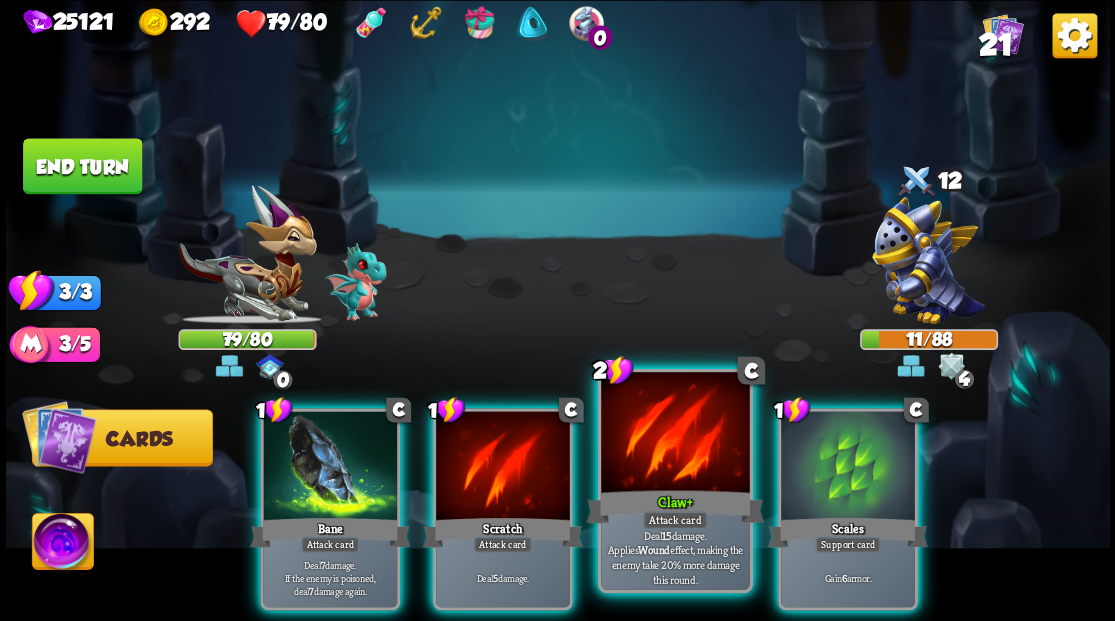 click at bounding box center (675, 434) 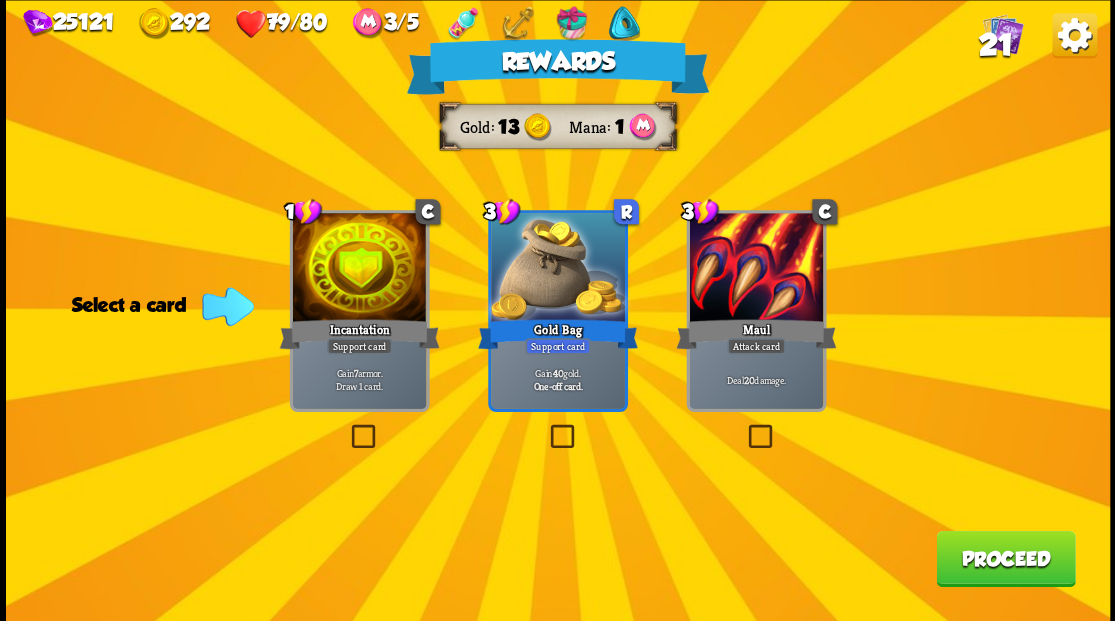 click at bounding box center (347, 427) 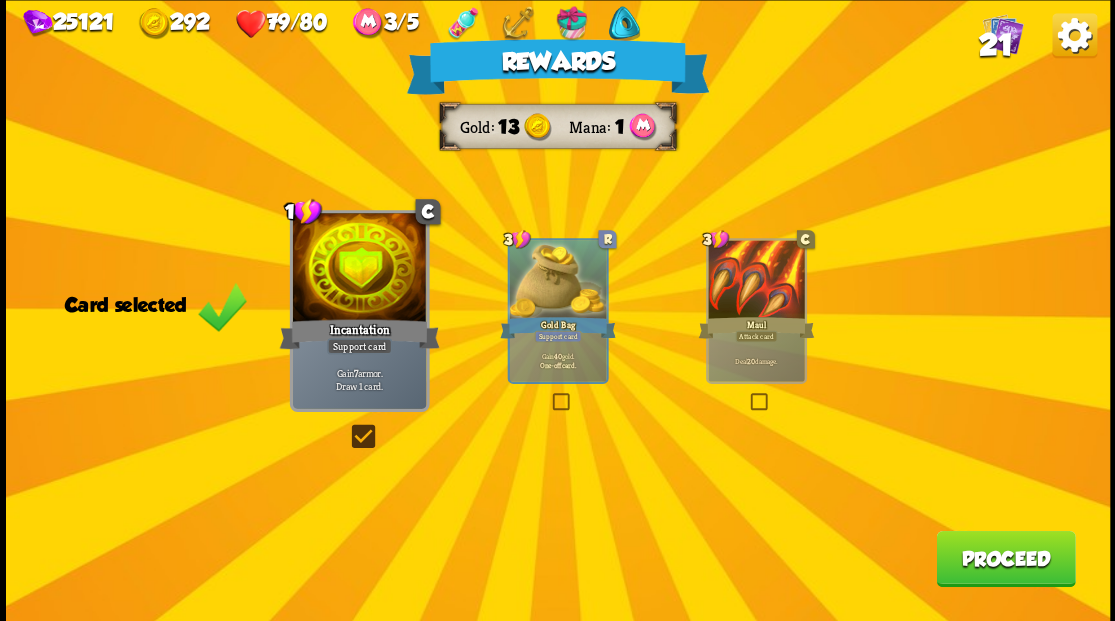 click on "Proceed" at bounding box center [1005, 558] 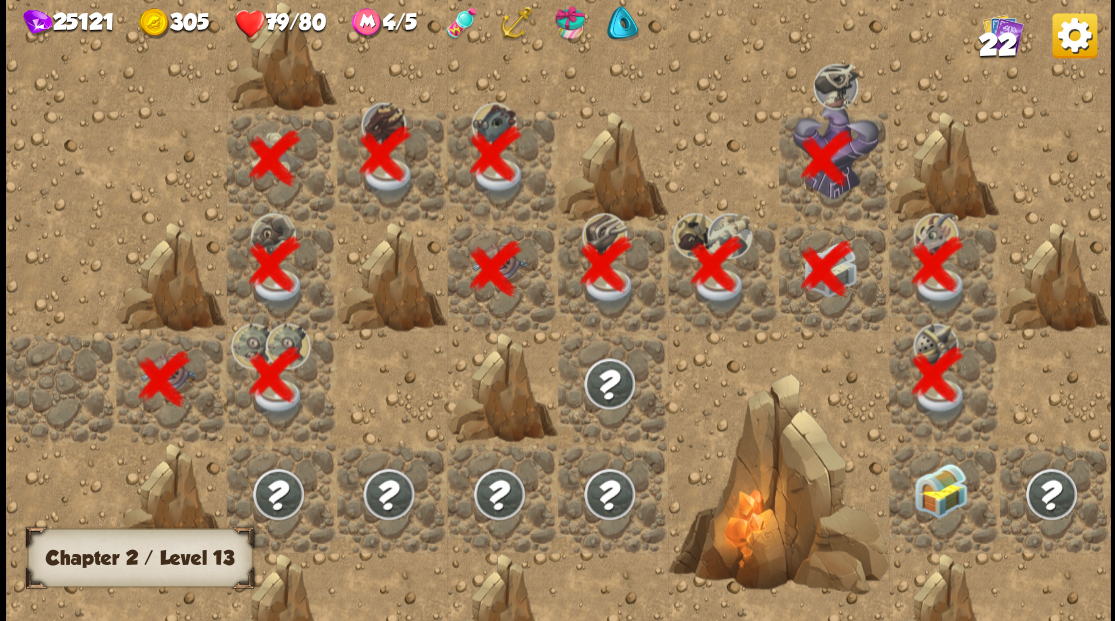 scroll, scrollTop: 0, scrollLeft: 384, axis: horizontal 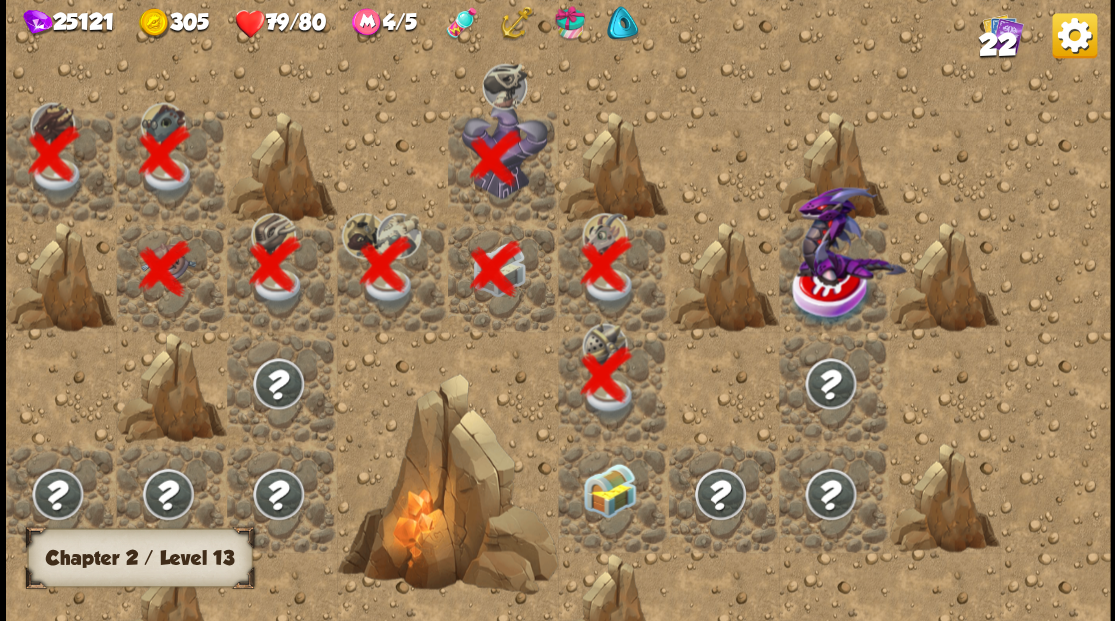 click at bounding box center (613, 497) 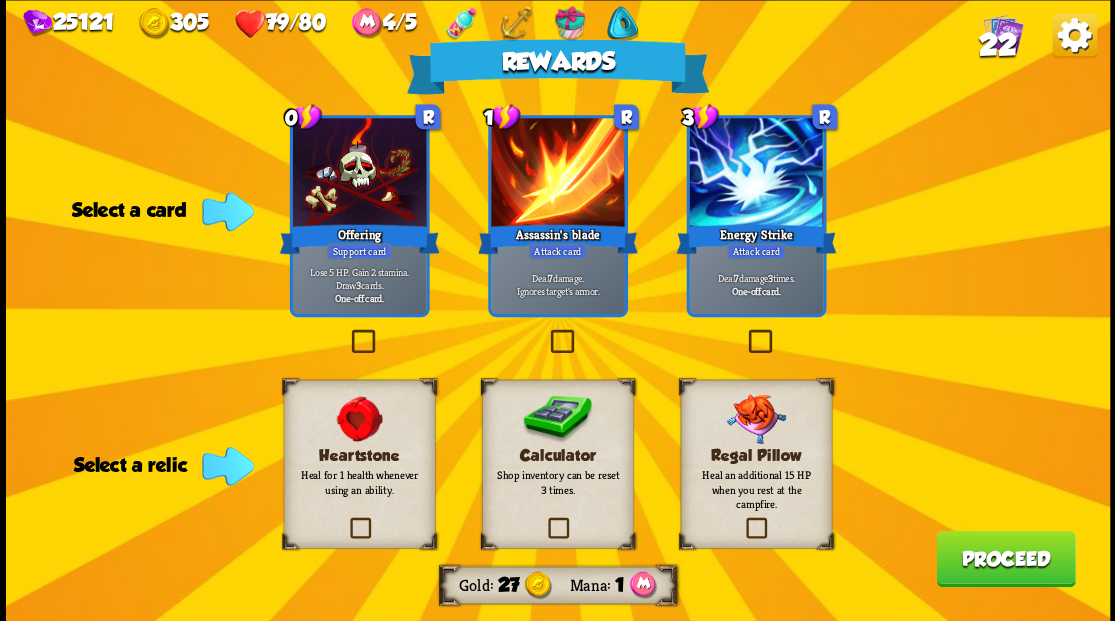 click at bounding box center (546, 332) 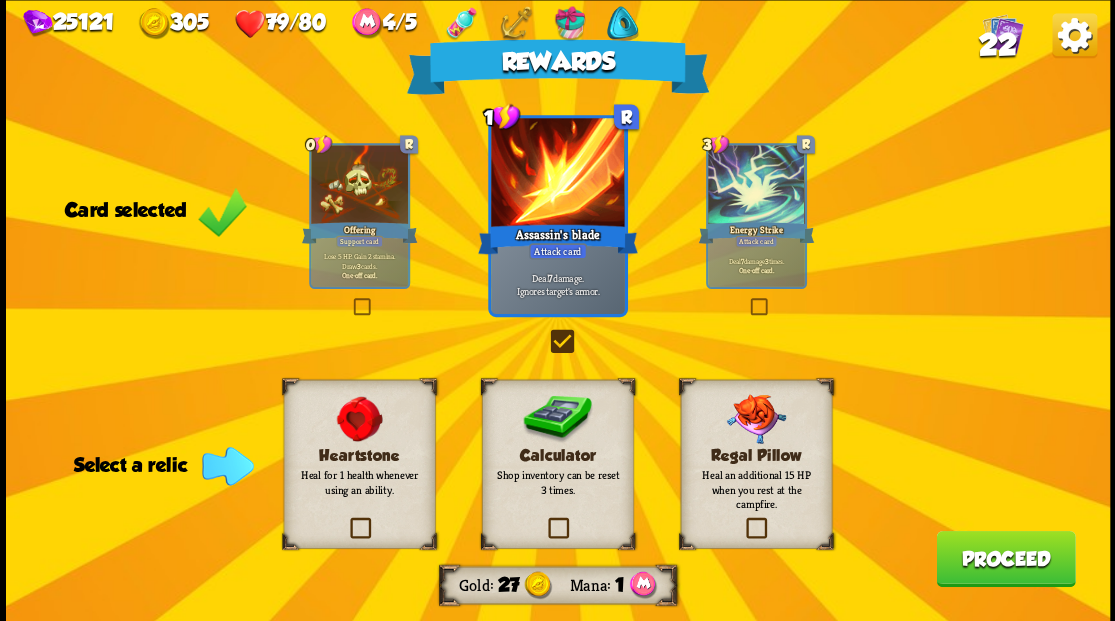 click at bounding box center [544, 520] 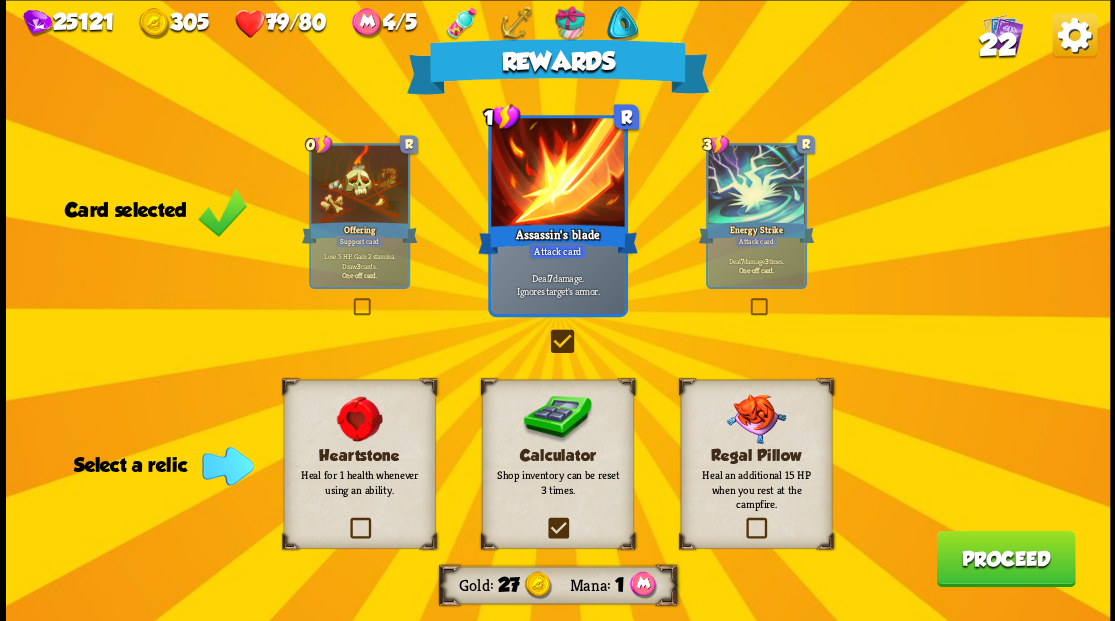 click at bounding box center [0, 0] 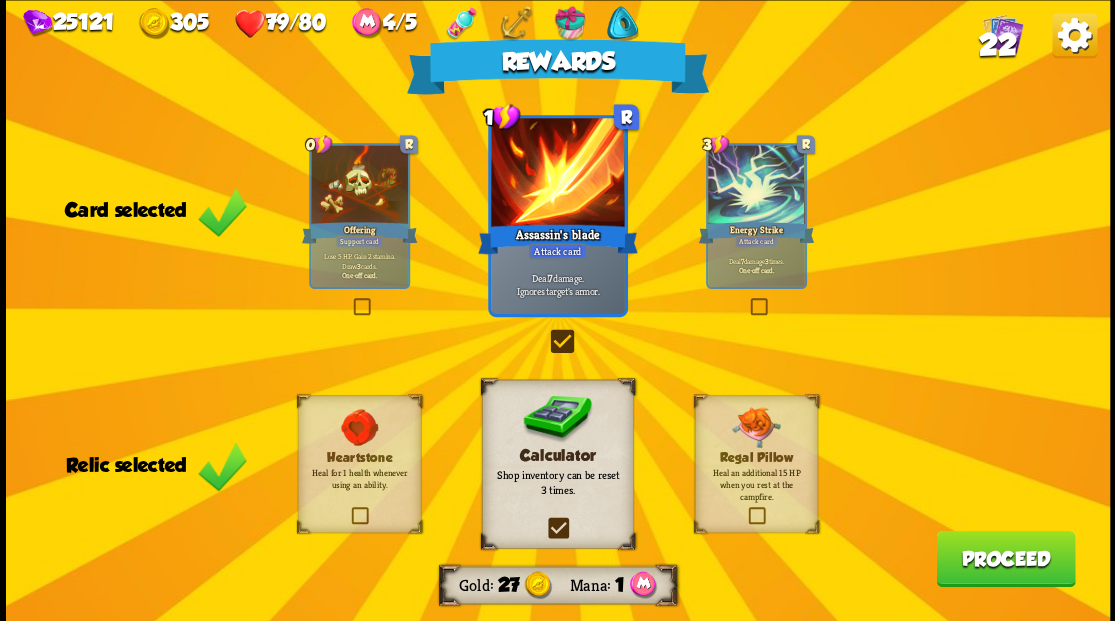 click on "Proceed" at bounding box center [1005, 558] 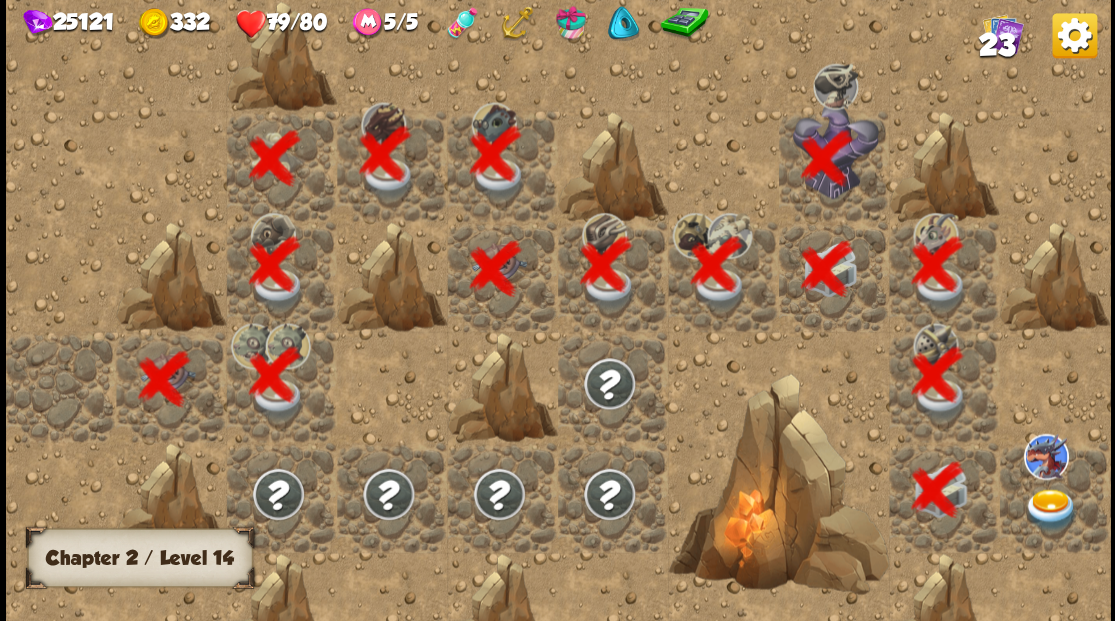 scroll, scrollTop: 0, scrollLeft: 384, axis: horizontal 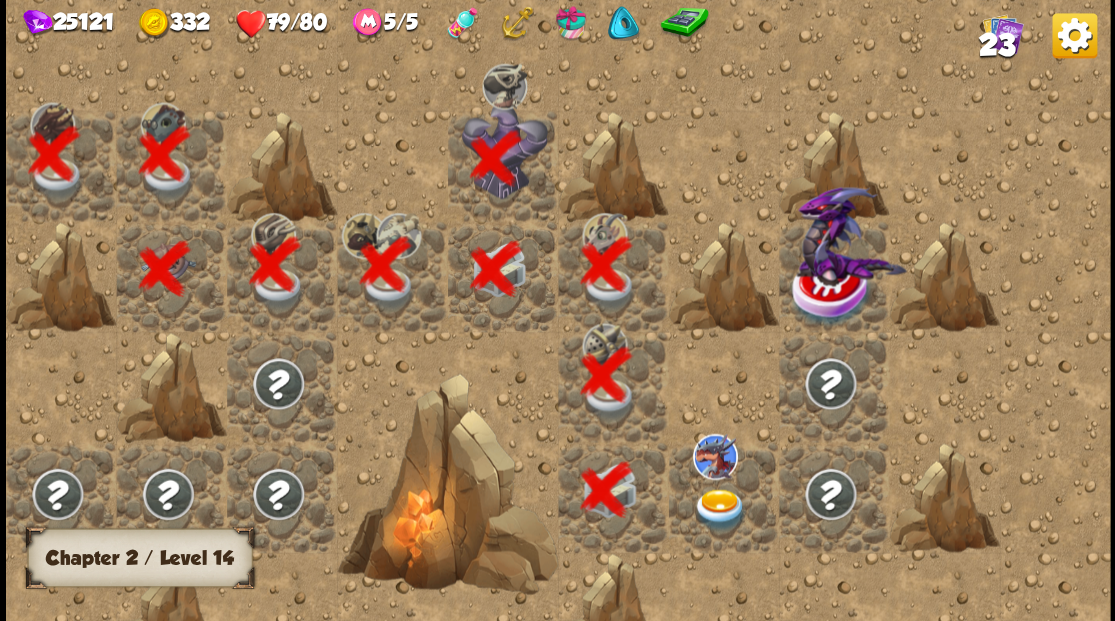 click at bounding box center [719, 509] 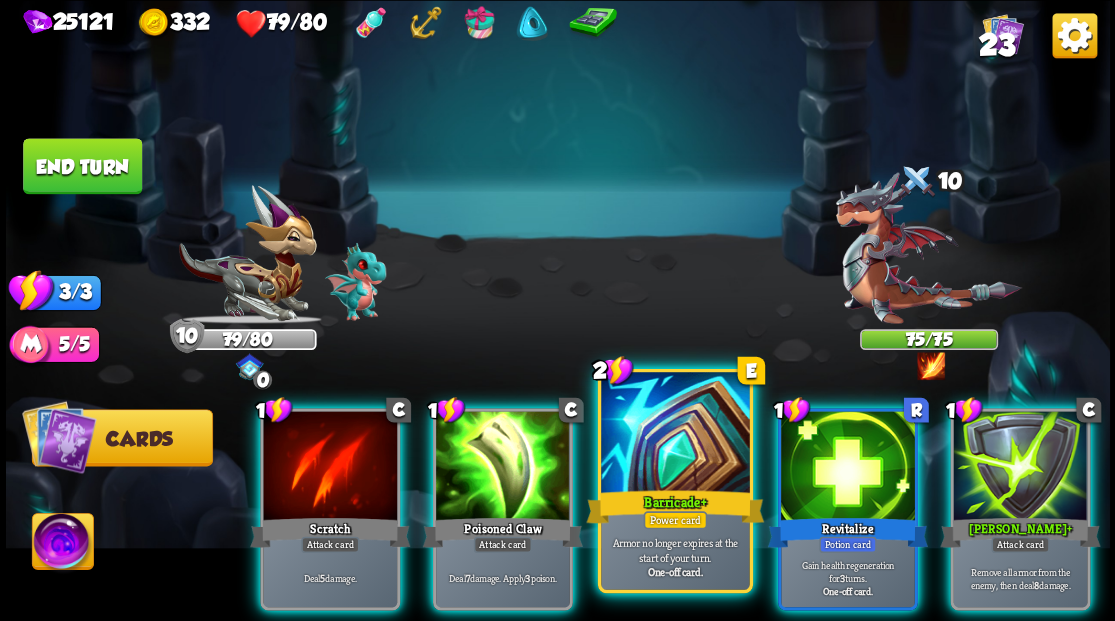 click at bounding box center [675, 434] 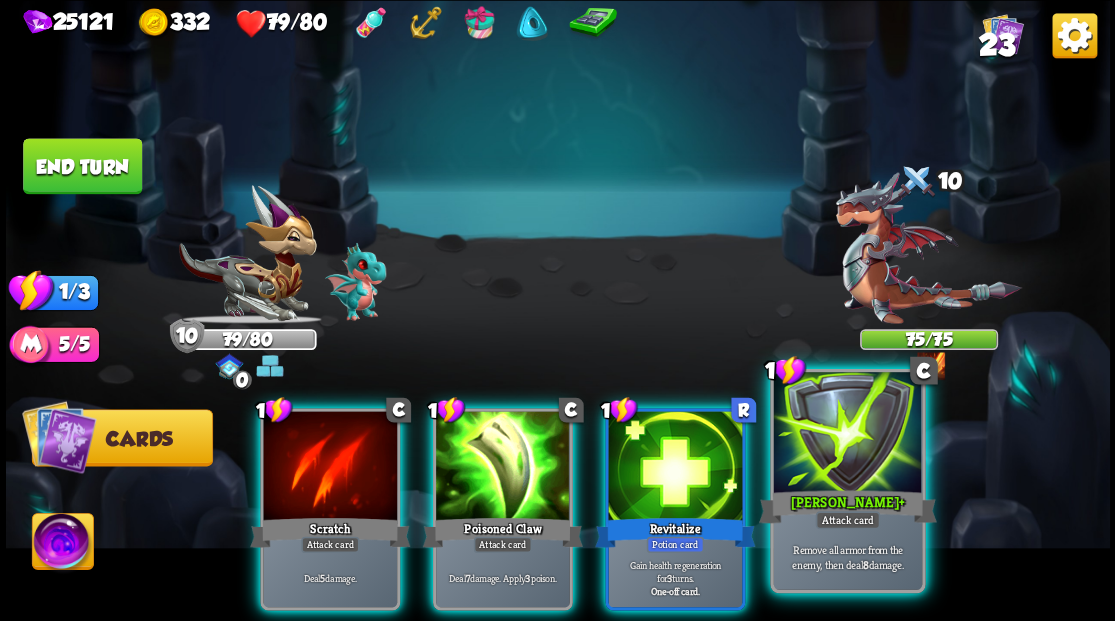 click at bounding box center (847, 434) 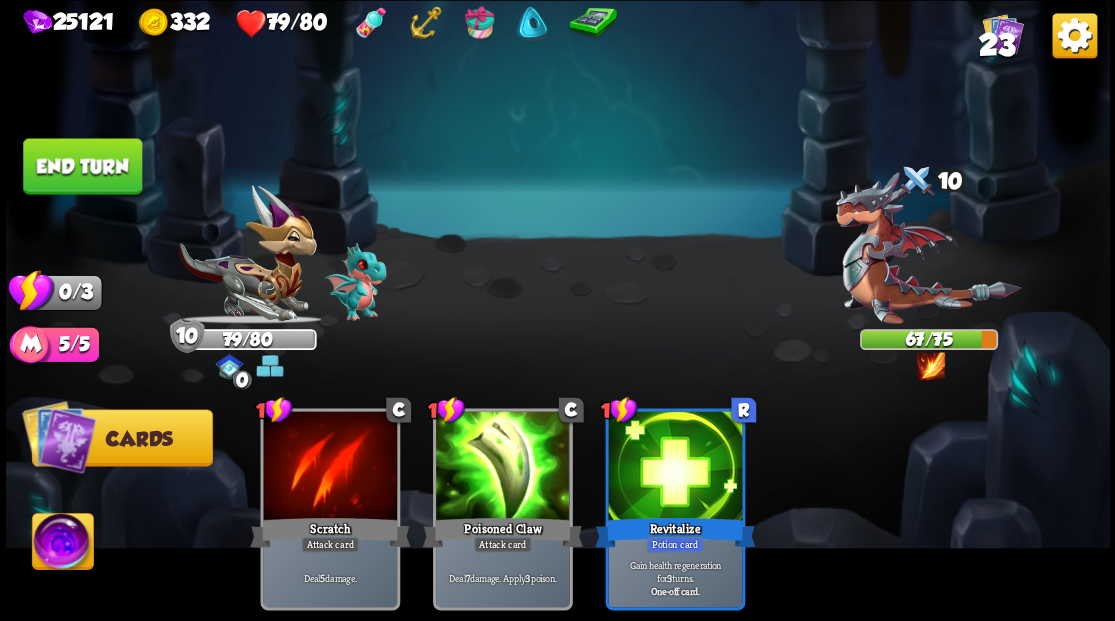 drag, startPoint x: 59, startPoint y: 172, endPoint x: 679, endPoint y: 297, distance: 632.4753 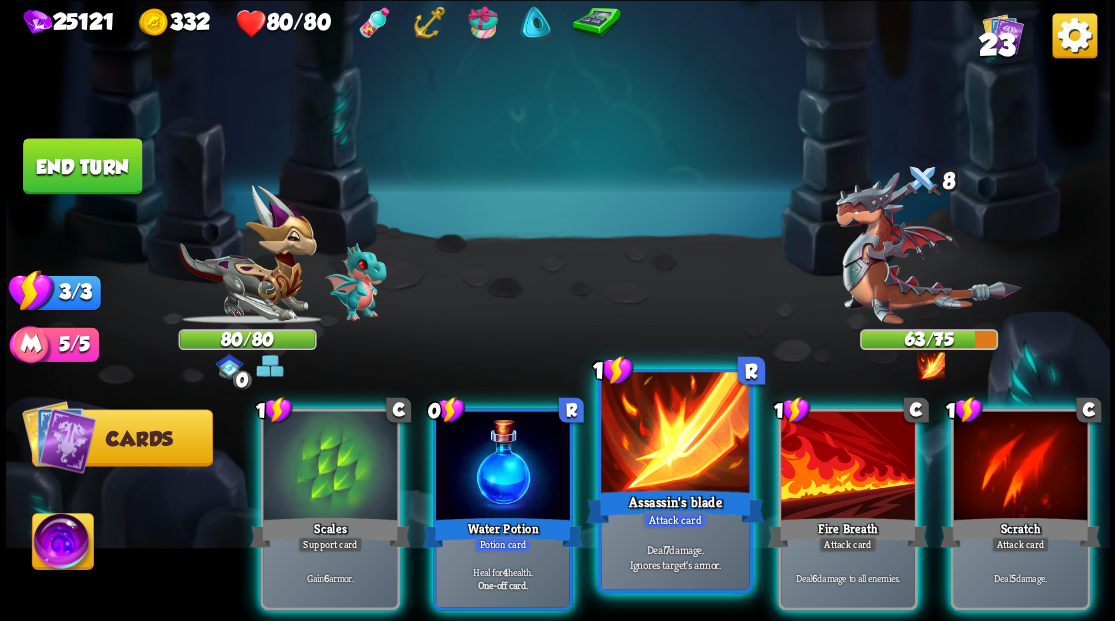click at bounding box center [675, 434] 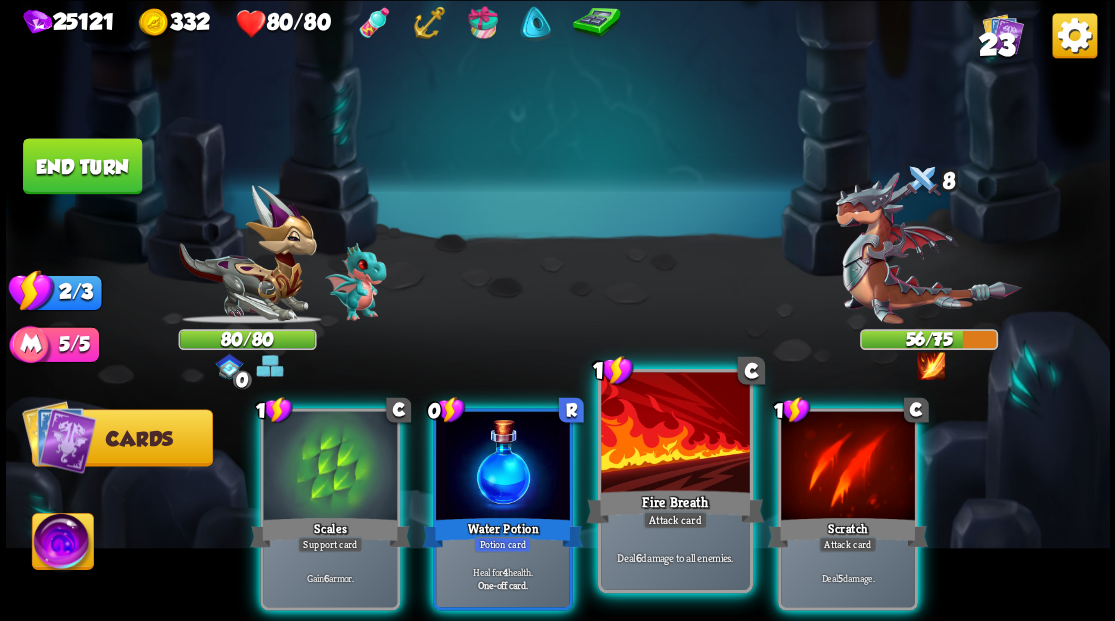 click at bounding box center (675, 434) 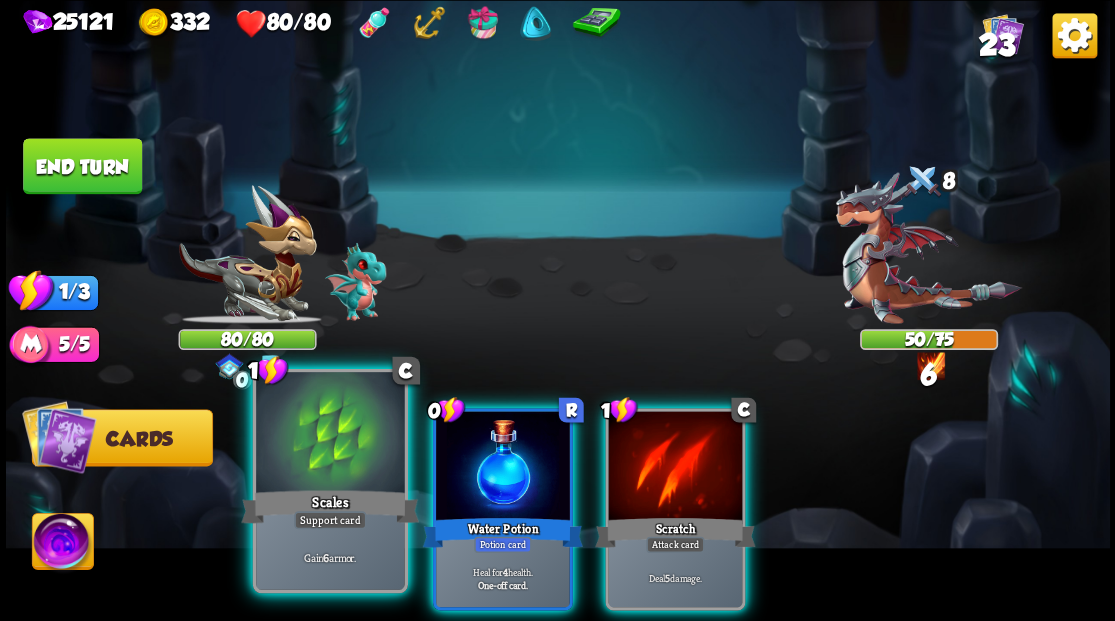 click at bounding box center [330, 434] 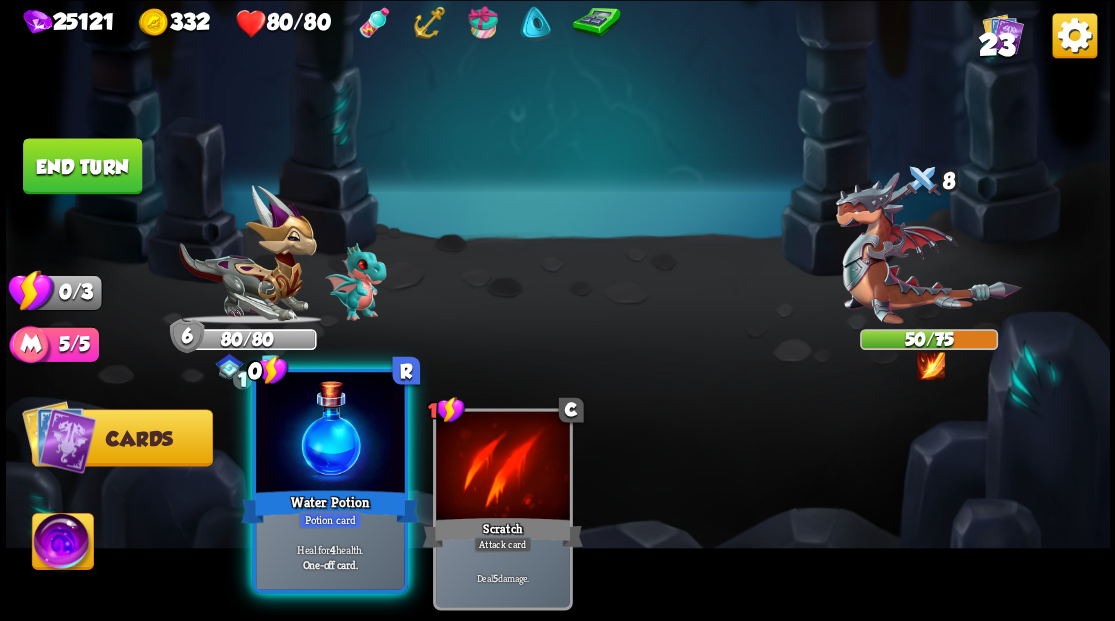 click on "Heal for  4  health.   One-off card." at bounding box center (329, 556) 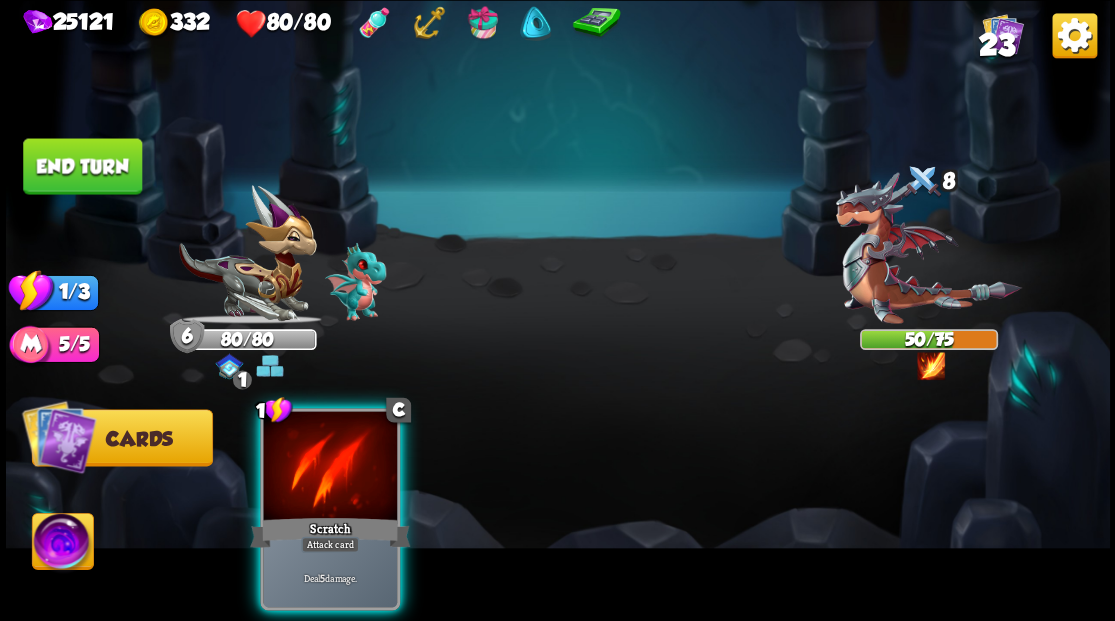 click on "End turn" at bounding box center [82, 166] 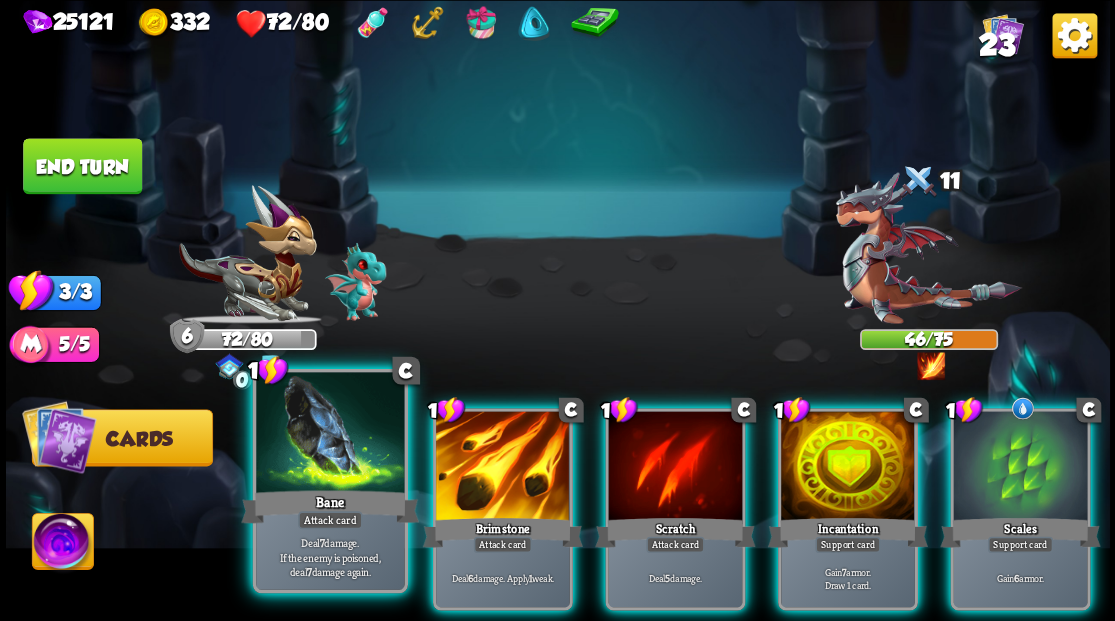 click on "Bane" at bounding box center (330, 506) 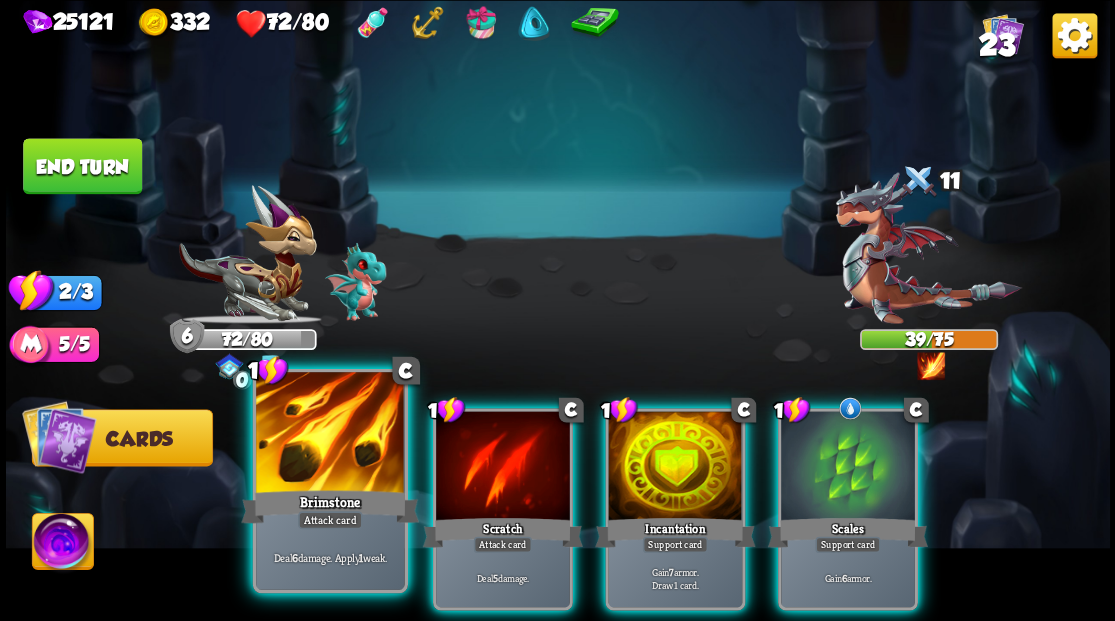click at bounding box center [330, 434] 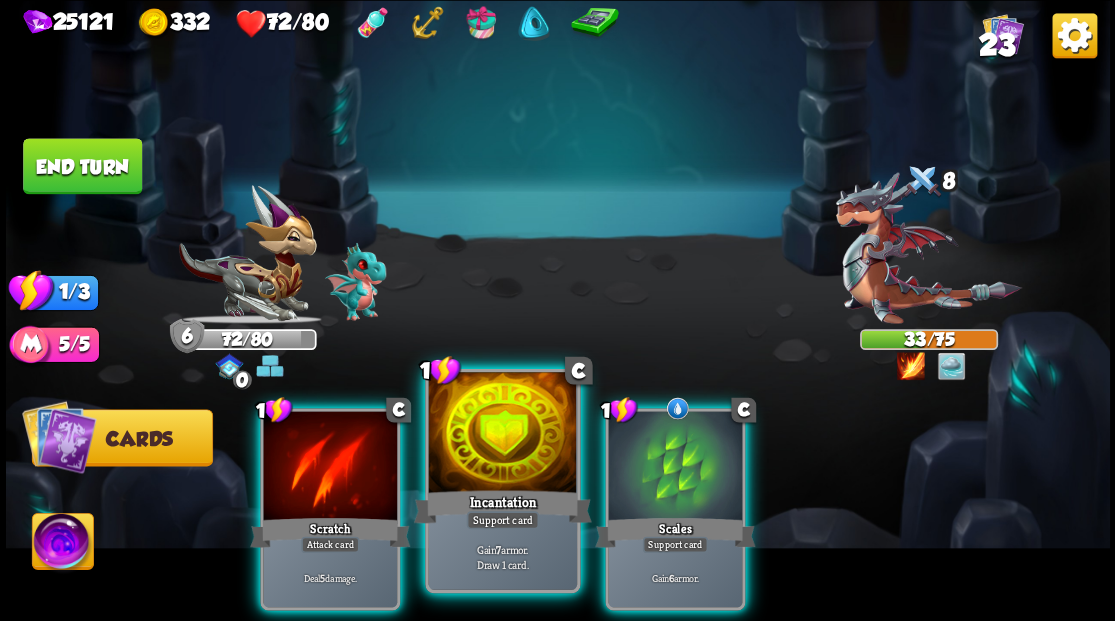 click at bounding box center [502, 434] 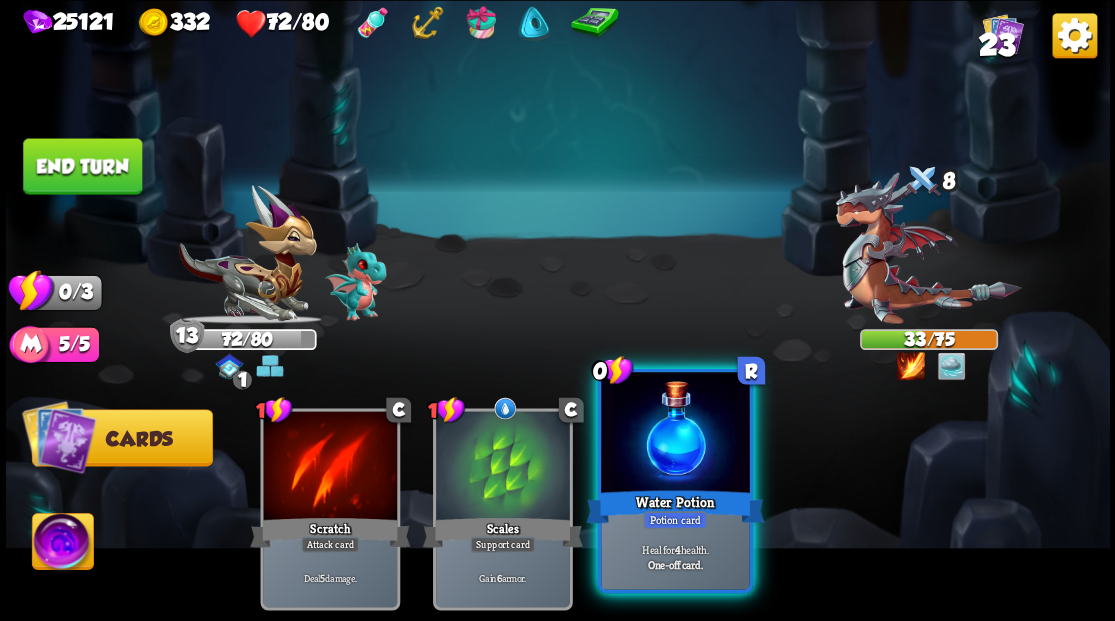 click at bounding box center [675, 434] 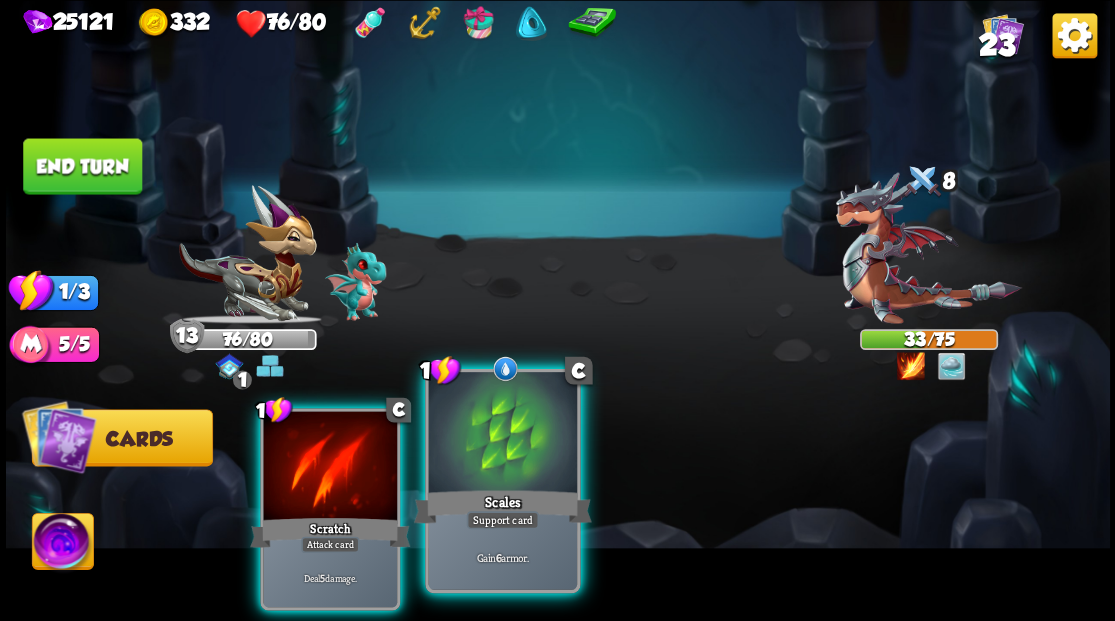 click at bounding box center [502, 434] 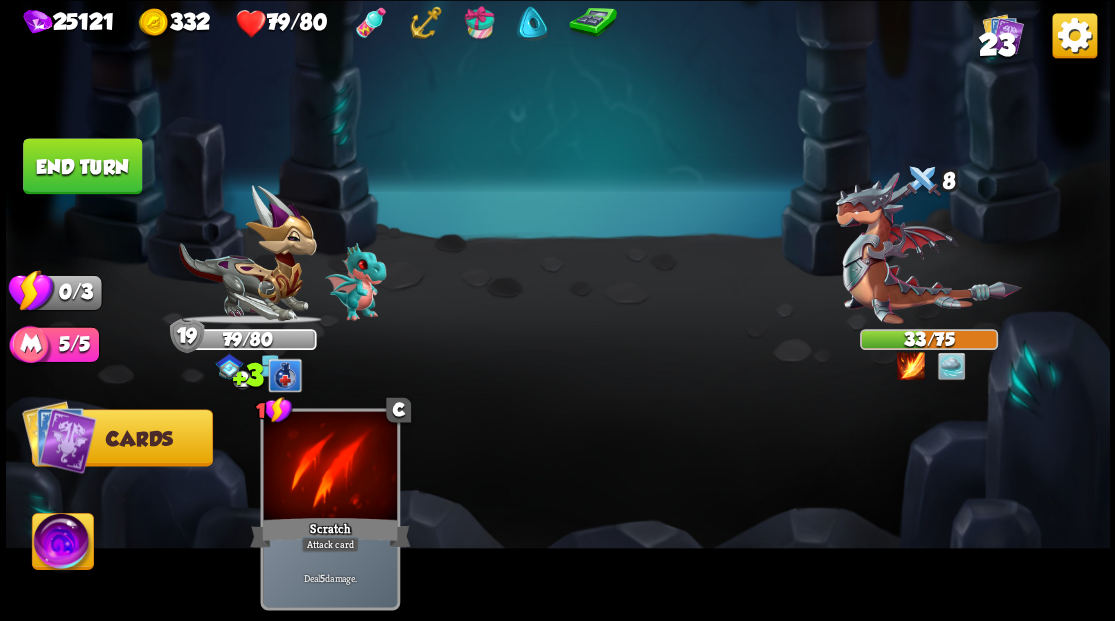 click on "End turn" at bounding box center (82, 166) 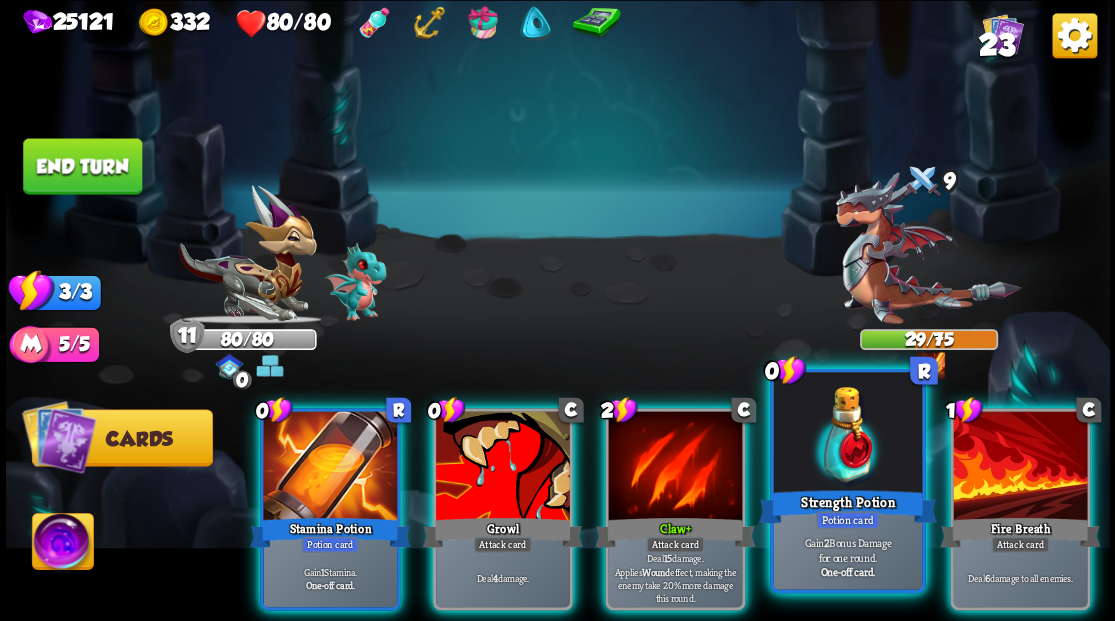 click at bounding box center [847, 434] 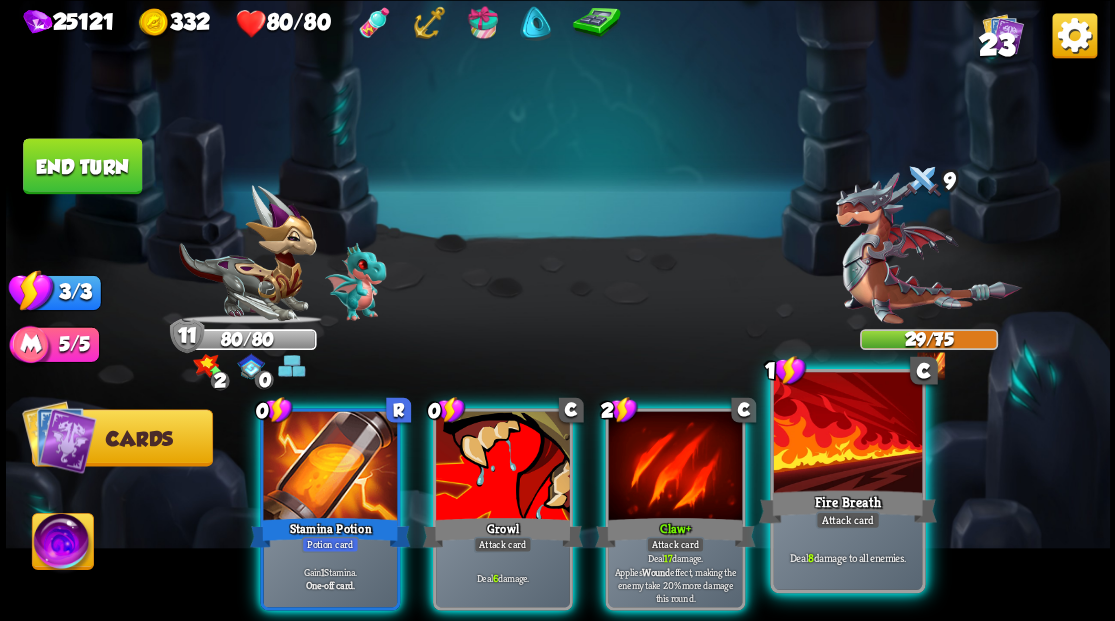 click at bounding box center [847, 434] 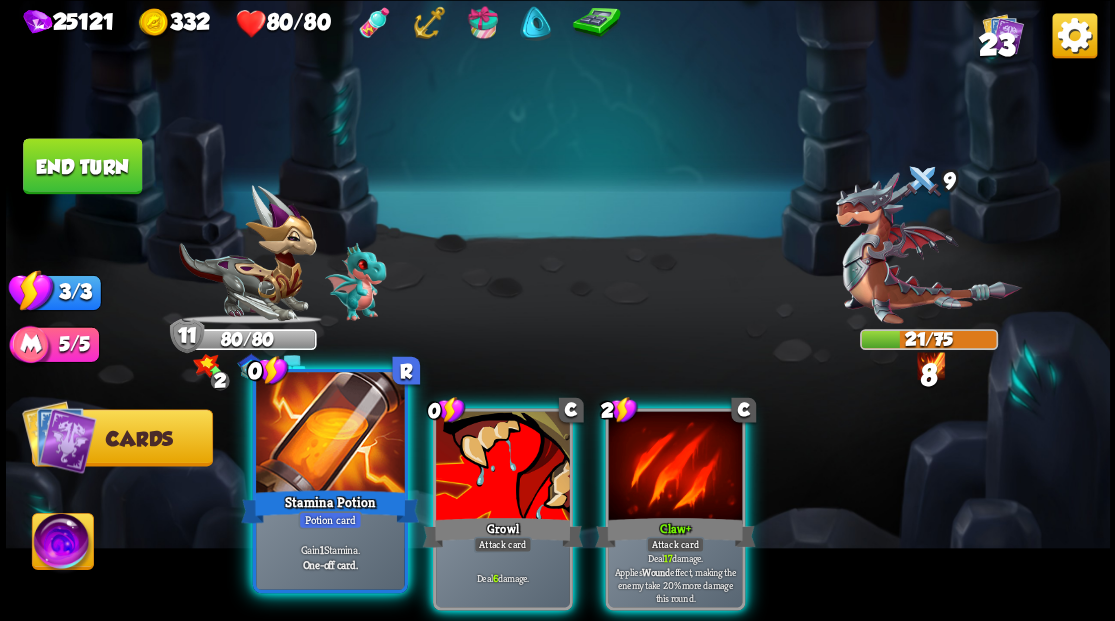 drag, startPoint x: 474, startPoint y: 448, endPoint x: 316, endPoint y: 448, distance: 158 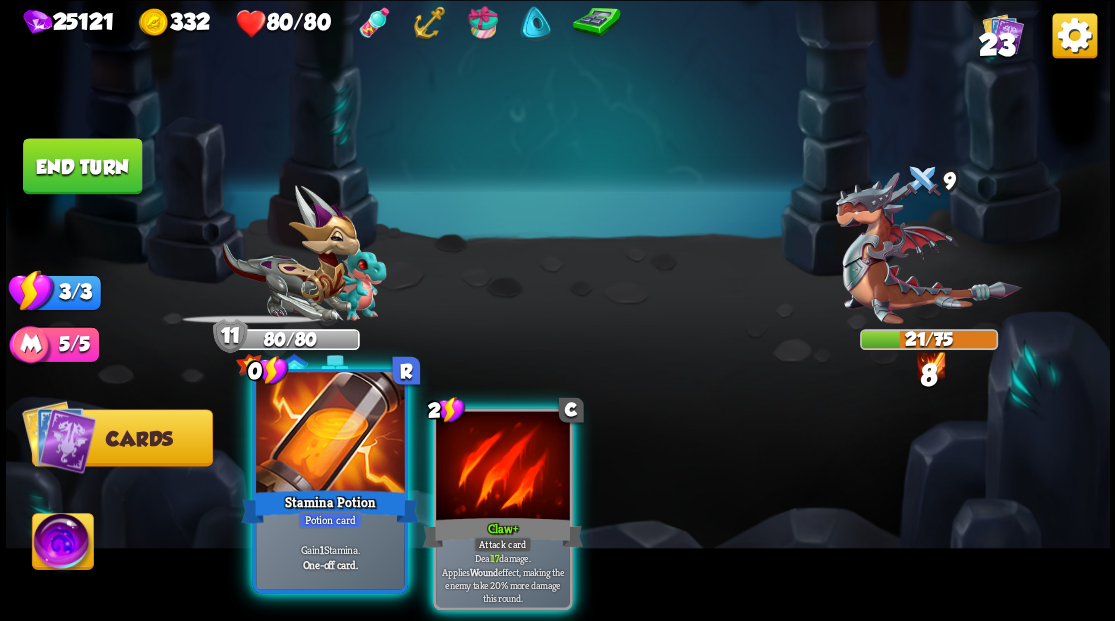 click at bounding box center [330, 434] 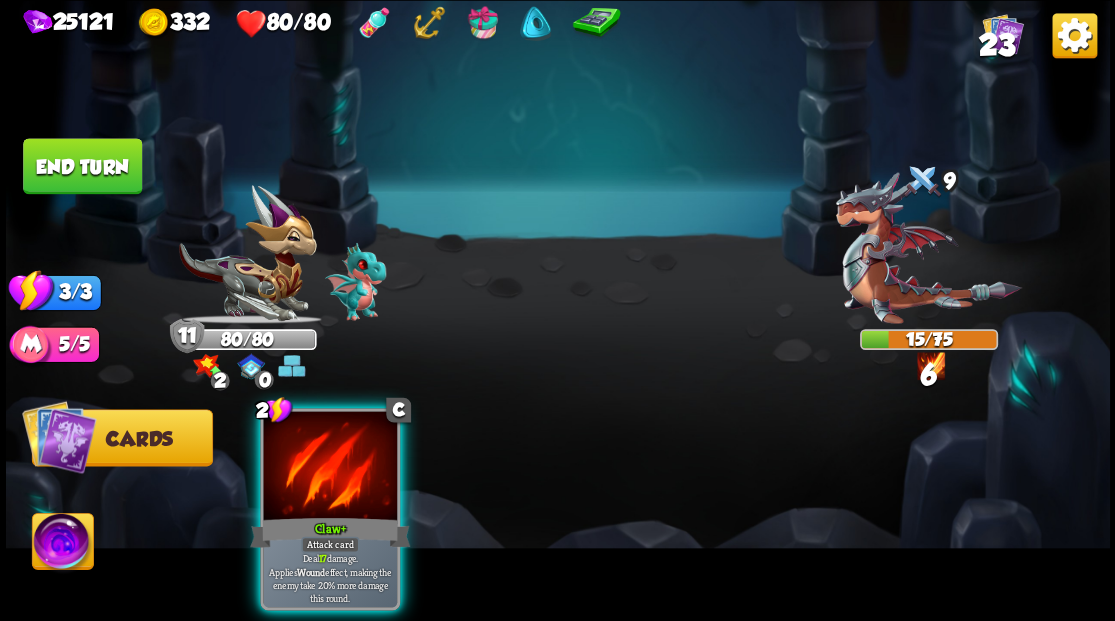 click at bounding box center (330, 467) 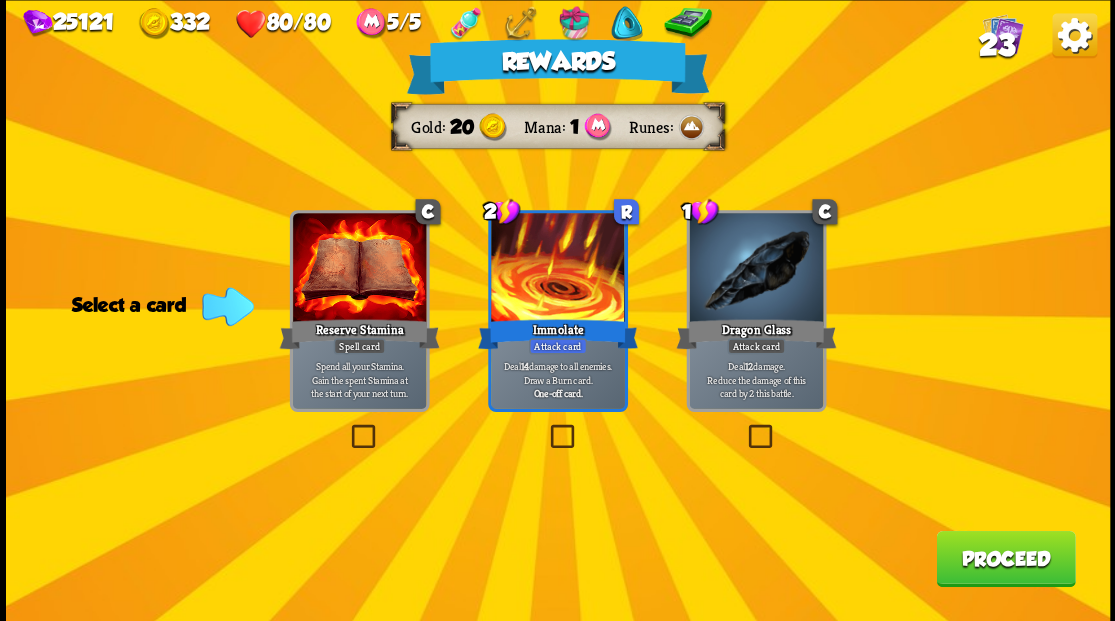 click at bounding box center [744, 427] 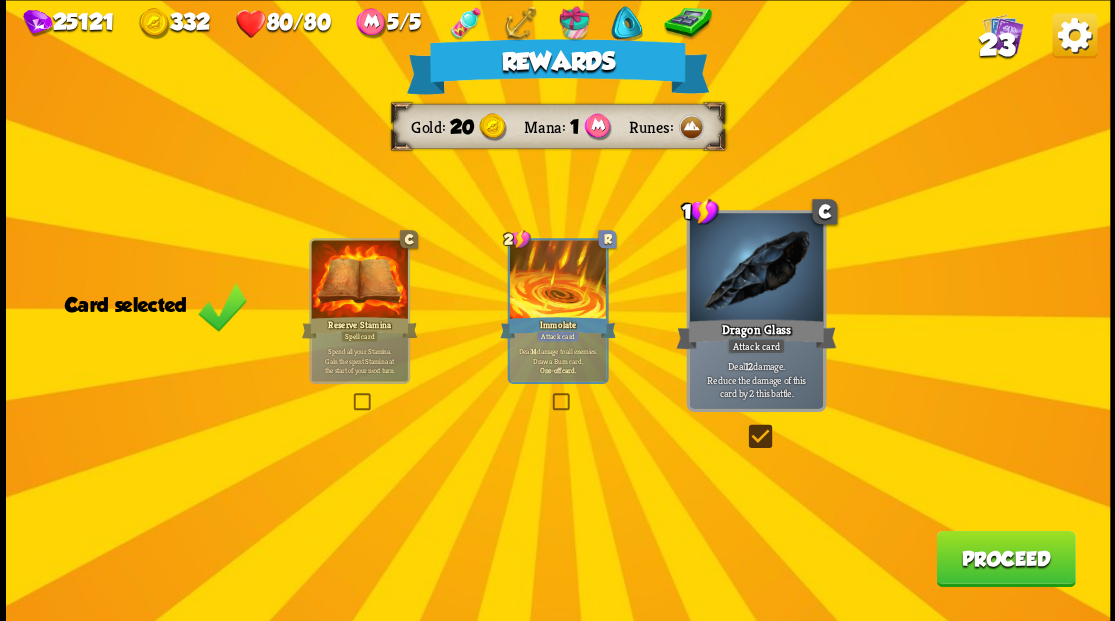 click on "Proceed" at bounding box center [1005, 558] 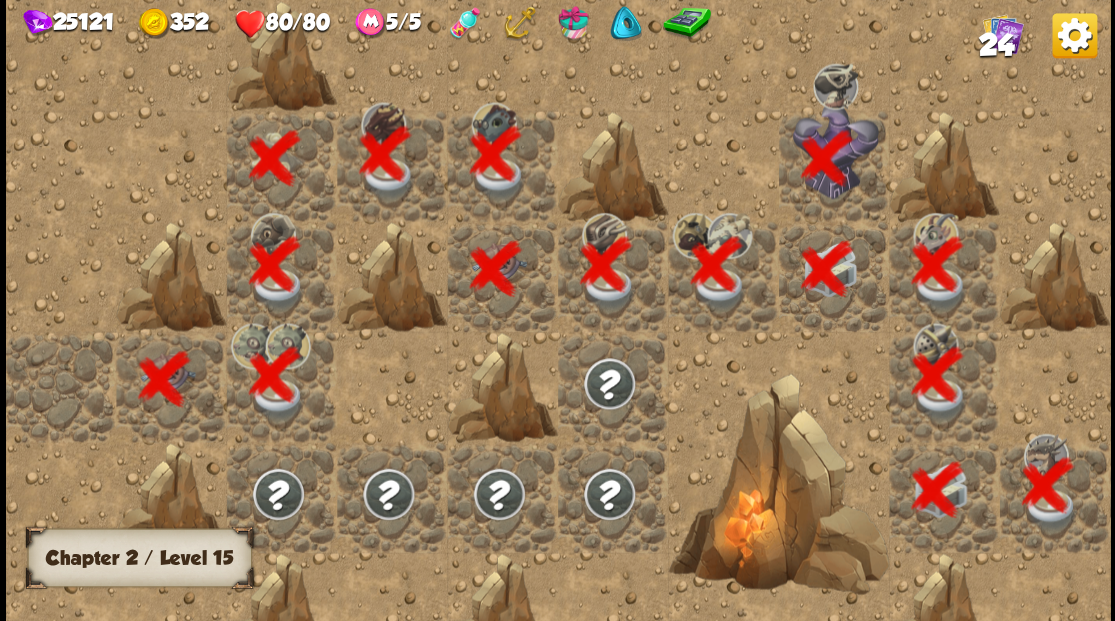 scroll, scrollTop: 0, scrollLeft: 384, axis: horizontal 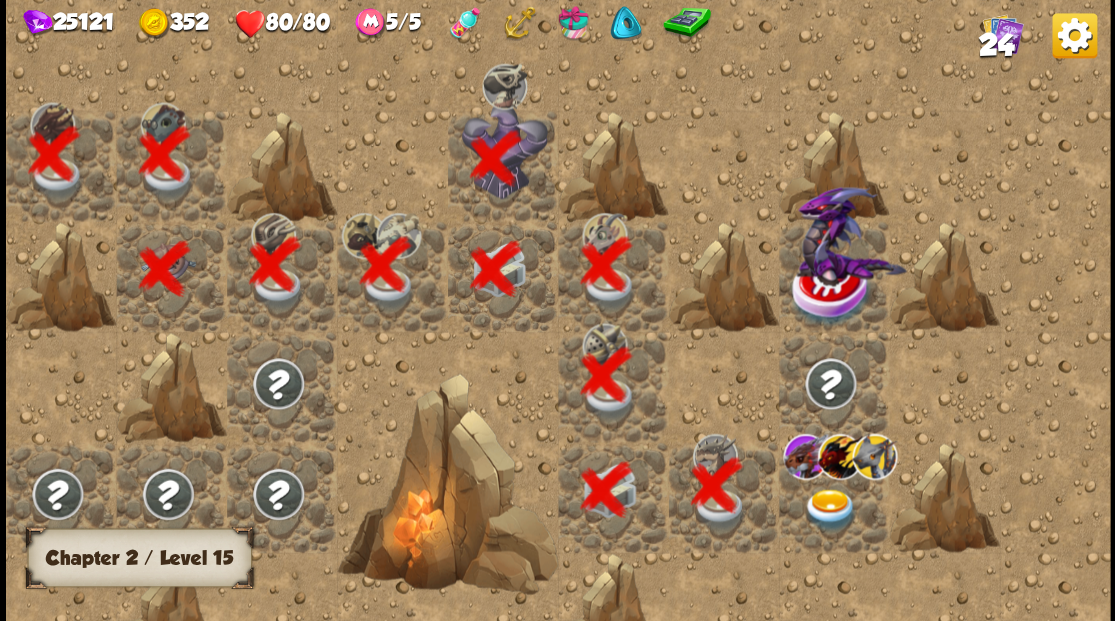 click at bounding box center [829, 509] 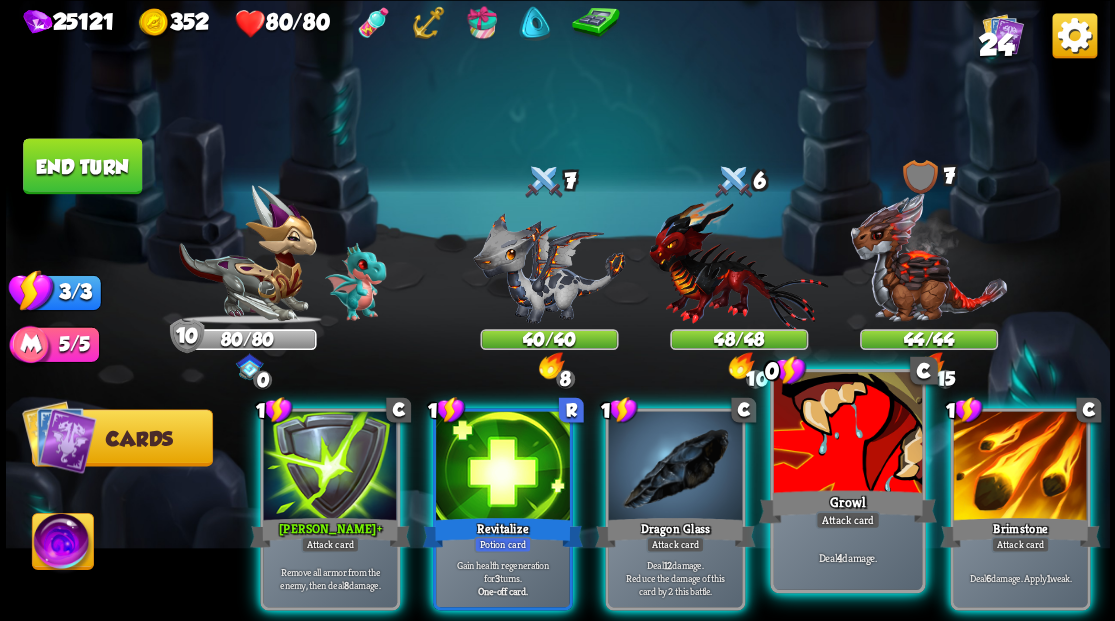 click at bounding box center (847, 434) 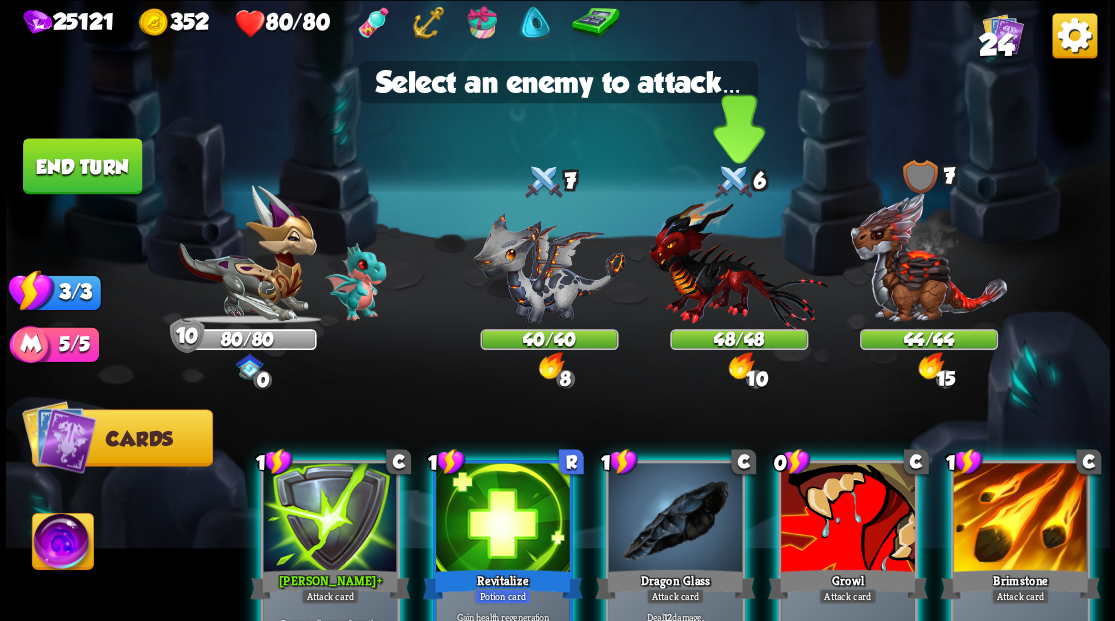 click at bounding box center [738, 263] 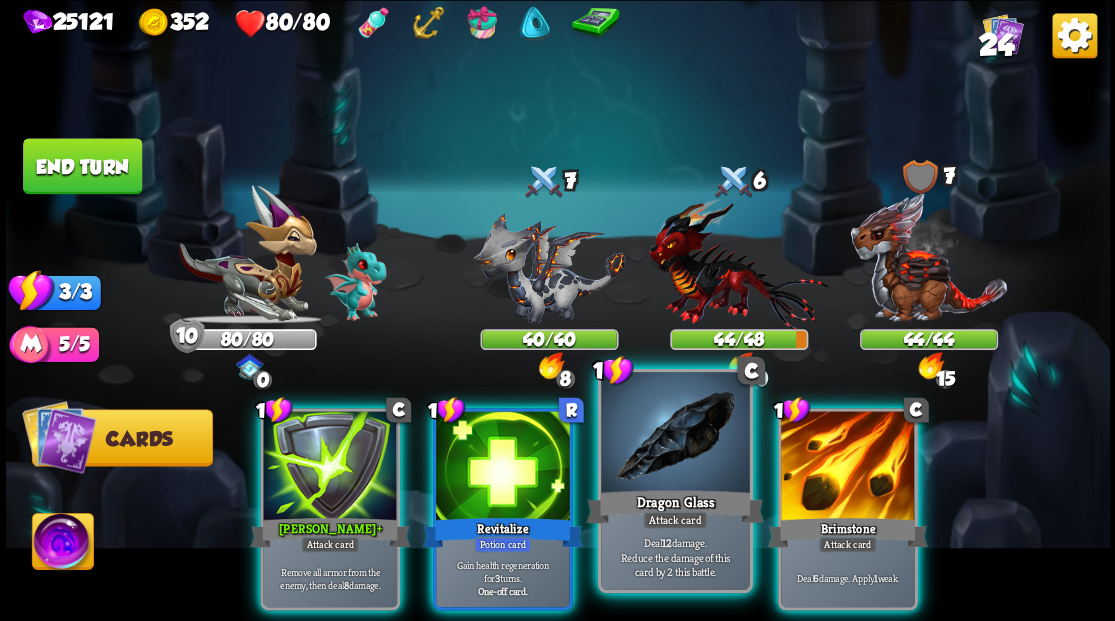 click at bounding box center (675, 434) 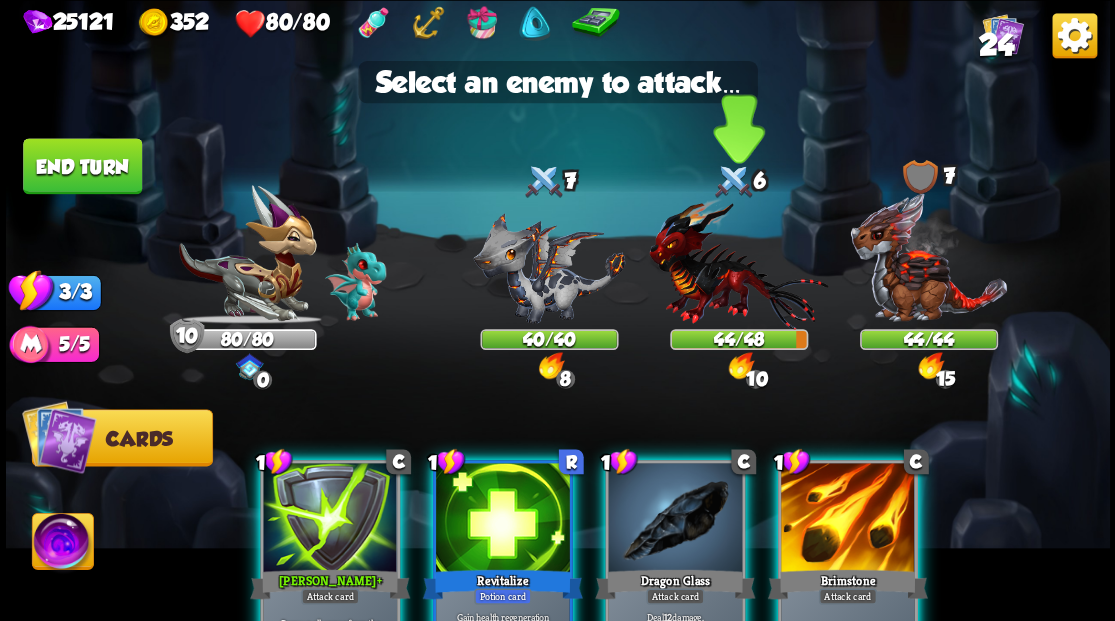 click at bounding box center (738, 263) 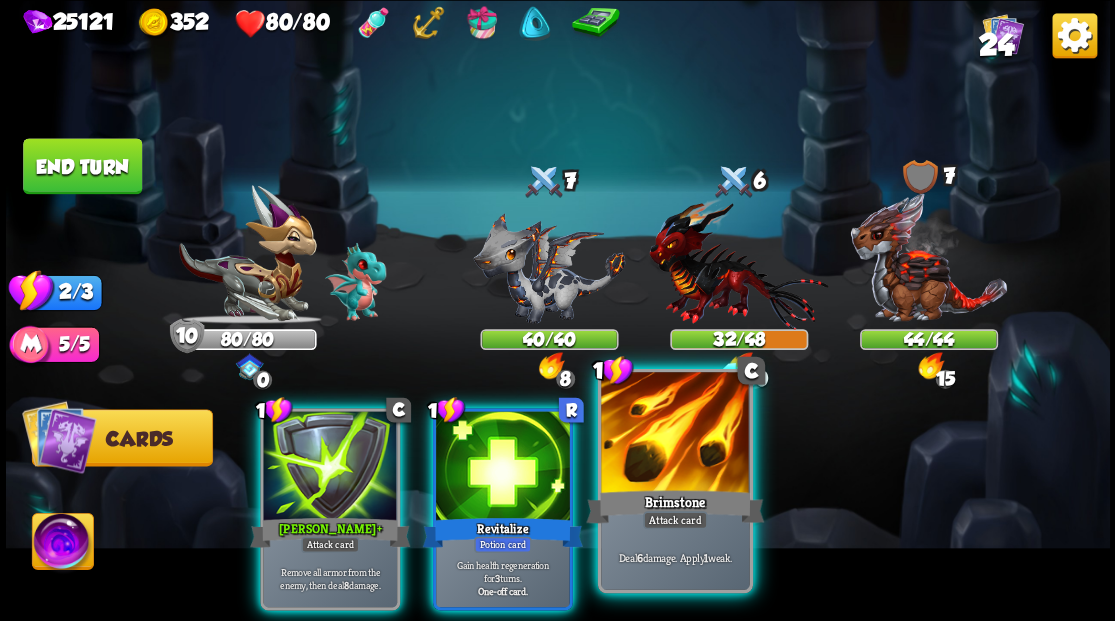 click at bounding box center (675, 434) 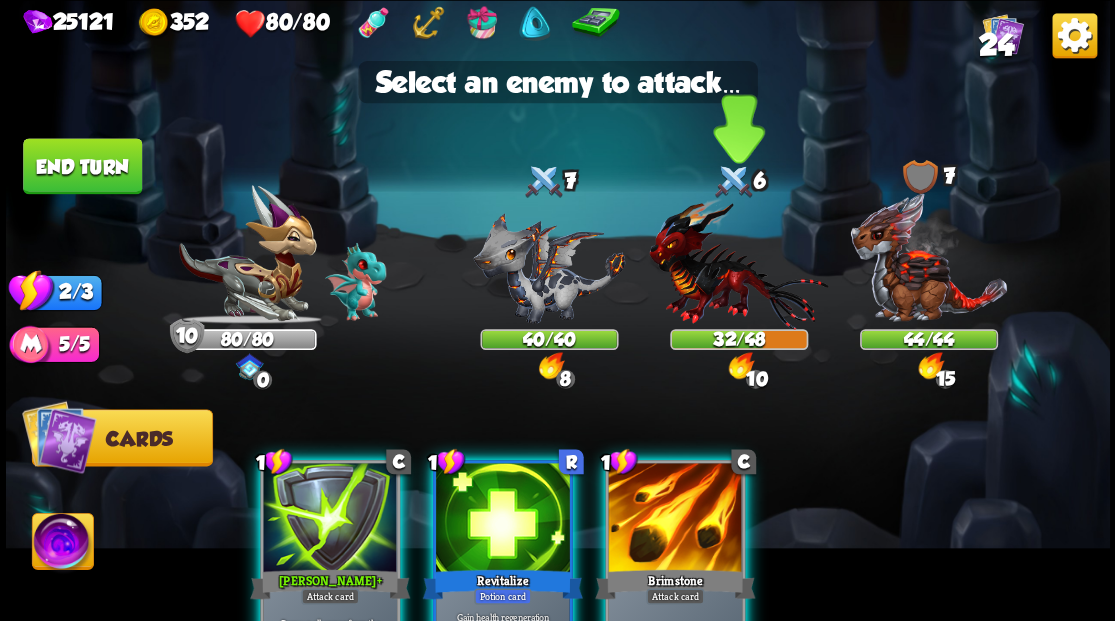 click at bounding box center (738, 263) 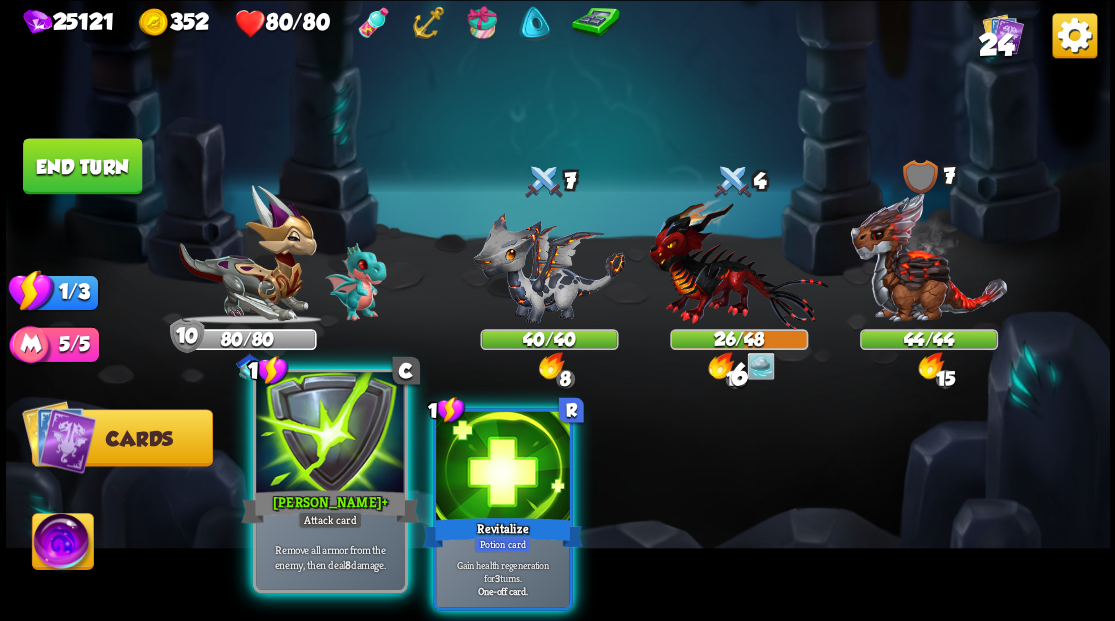 click at bounding box center (330, 434) 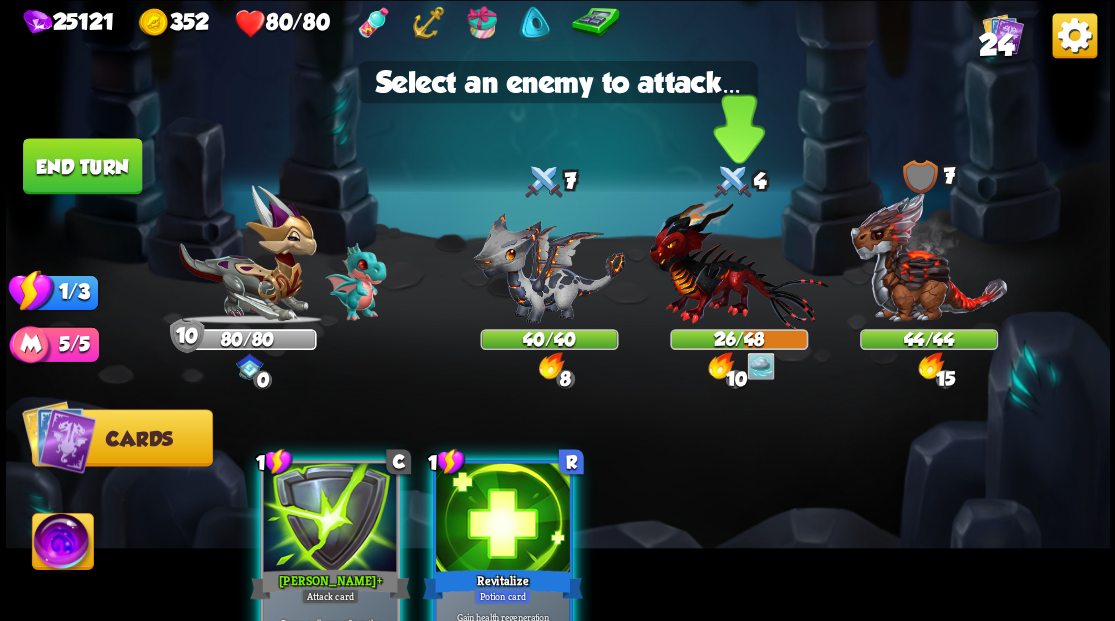 click at bounding box center [738, 263] 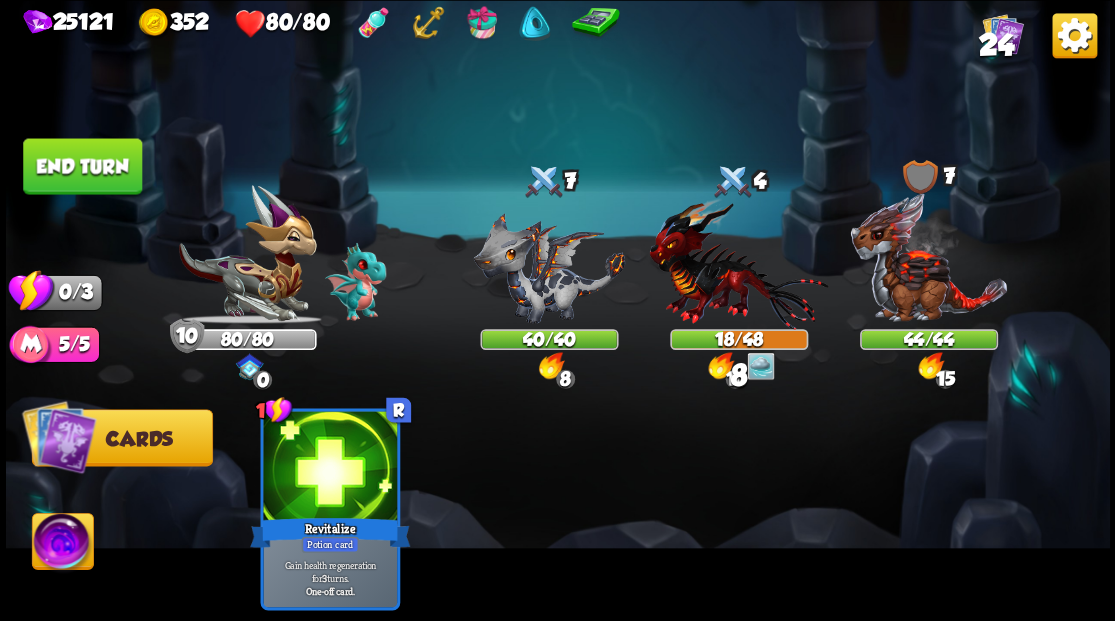 click on "End turn" at bounding box center (82, 166) 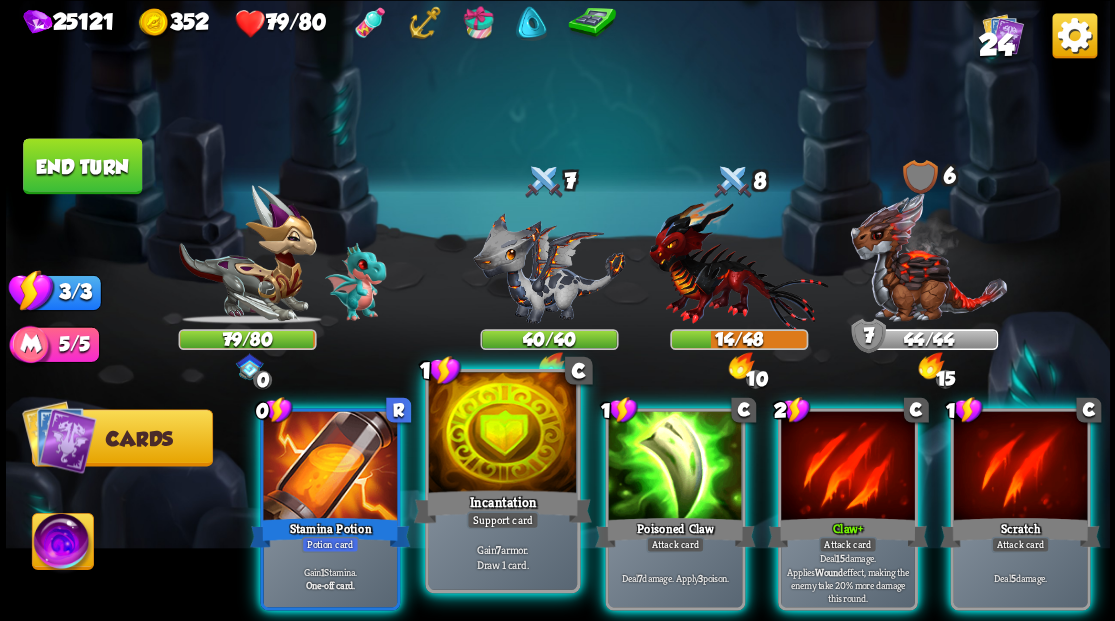 click at bounding box center [502, 434] 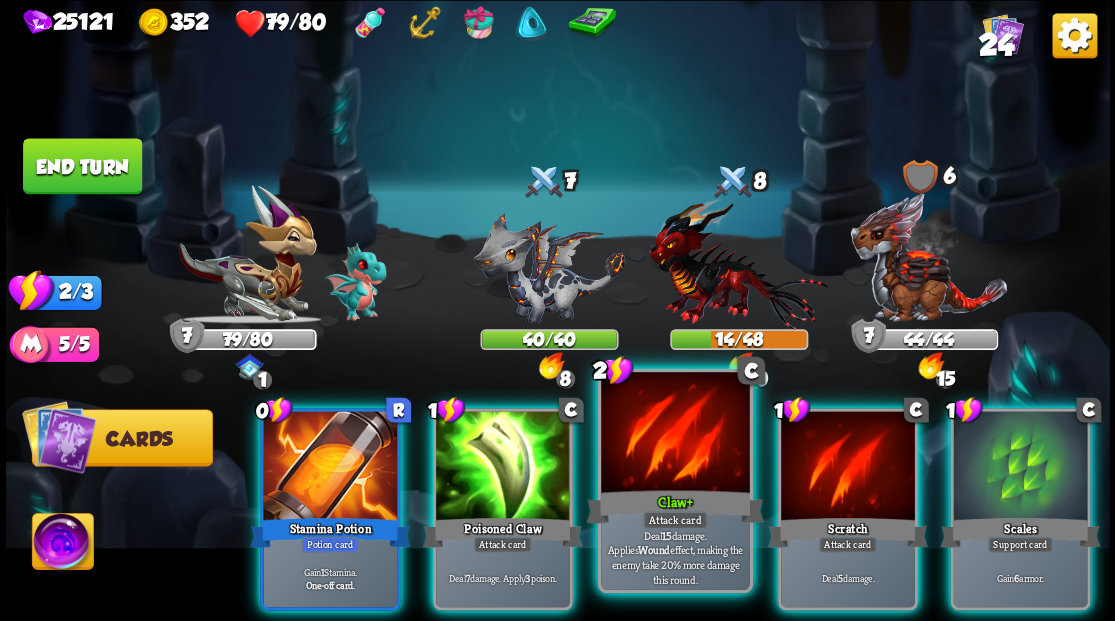 drag, startPoint x: 654, startPoint y: 471, endPoint x: 660, endPoint y: 445, distance: 26.683329 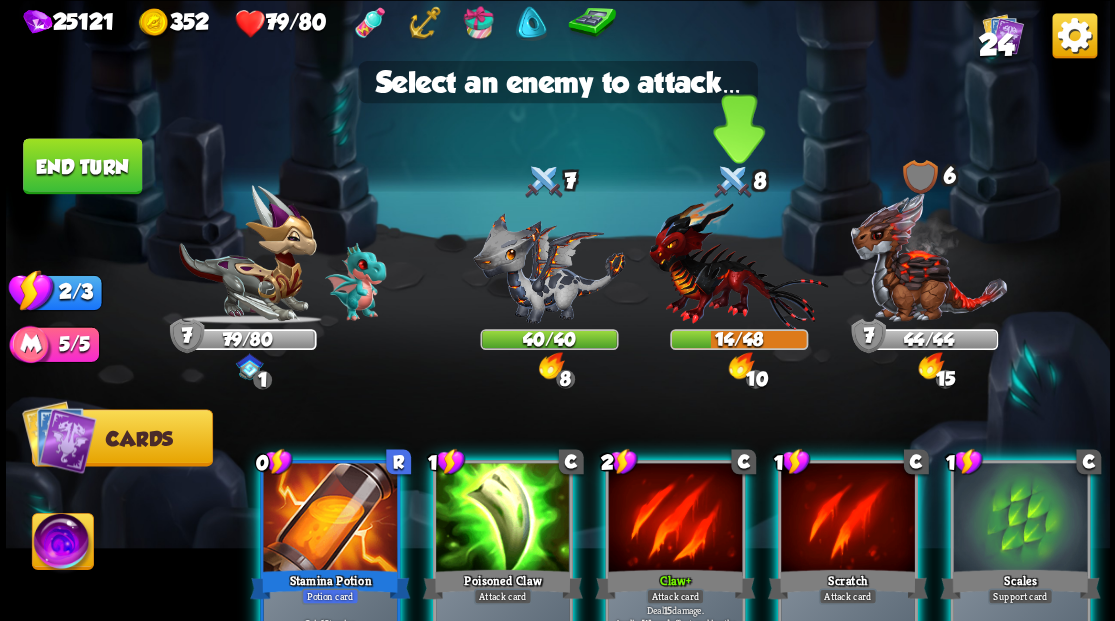 click at bounding box center [738, 263] 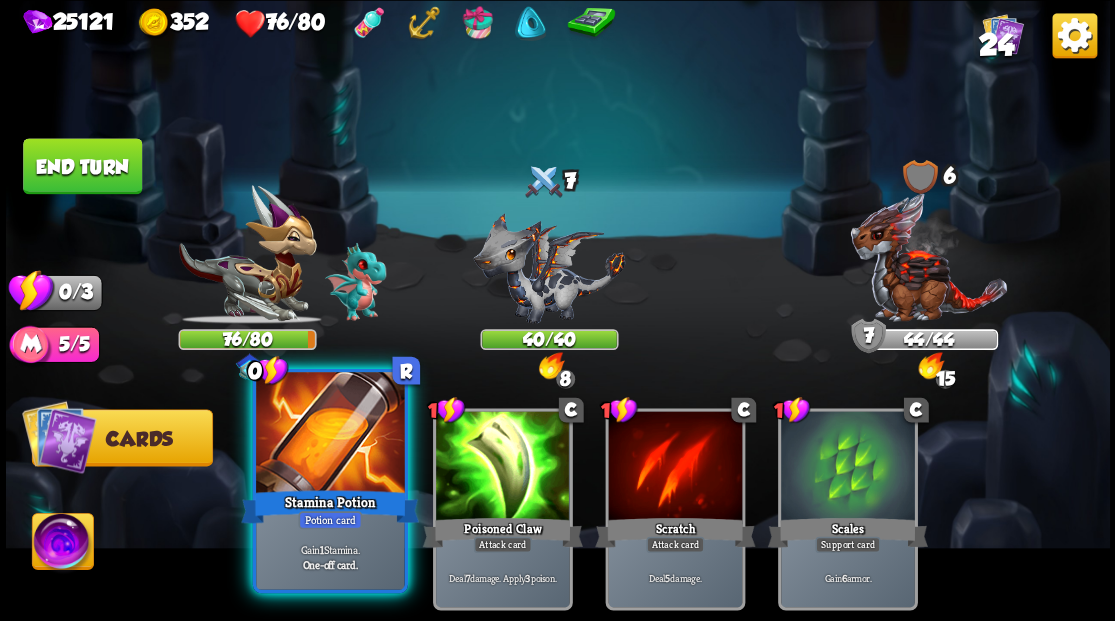 click at bounding box center (330, 434) 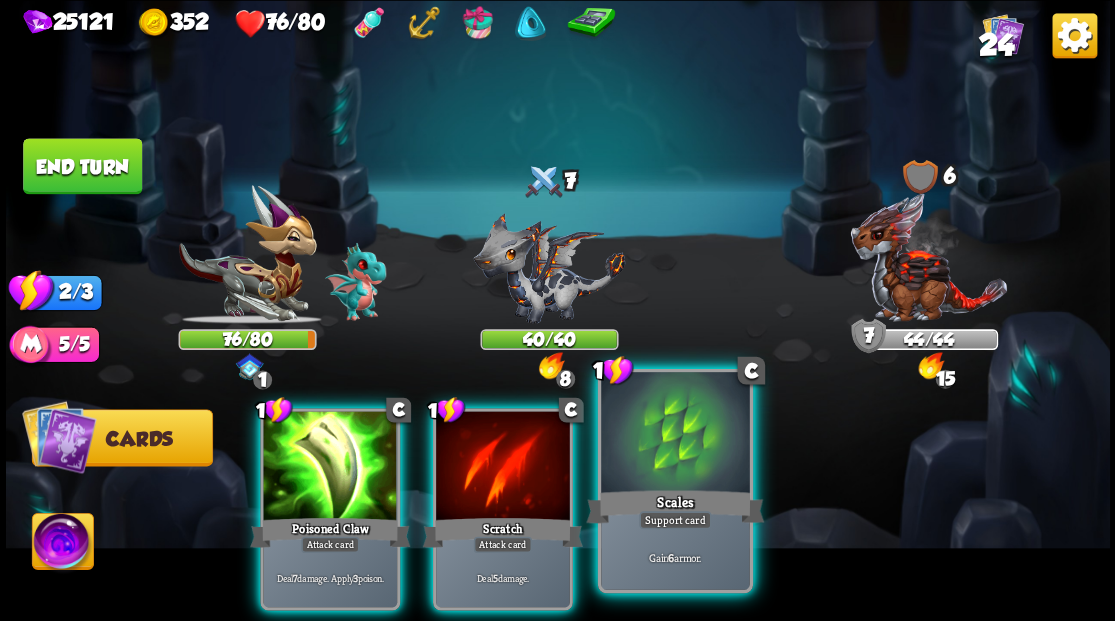 click at bounding box center (675, 434) 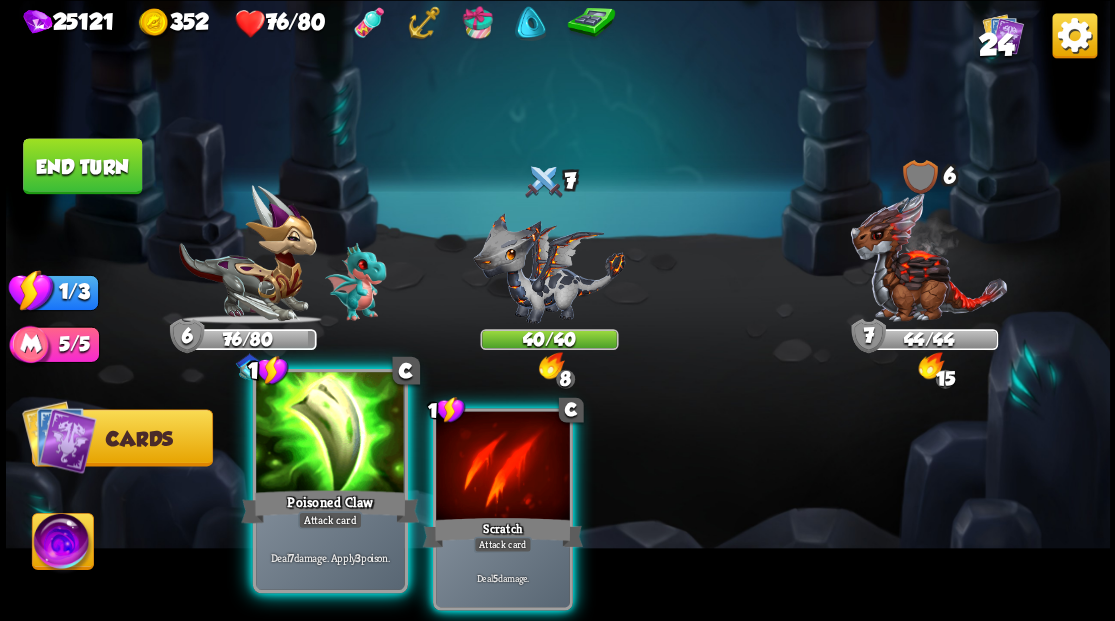 click at bounding box center (330, 434) 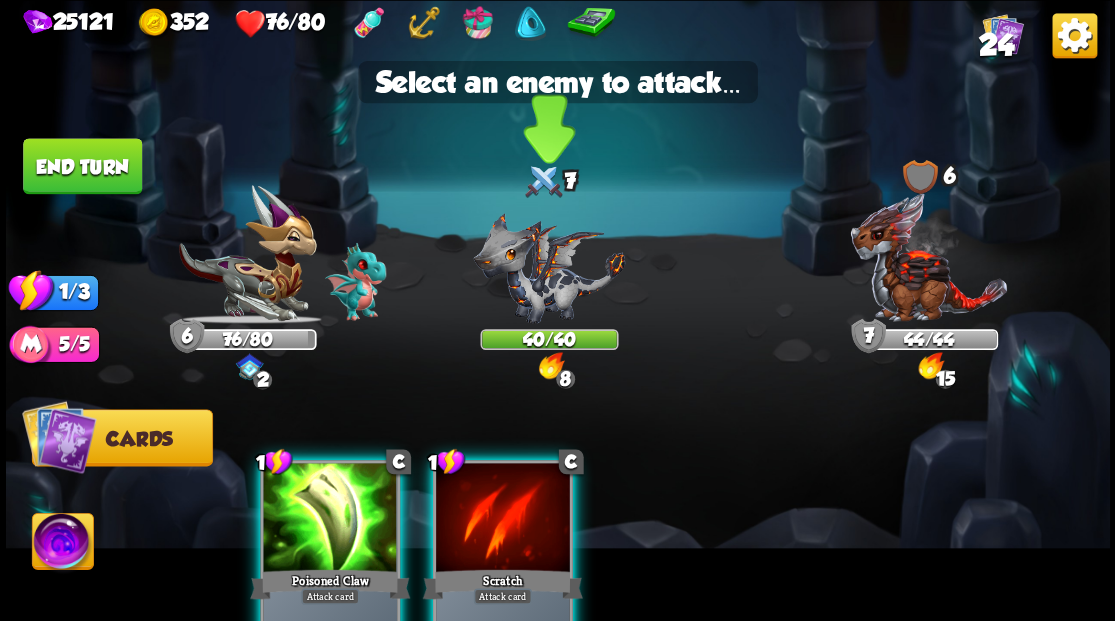 click at bounding box center (549, 267) 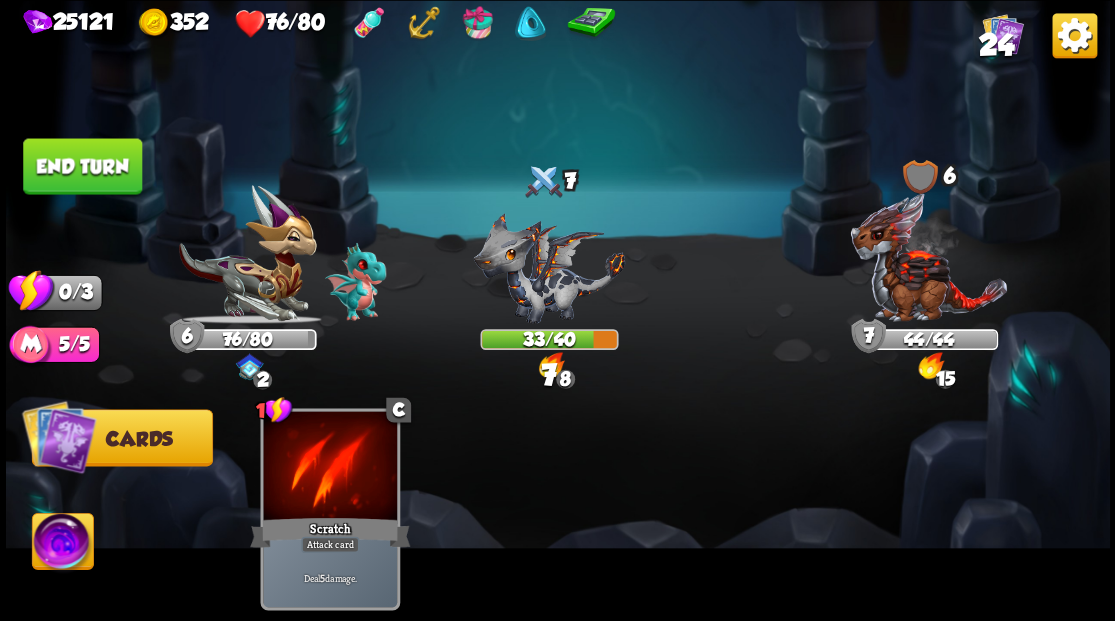 click on "End turn" at bounding box center [82, 166] 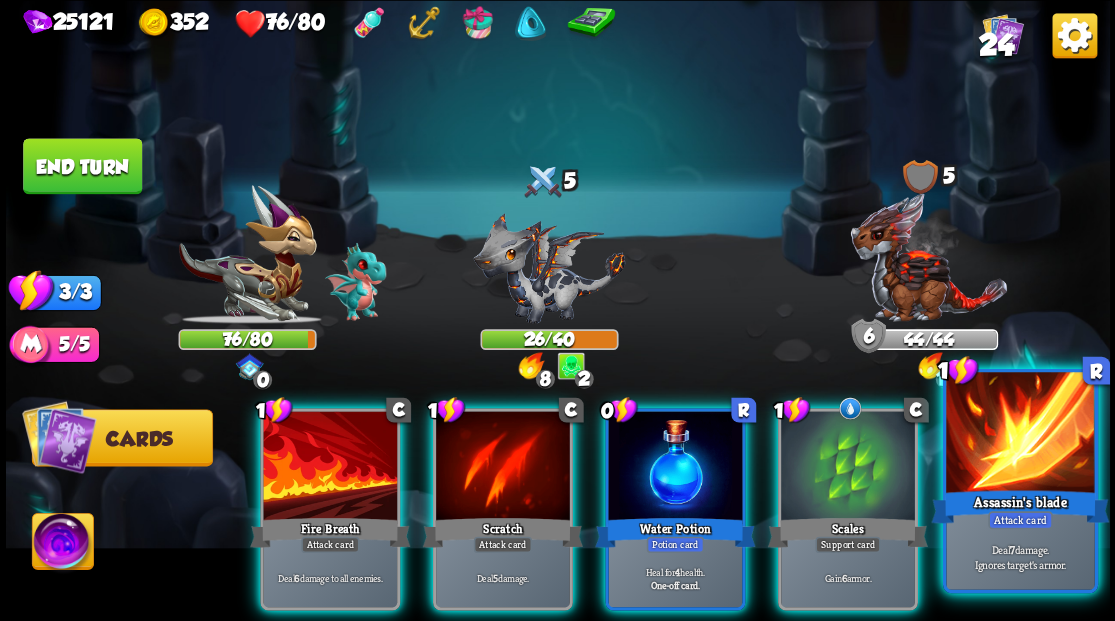 click at bounding box center [1020, 434] 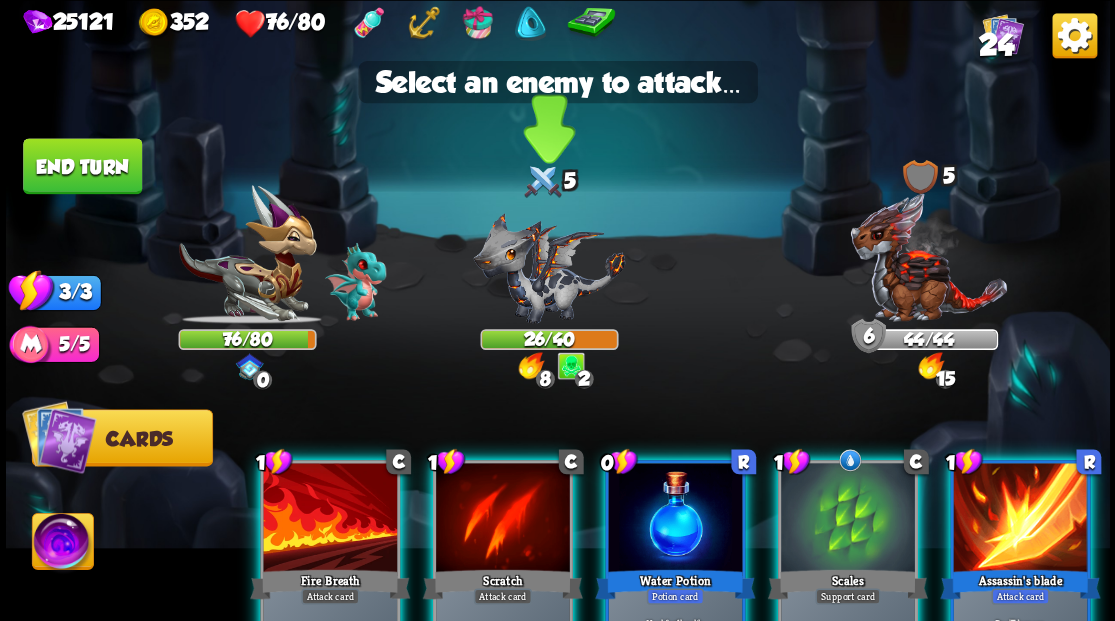 click at bounding box center (549, 267) 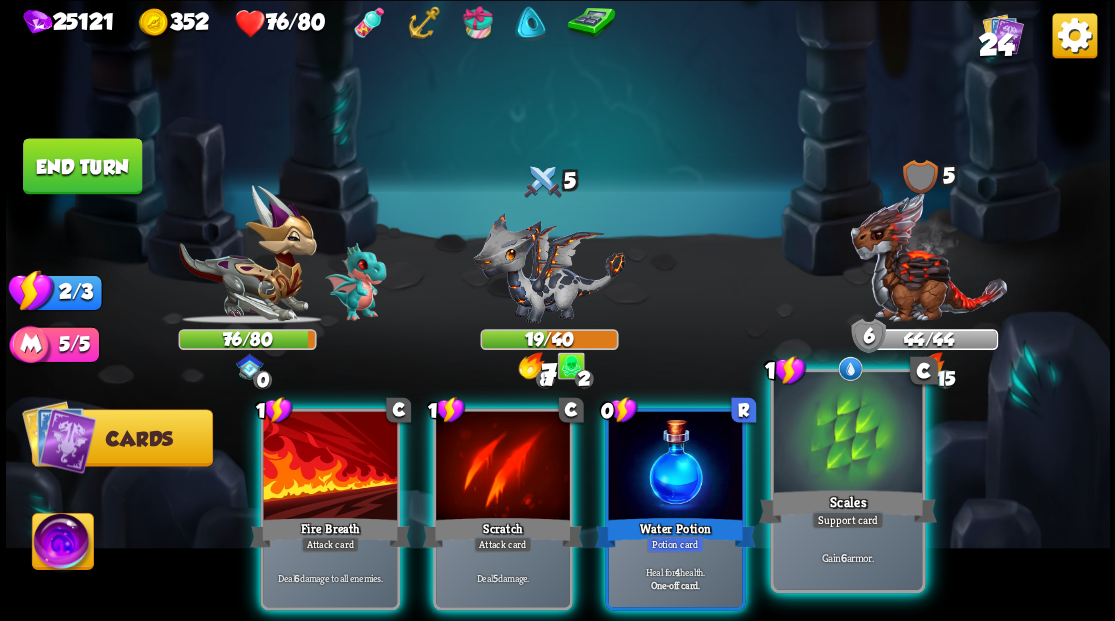 click on "Scales" at bounding box center (847, 506) 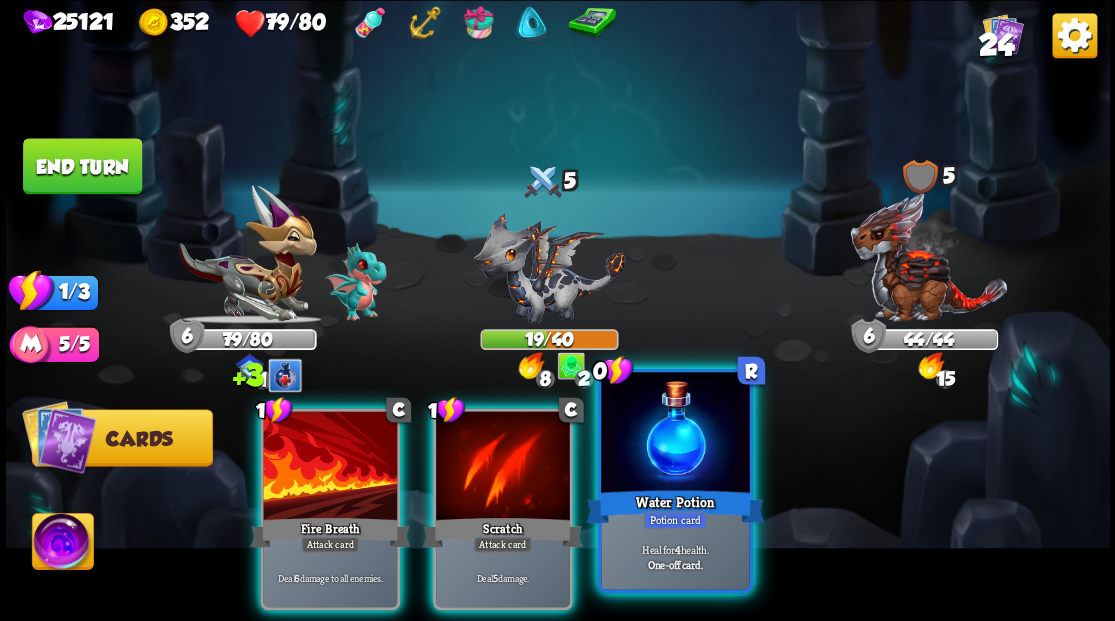 click at bounding box center [675, 434] 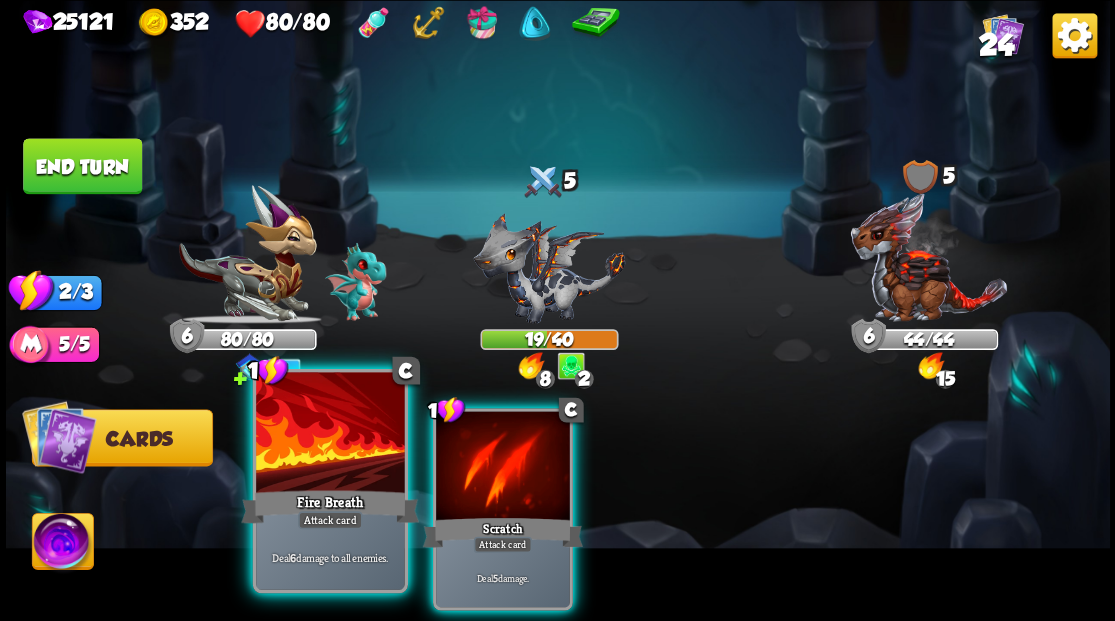 click at bounding box center (330, 434) 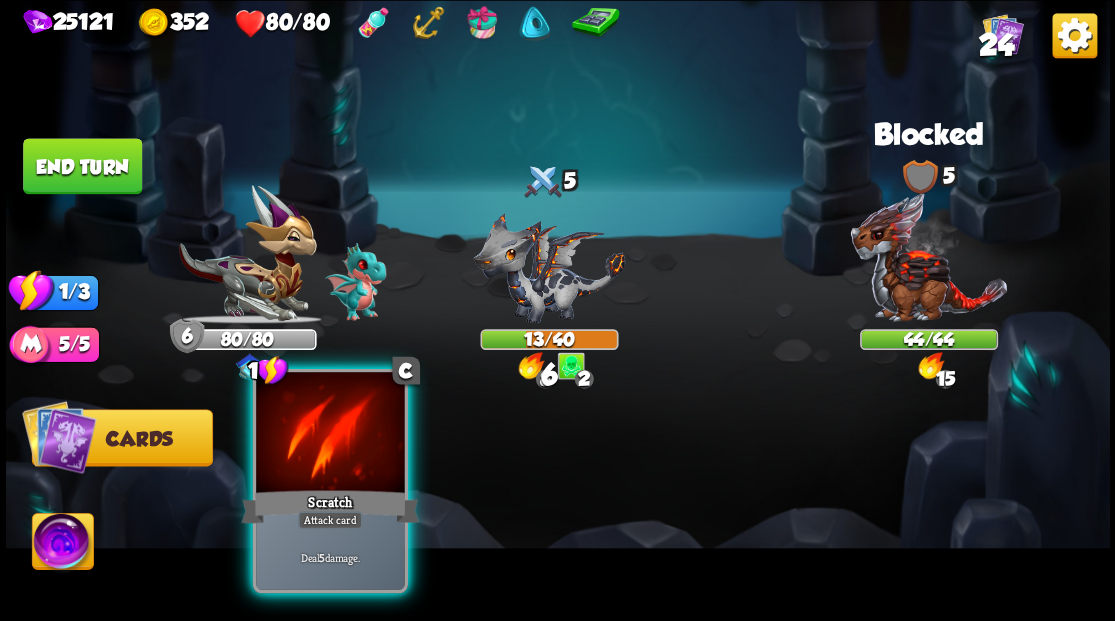 drag, startPoint x: 257, startPoint y: 520, endPoint x: 311, endPoint y: 497, distance: 58.694122 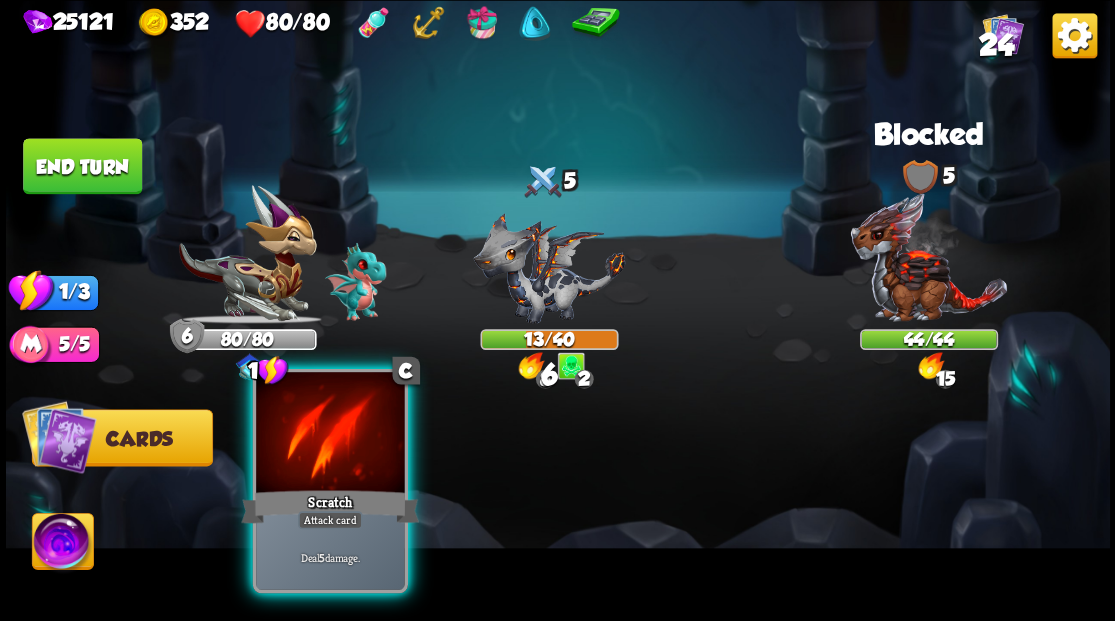 click on "Scratch" at bounding box center [330, 506] 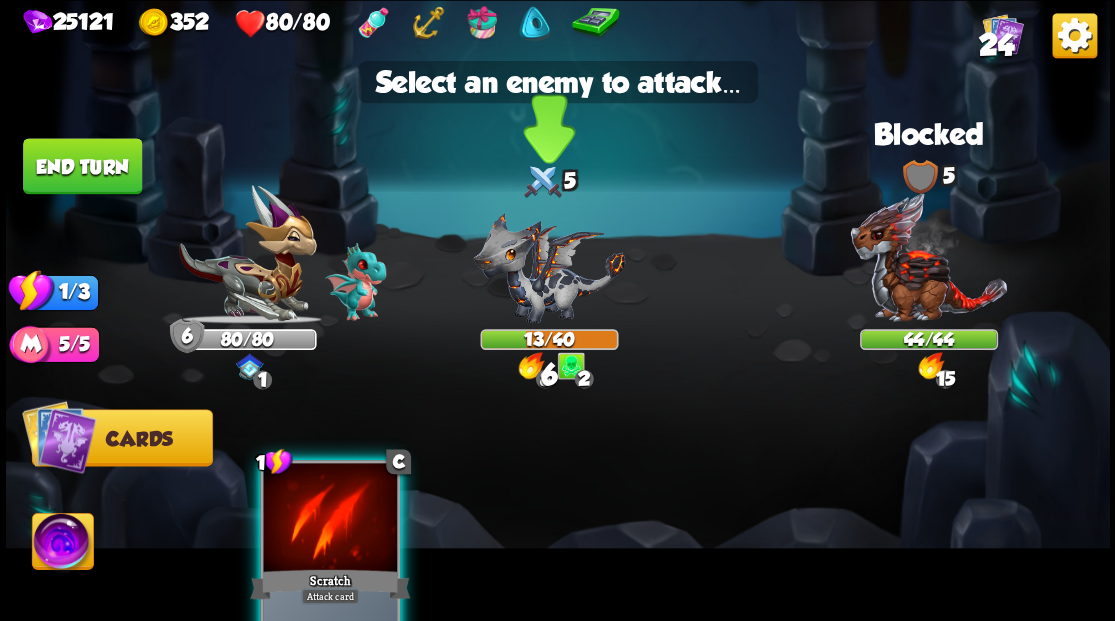 drag, startPoint x: 559, startPoint y: 295, endPoint x: 534, endPoint y: 308, distance: 28.178005 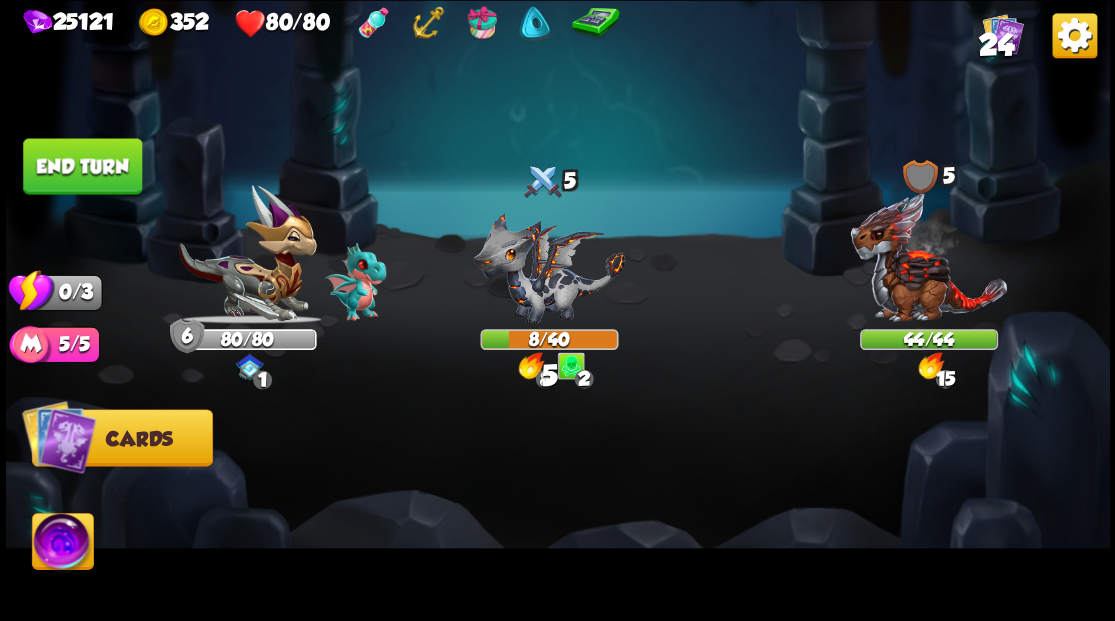 click on "End turn" at bounding box center (82, 166) 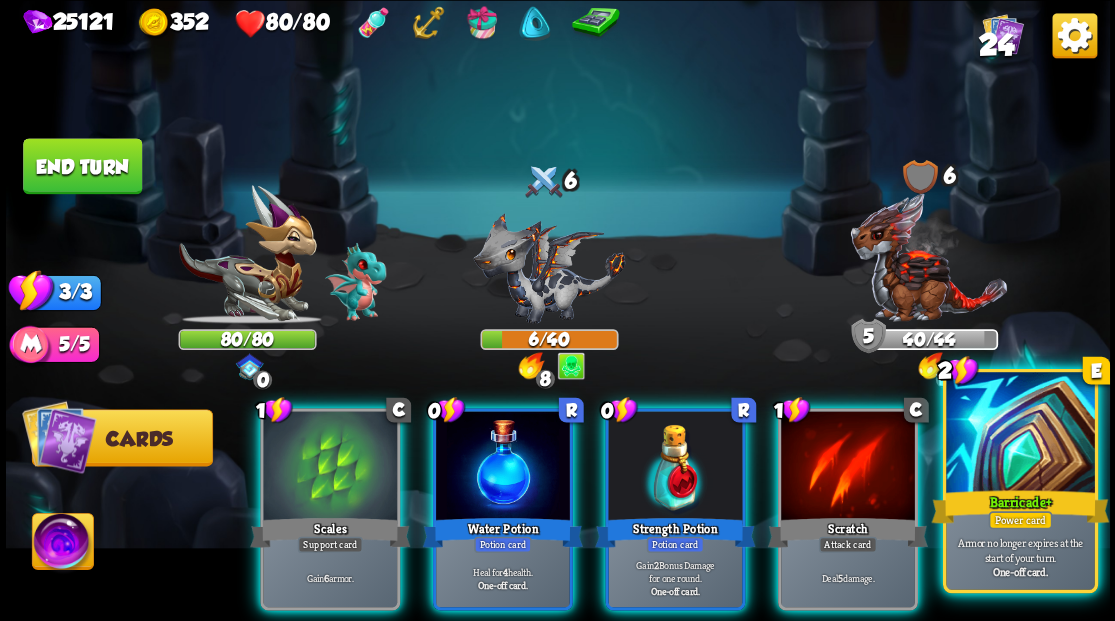 click at bounding box center (1020, 434) 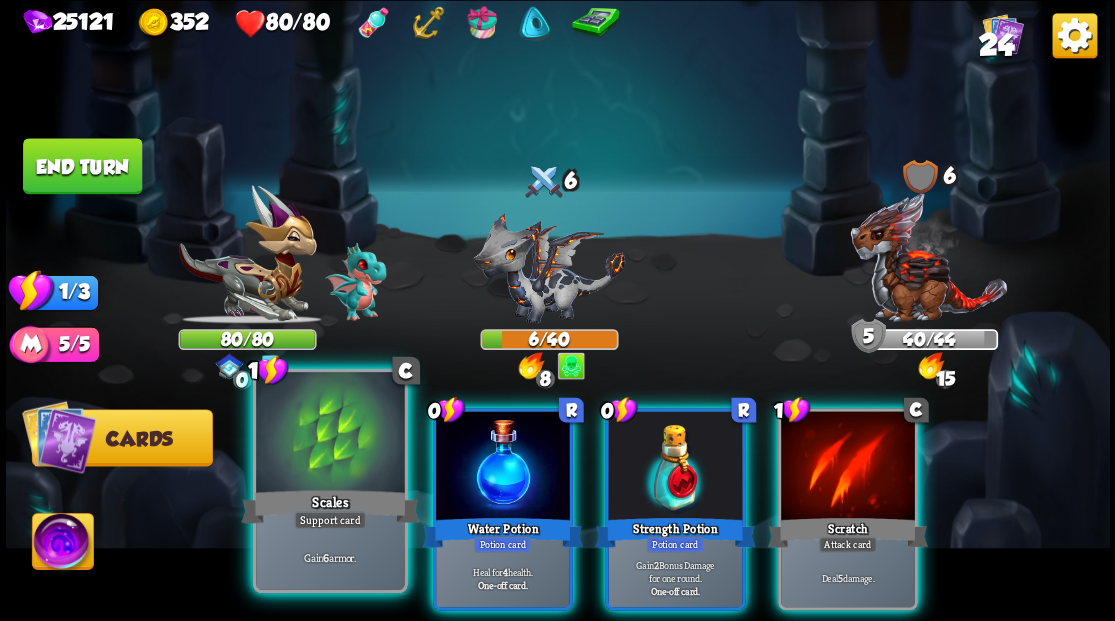 click at bounding box center (330, 434) 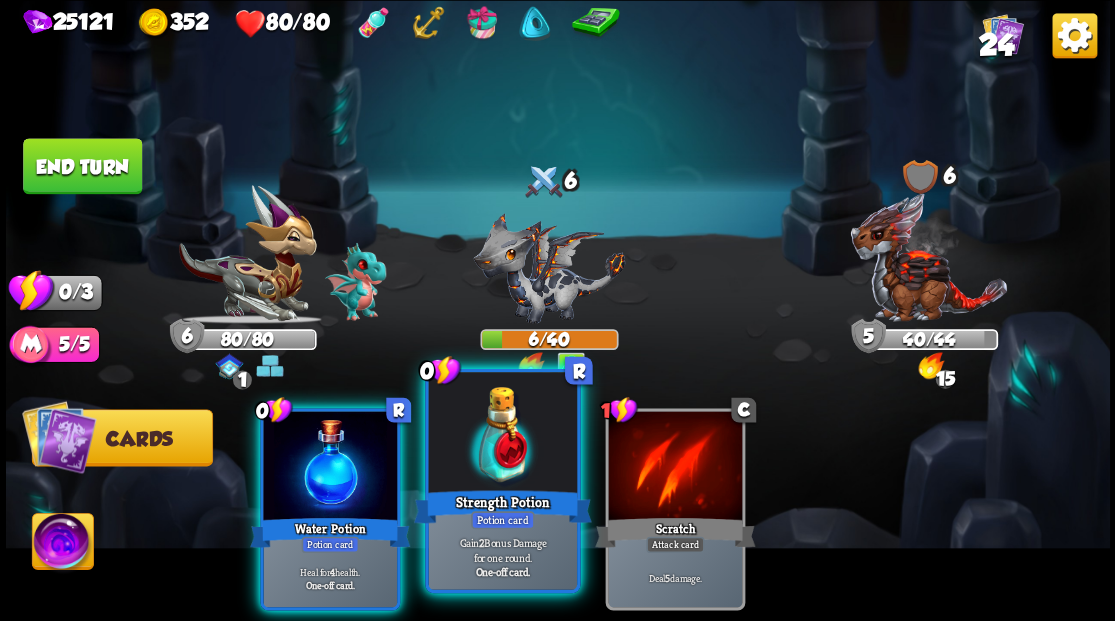 click at bounding box center (502, 434) 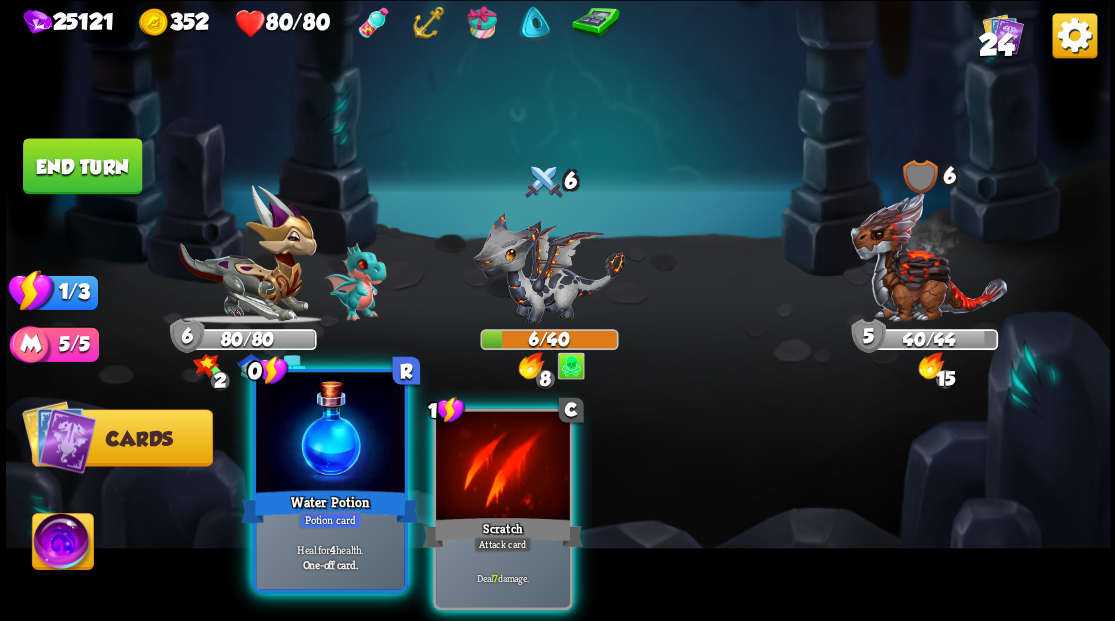 click at bounding box center (330, 434) 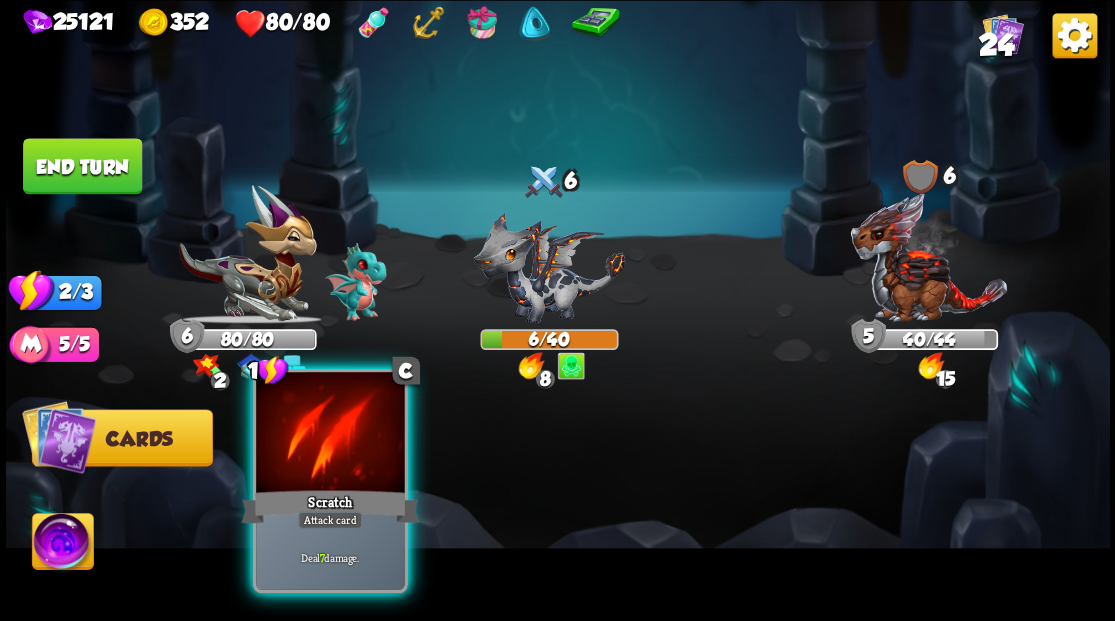 click at bounding box center [330, 434] 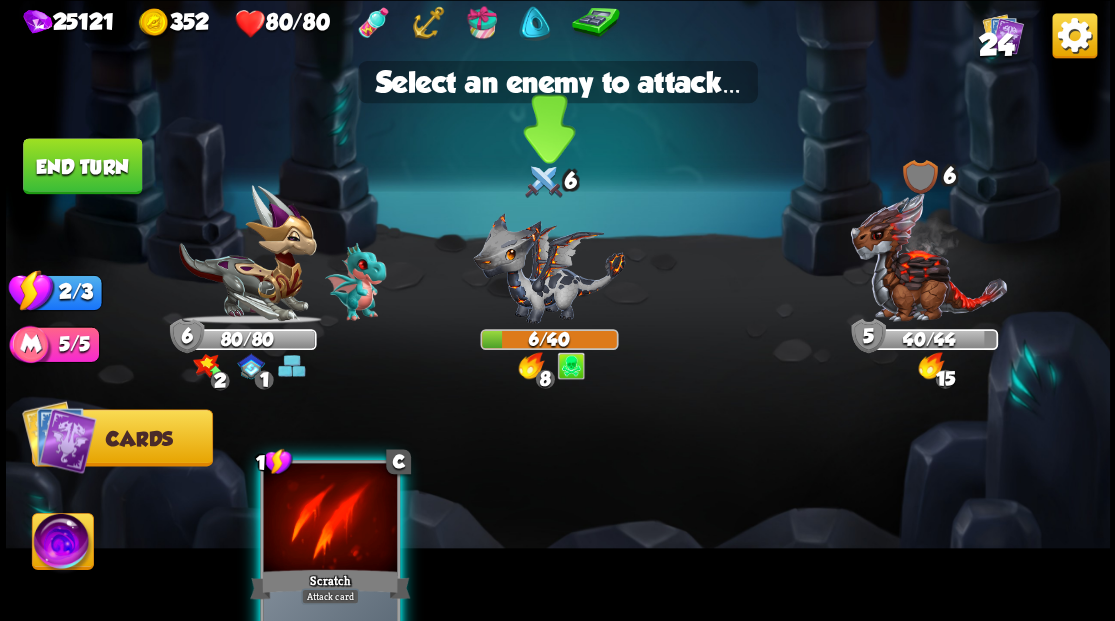 click at bounding box center (549, 267) 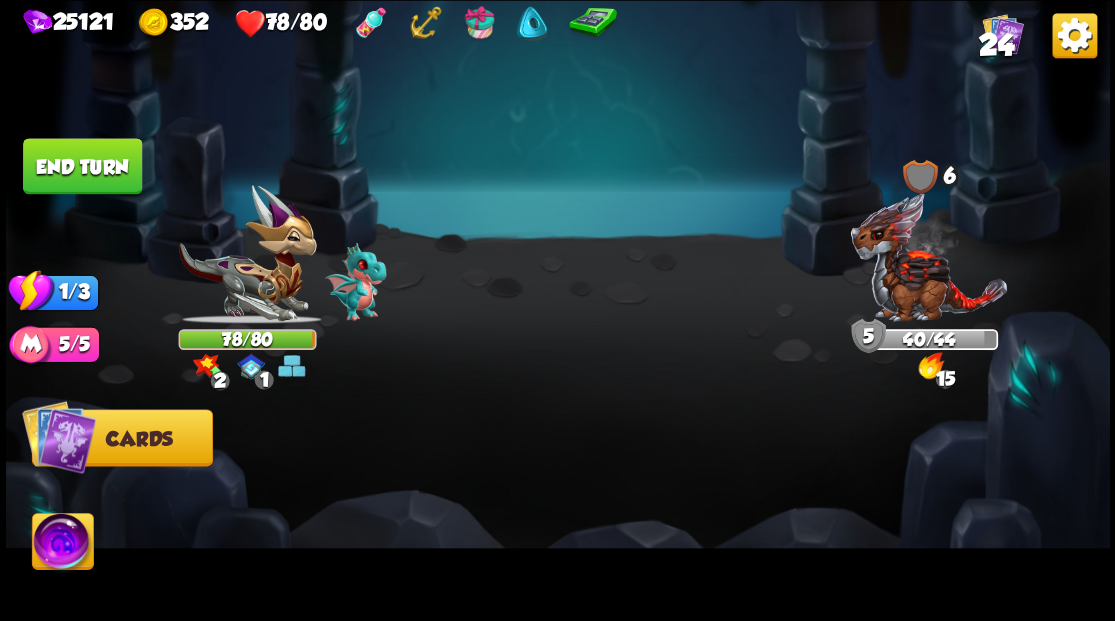 click on "End turn" at bounding box center [82, 166] 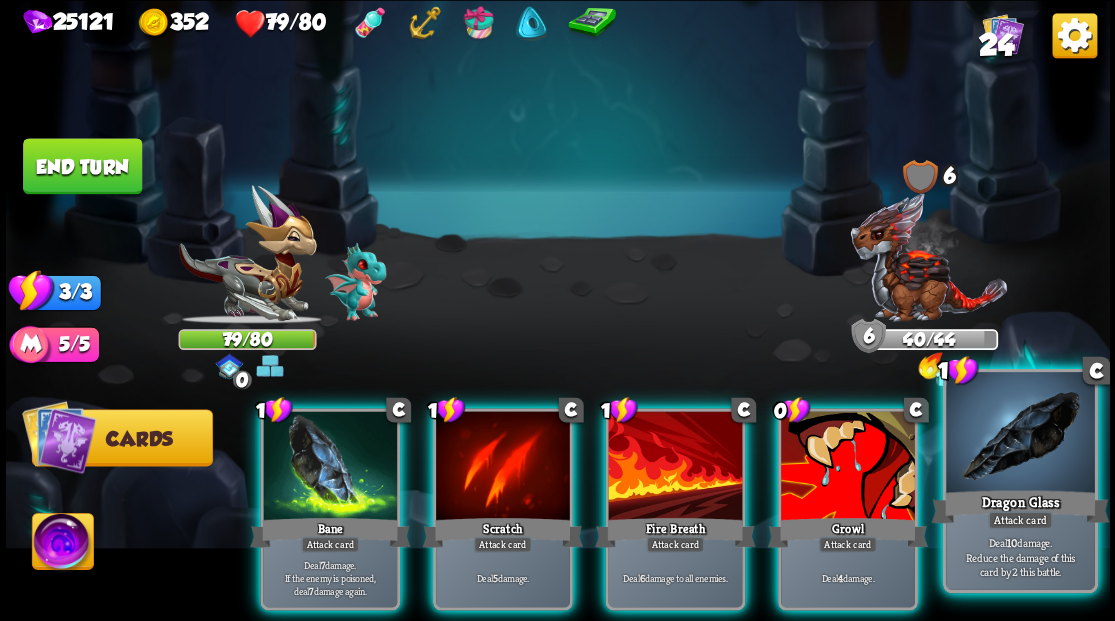 click at bounding box center [1020, 434] 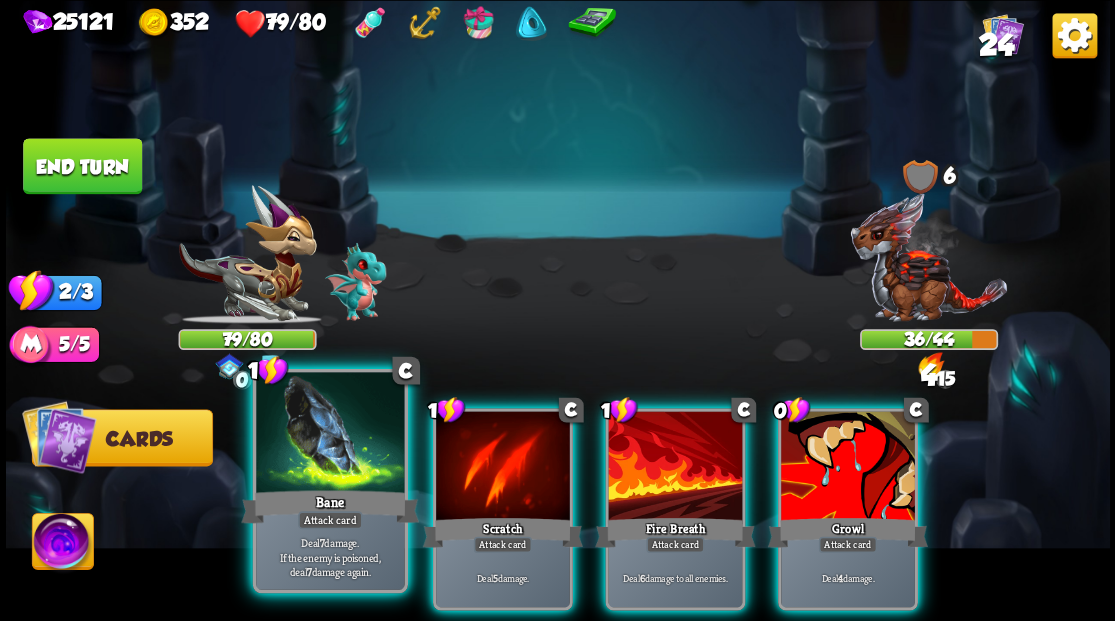 click at bounding box center (330, 434) 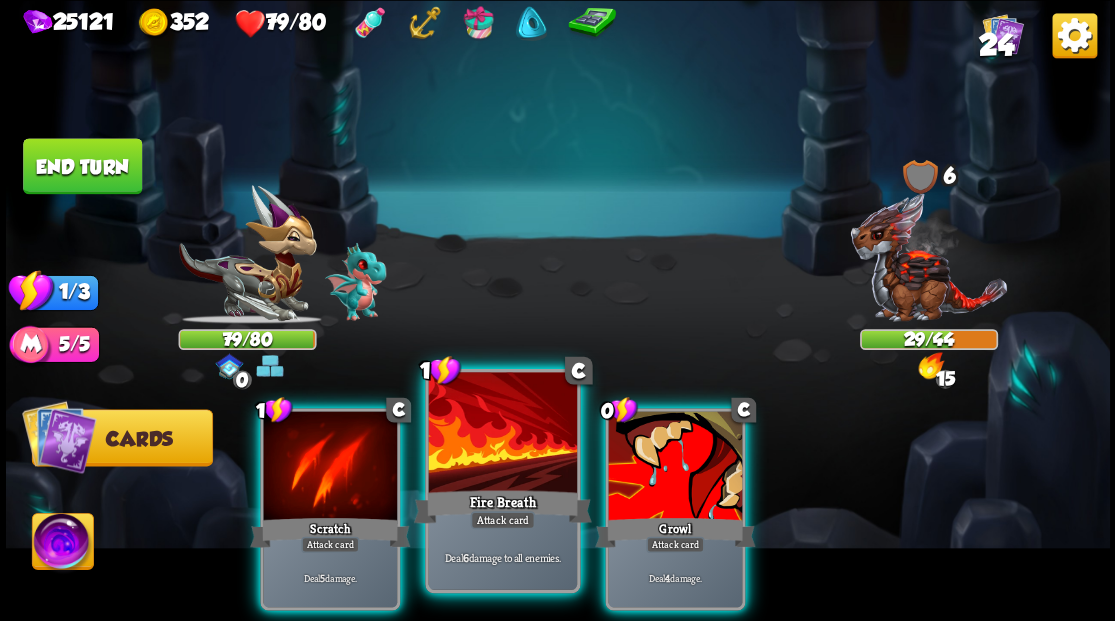 click at bounding box center [502, 434] 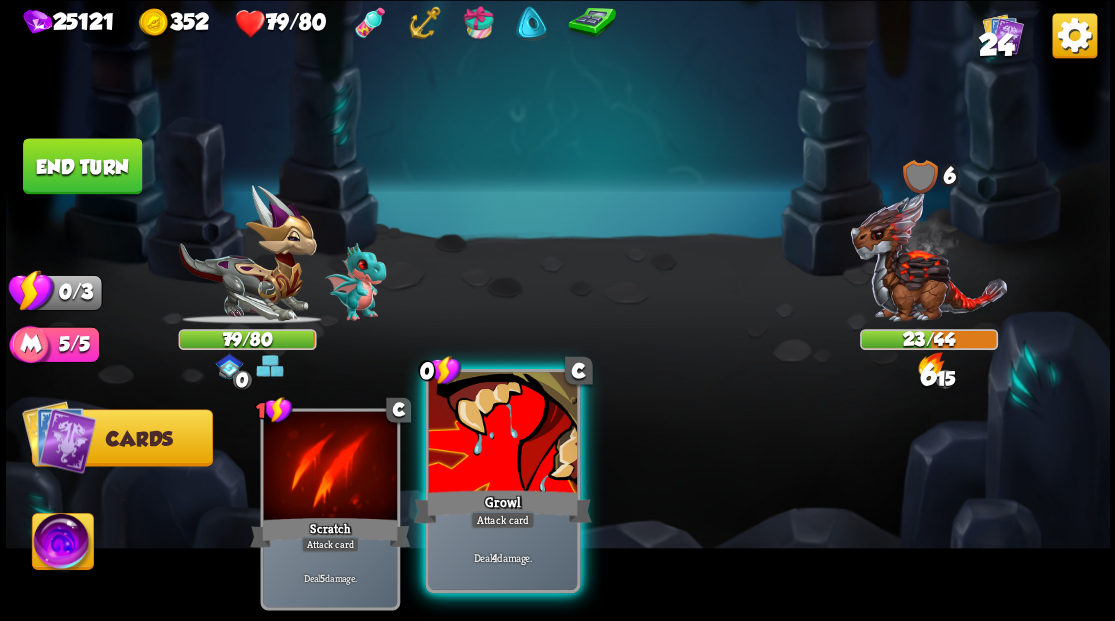 click at bounding box center [502, 434] 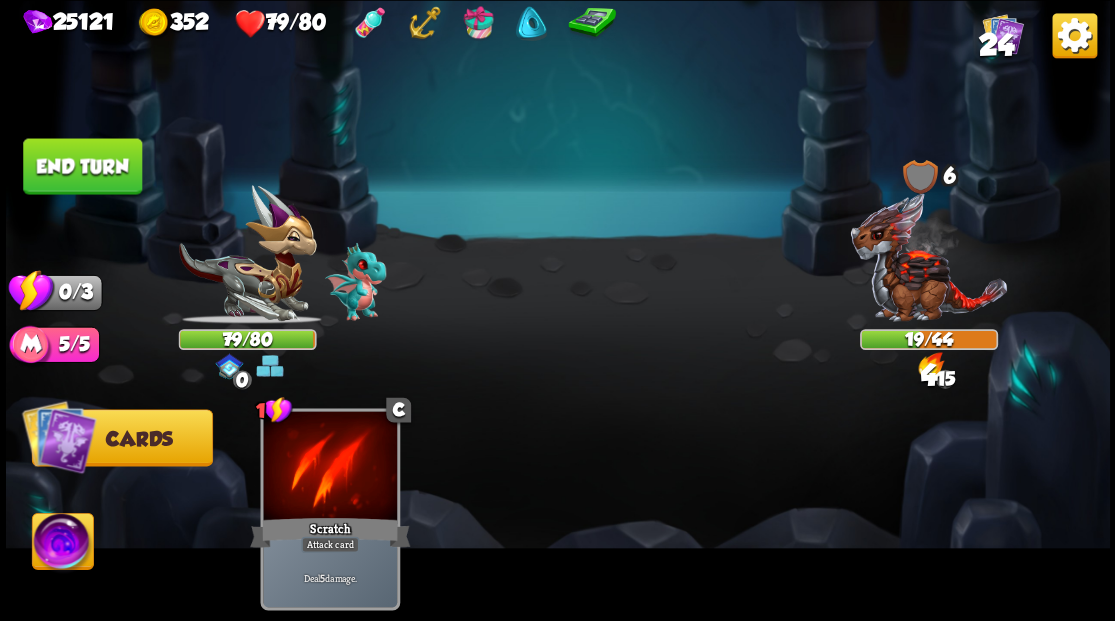 click on "End turn" at bounding box center [82, 166] 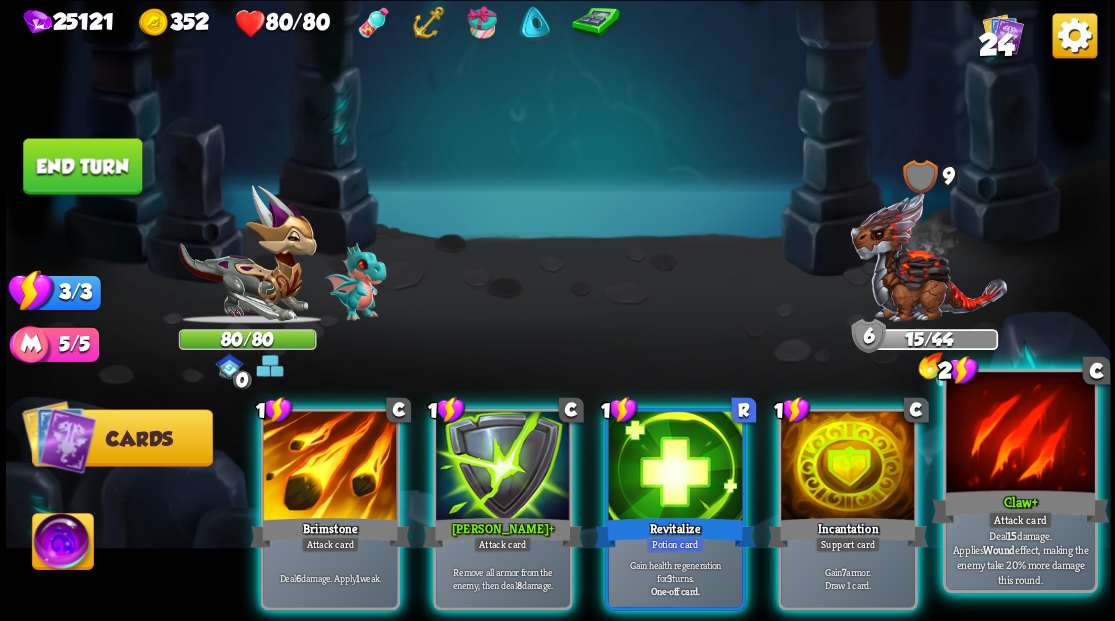 click at bounding box center [1020, 434] 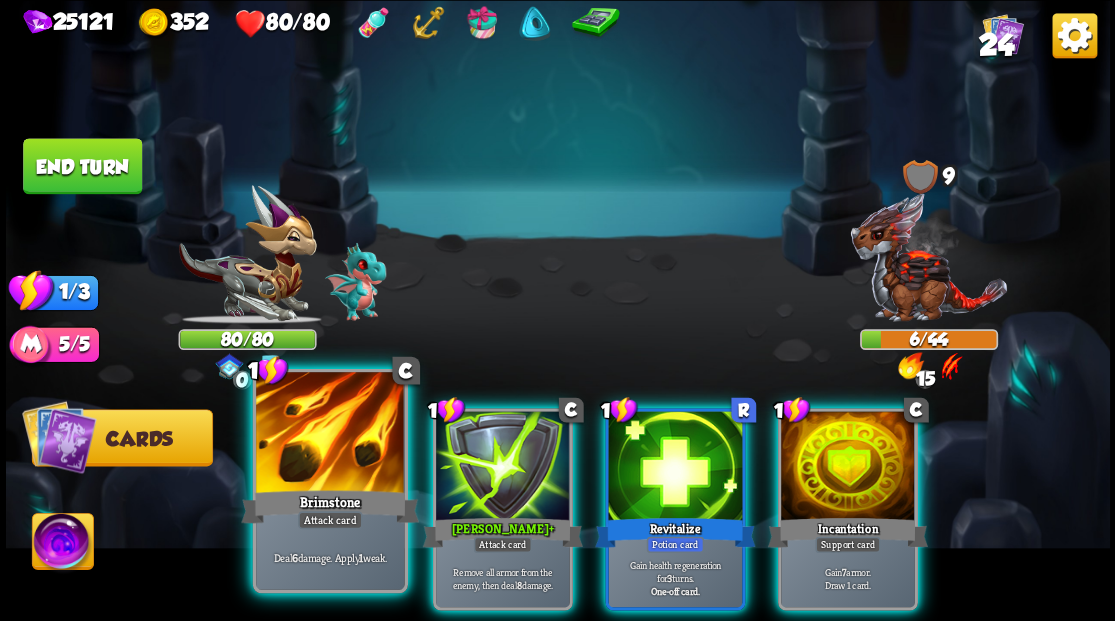 click at bounding box center (330, 434) 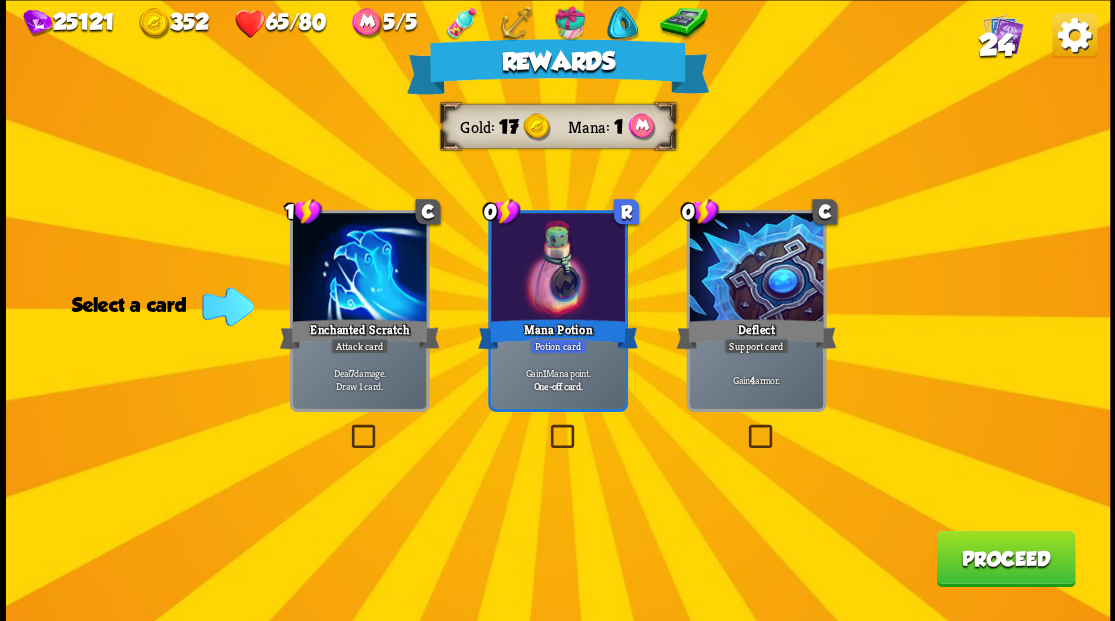 click at bounding box center [546, 427] 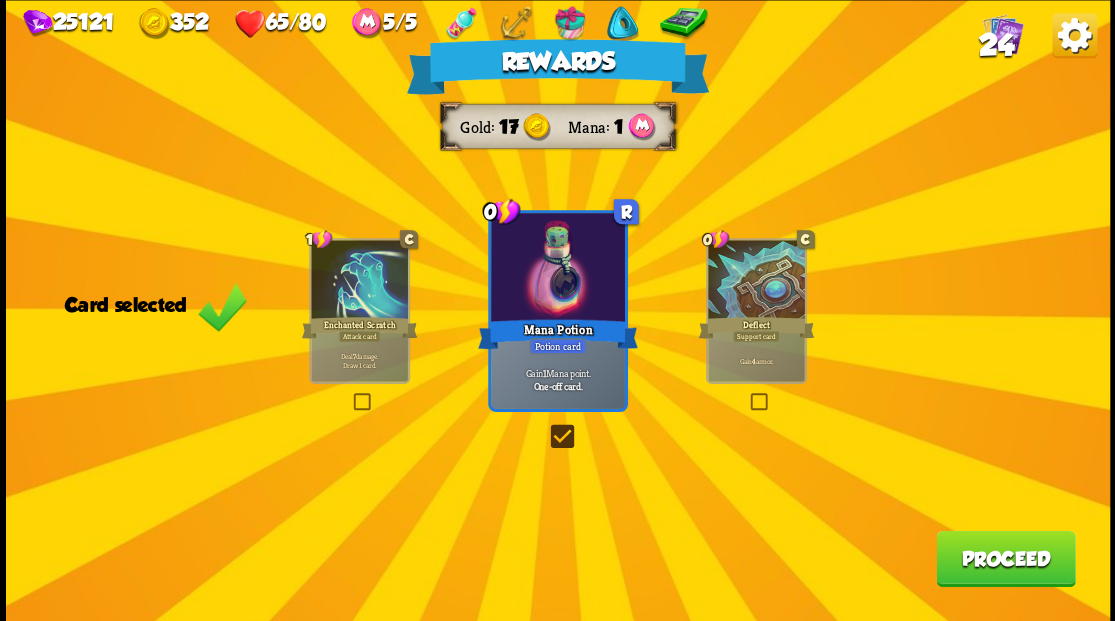 click on "Proceed" at bounding box center (1005, 558) 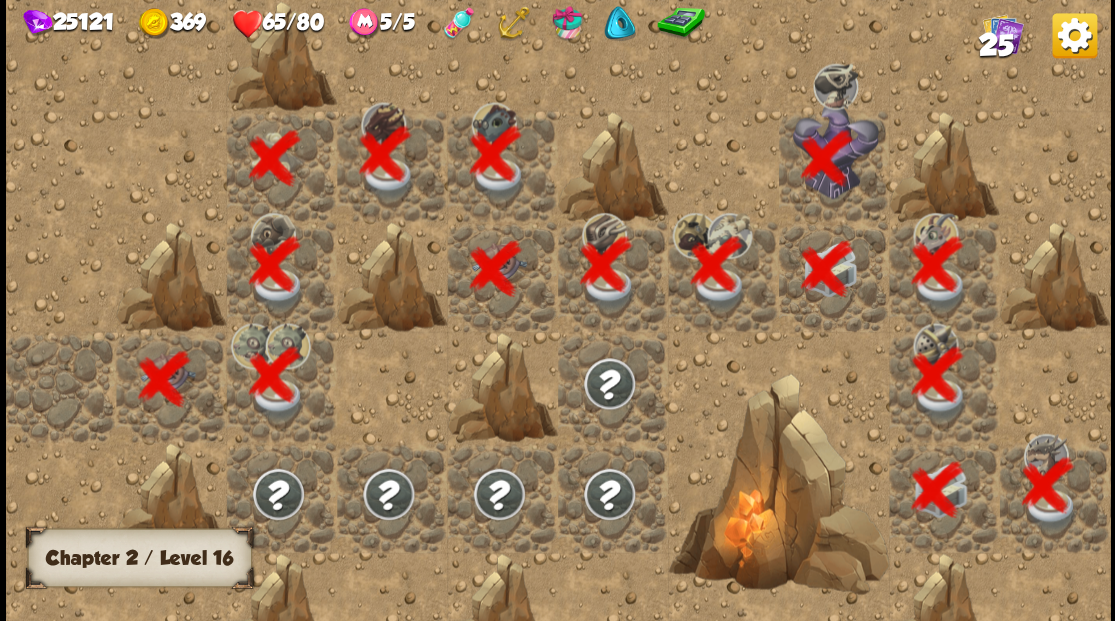 scroll, scrollTop: 0, scrollLeft: 384, axis: horizontal 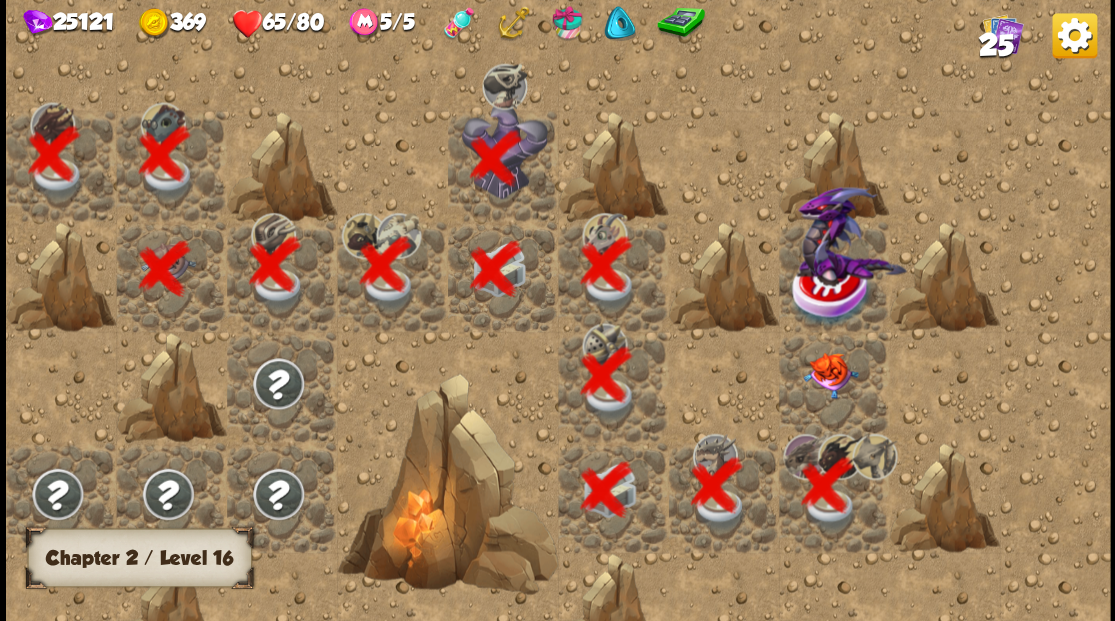 click at bounding box center [829, 375] 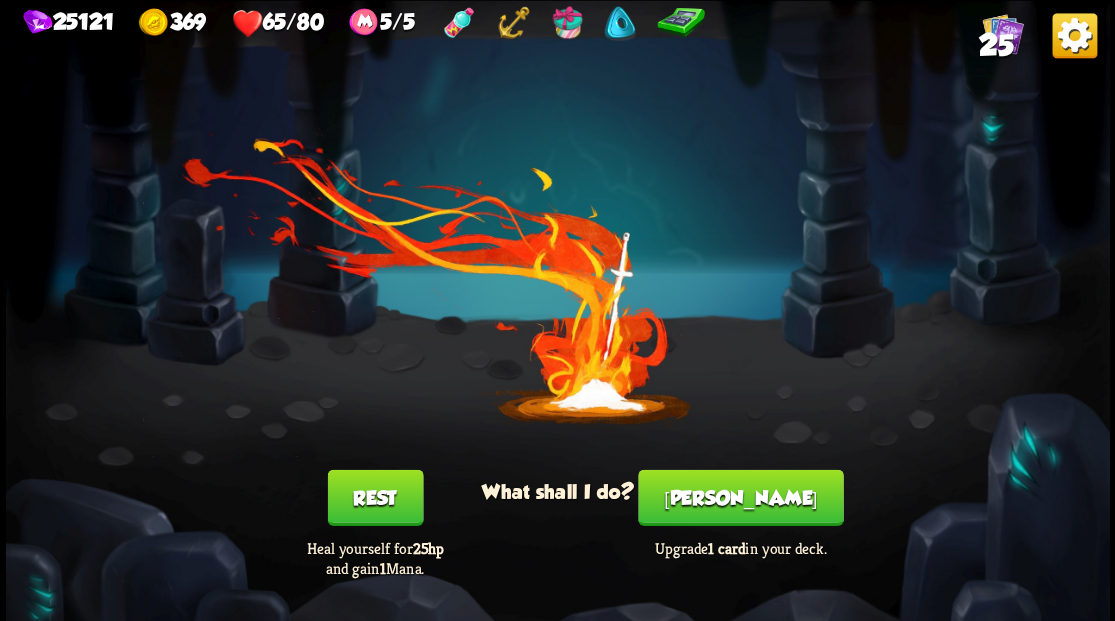click on "[PERSON_NAME]" at bounding box center (740, 497) 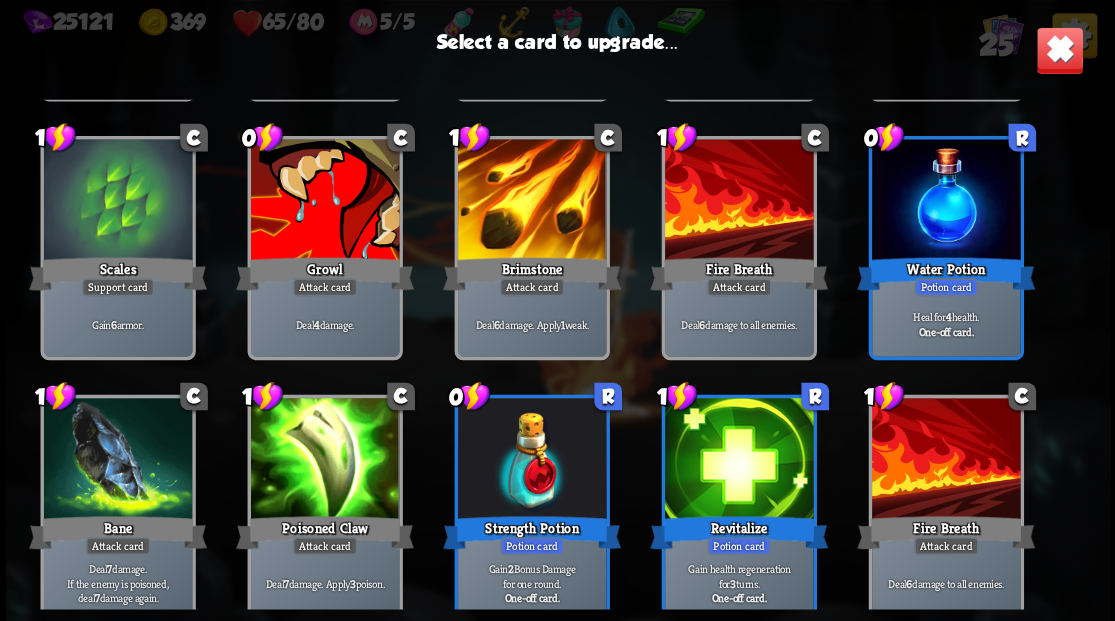 scroll, scrollTop: 333, scrollLeft: 0, axis: vertical 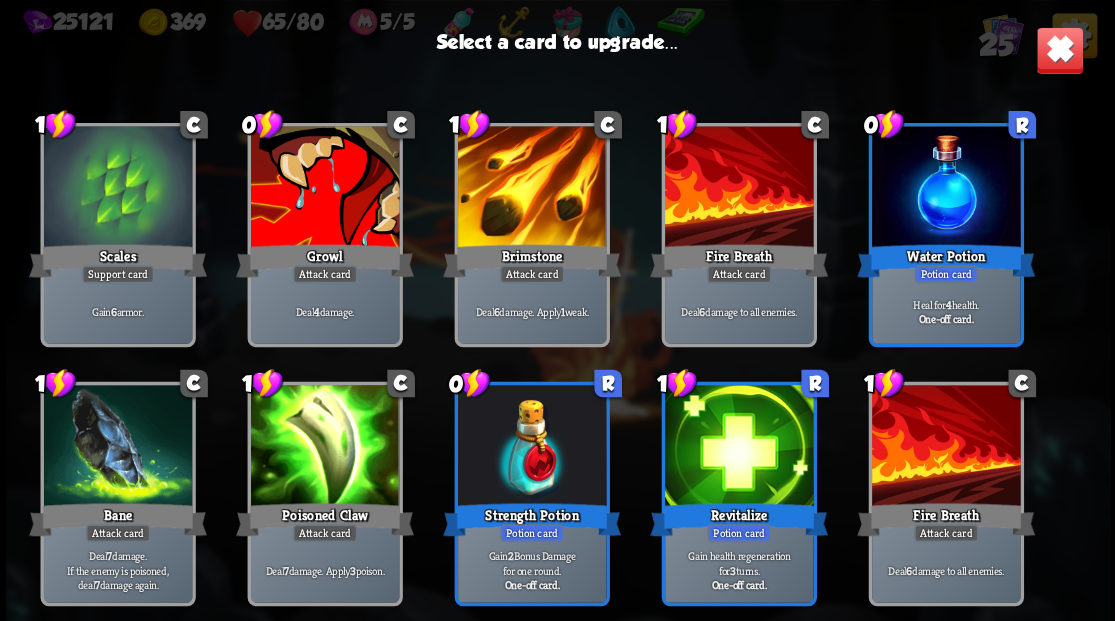 click at bounding box center (324, 188) 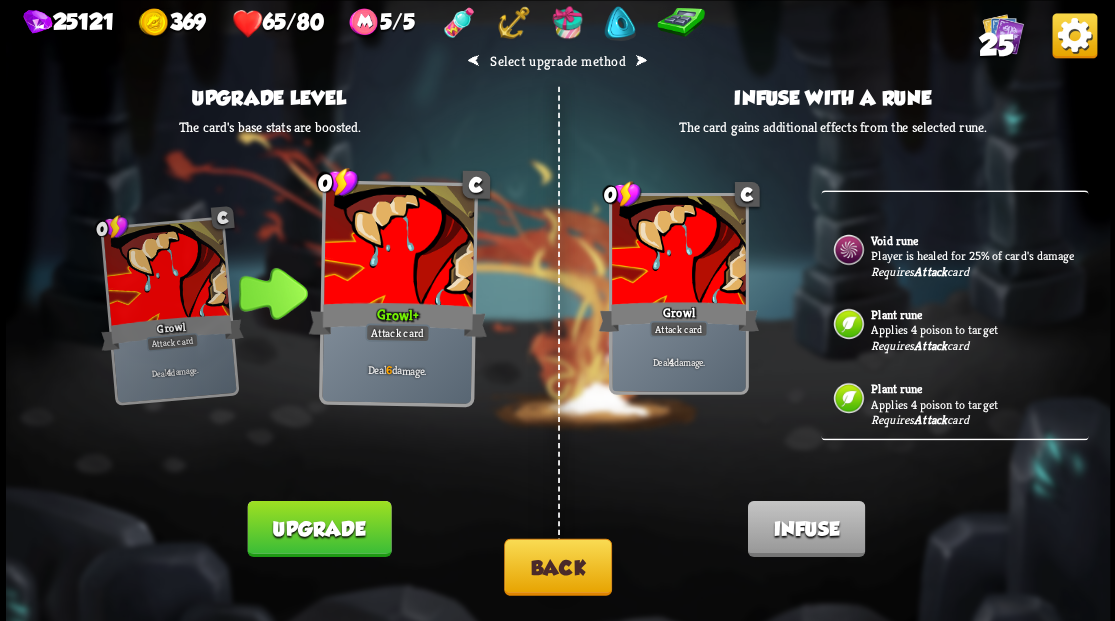 scroll, scrollTop: 400, scrollLeft: 0, axis: vertical 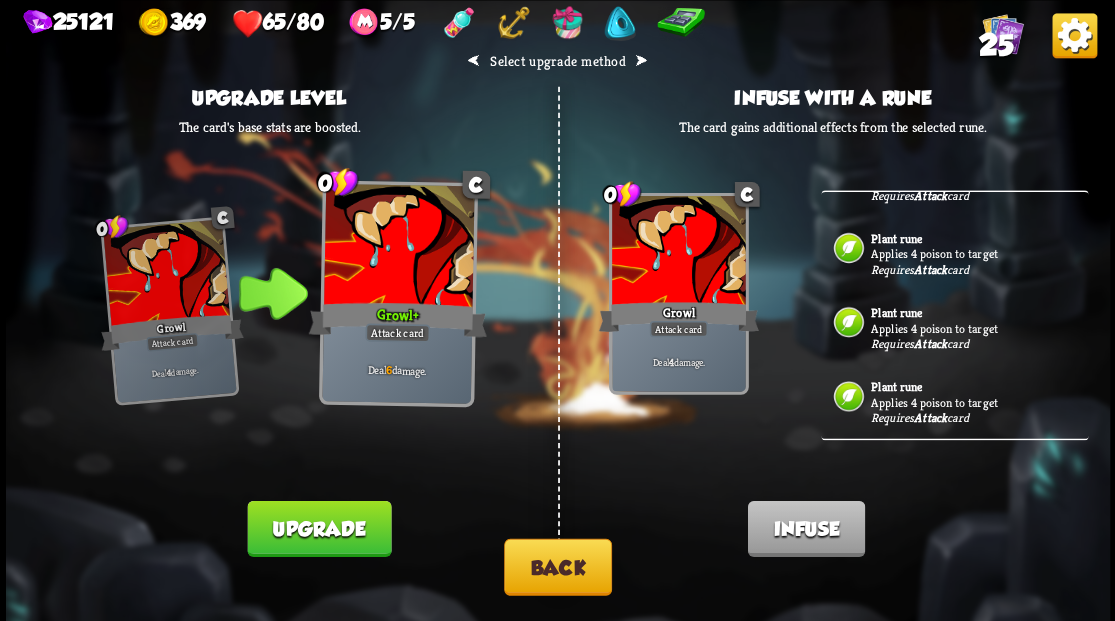 click on "Back" at bounding box center [558, 566] 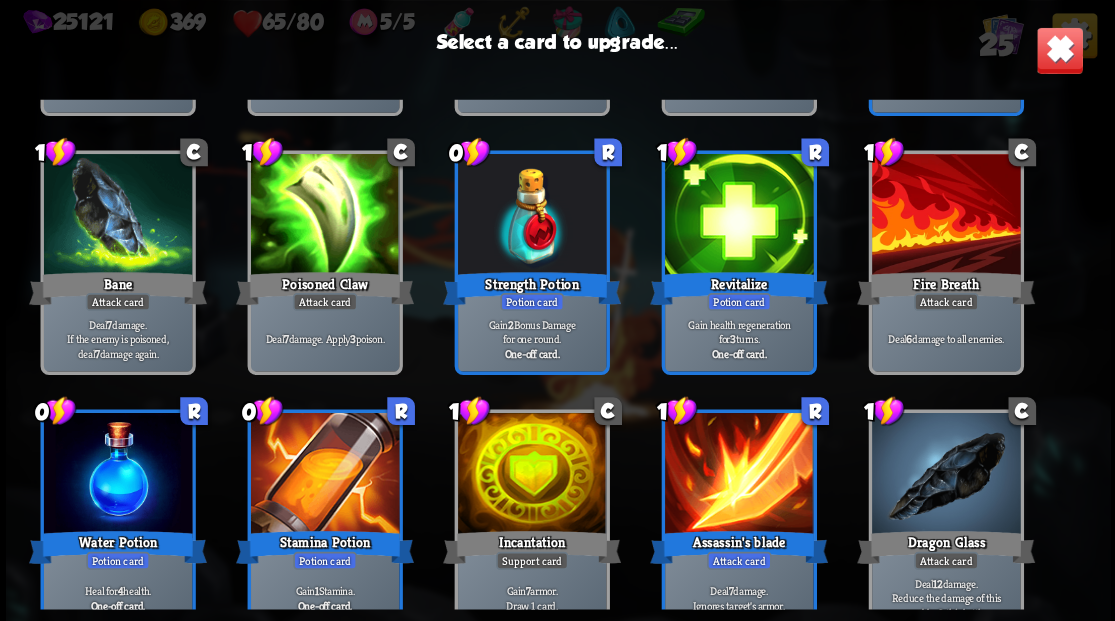 scroll, scrollTop: 666, scrollLeft: 0, axis: vertical 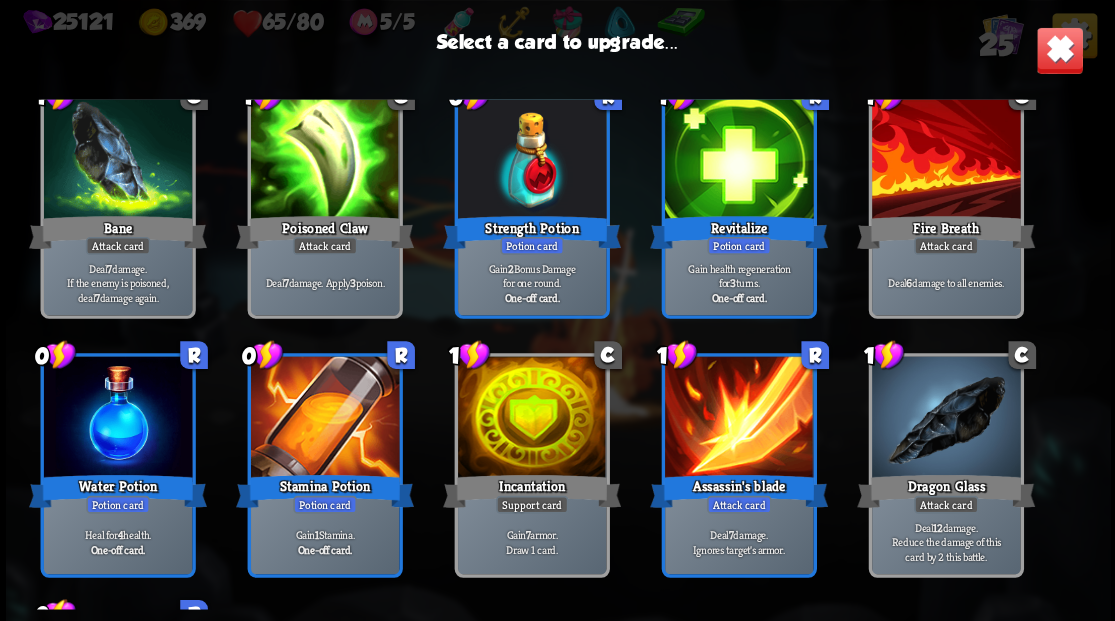 click at bounding box center (945, 160) 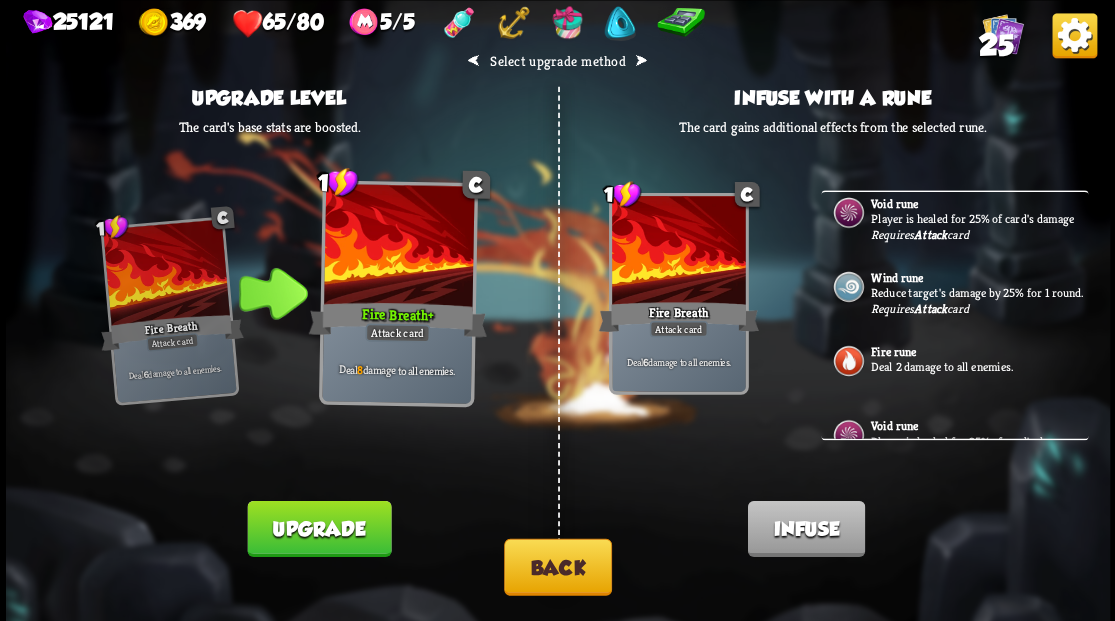 scroll, scrollTop: 133, scrollLeft: 0, axis: vertical 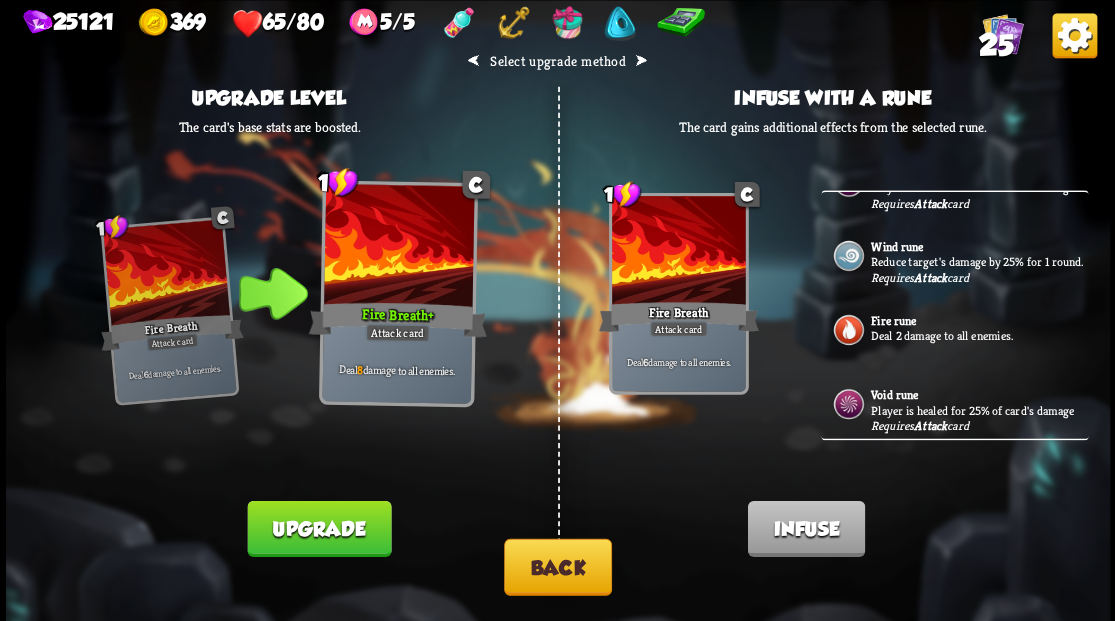 click on "Deal 2 damage to all enemies." at bounding box center [977, 336] 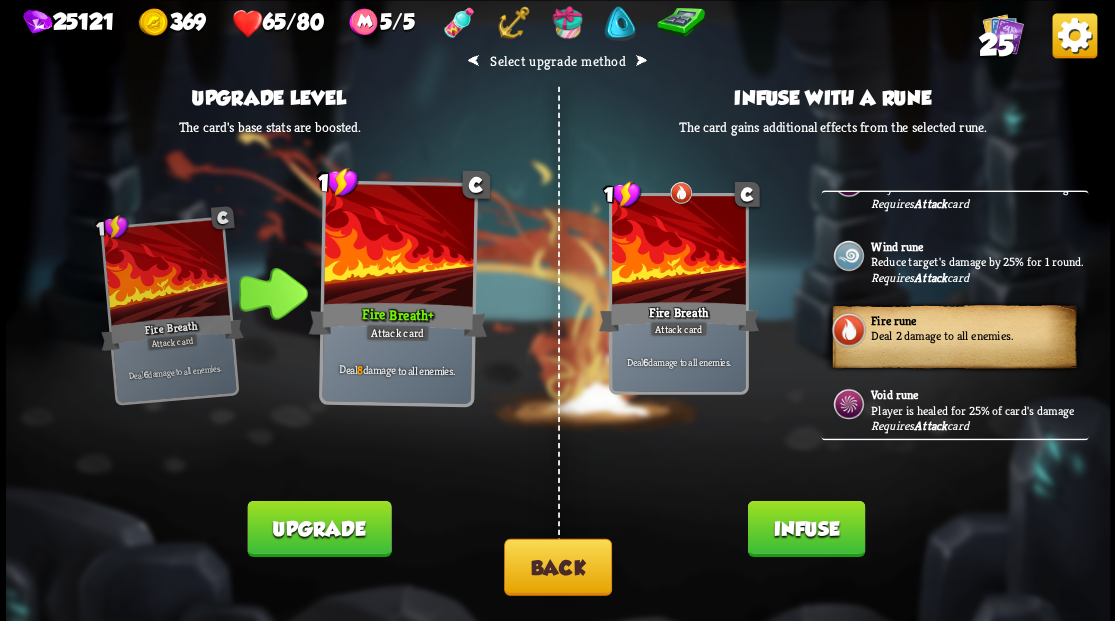 click on "Infuse" at bounding box center [805, 528] 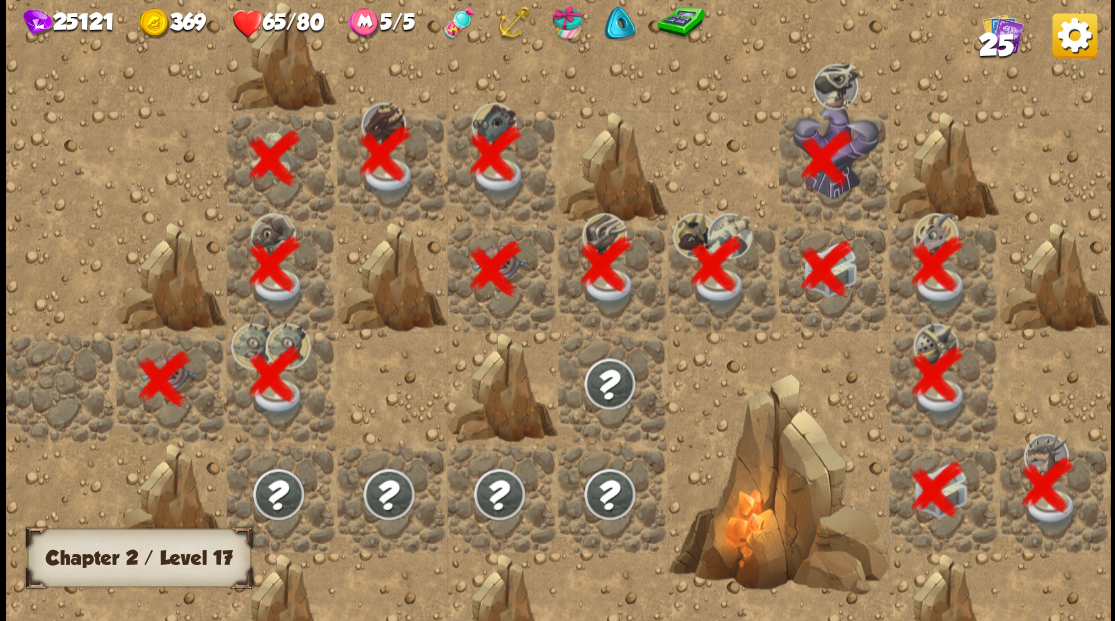 scroll, scrollTop: 0, scrollLeft: 384, axis: horizontal 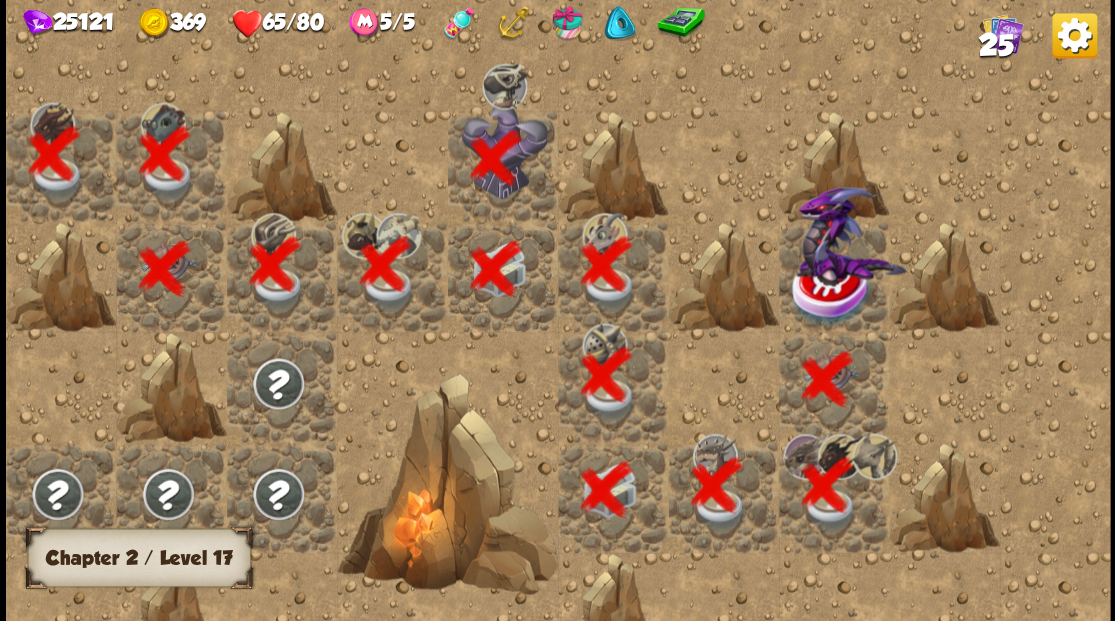 click at bounding box center (831, 291) 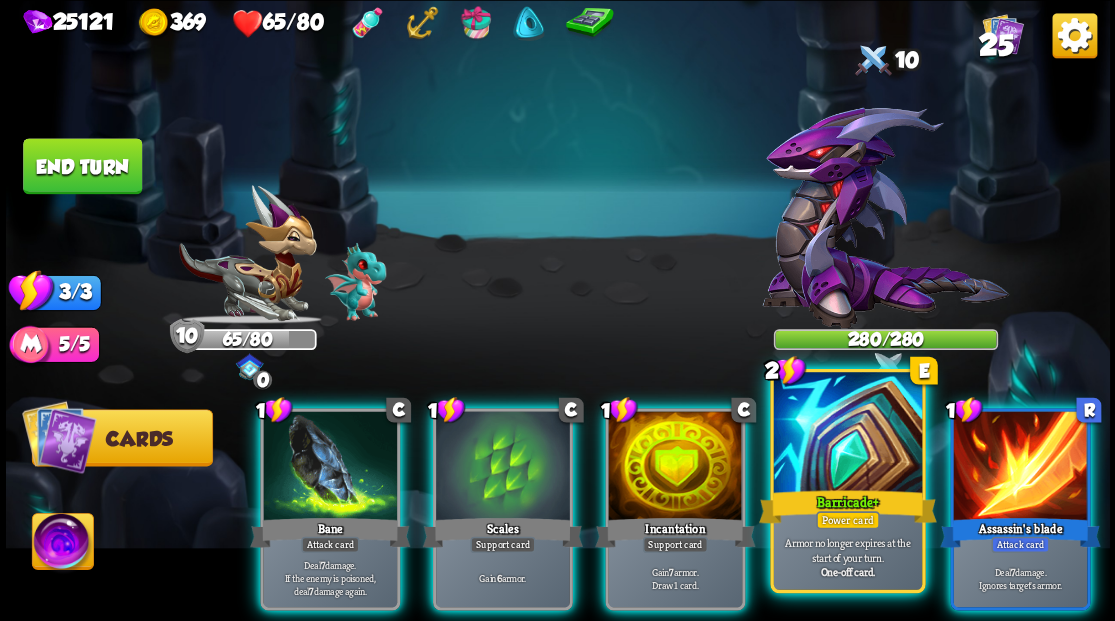 click at bounding box center [847, 434] 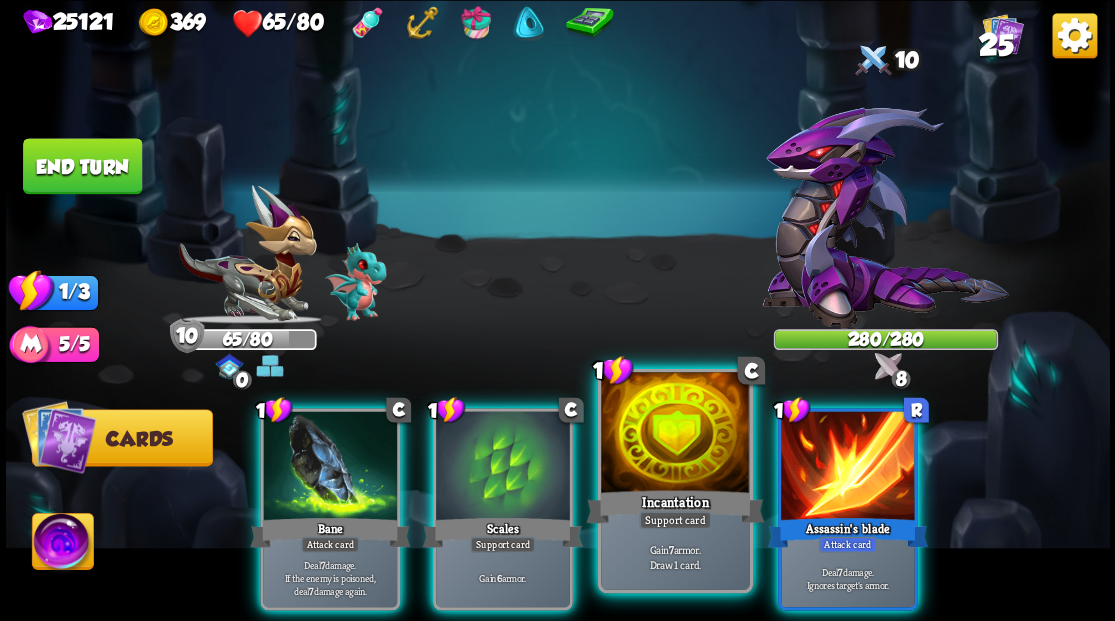 click at bounding box center [675, 434] 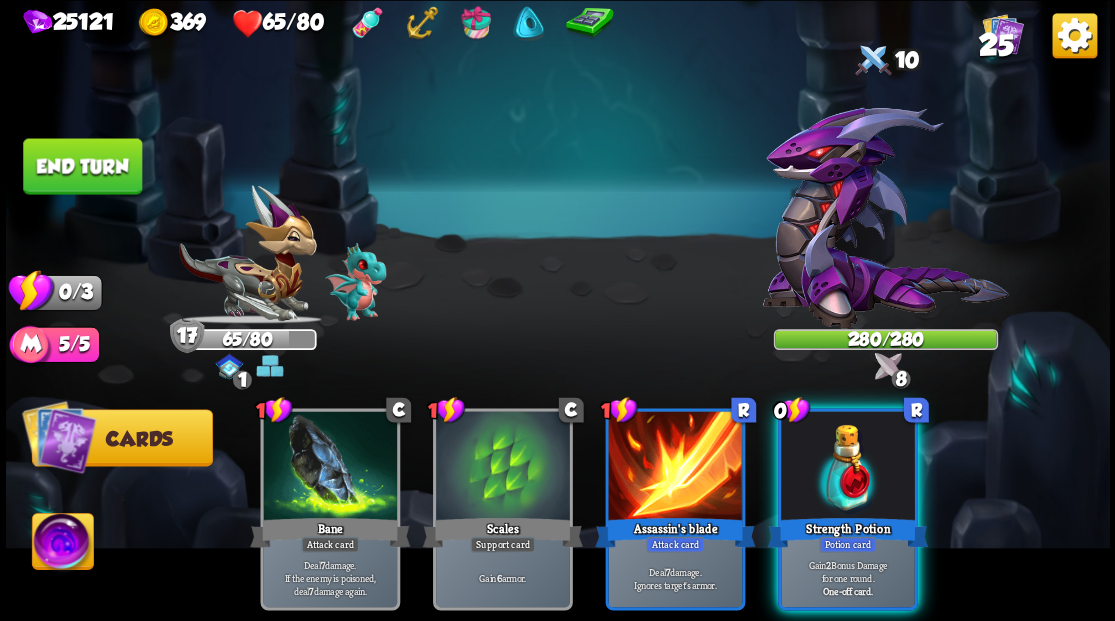 click at bounding box center [62, 544] 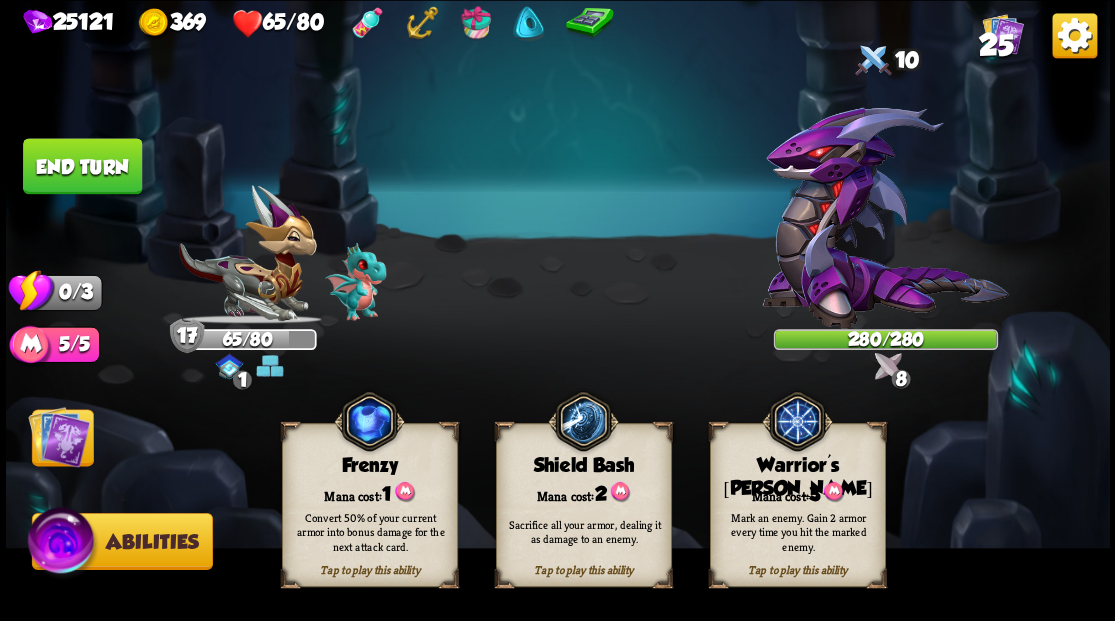 click on "Mana cost:  3" at bounding box center (797, 492) 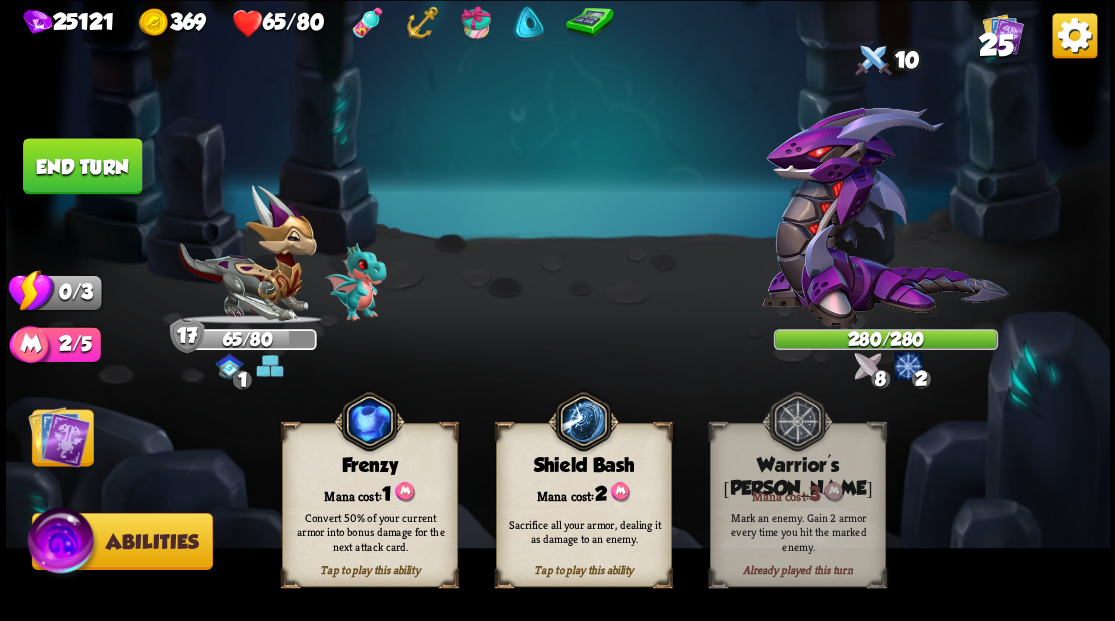 click at bounding box center [59, 436] 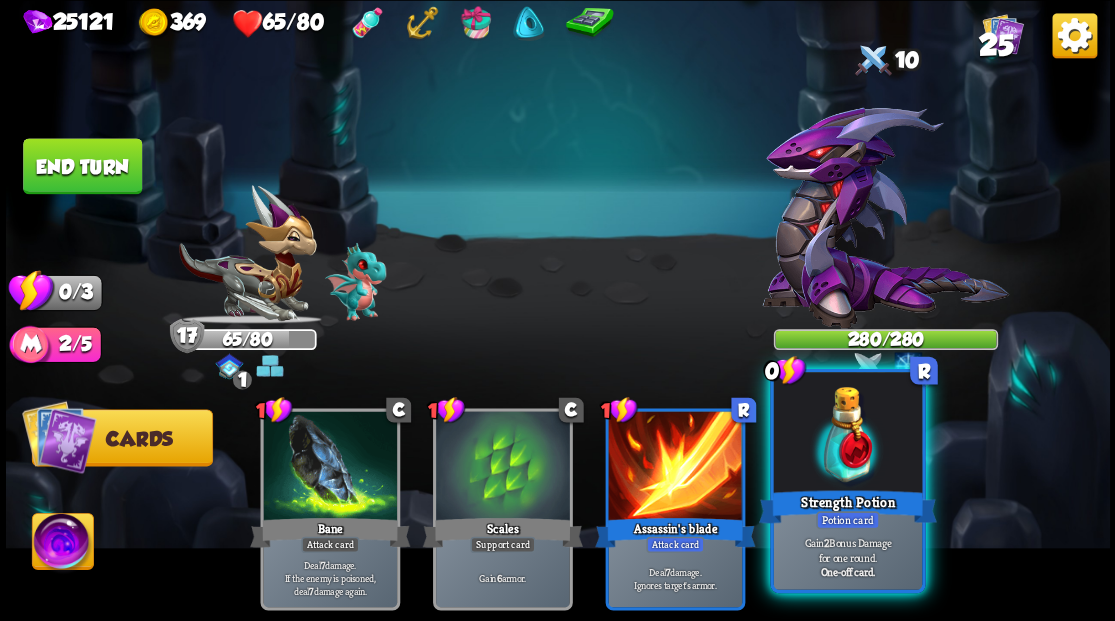 click at bounding box center [847, 434] 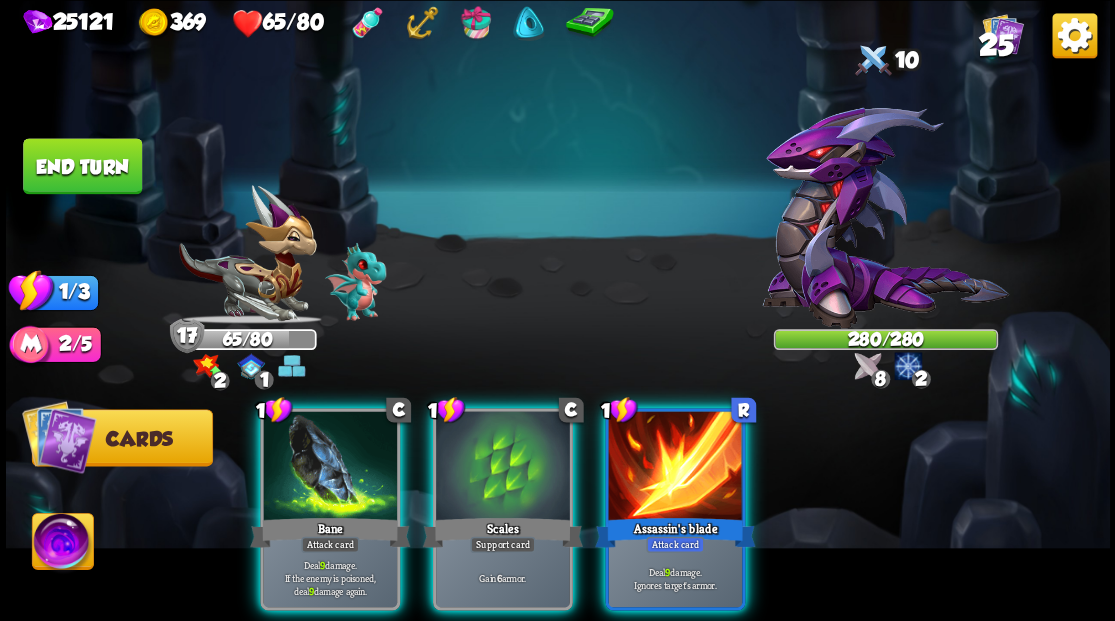 click at bounding box center (675, 467) 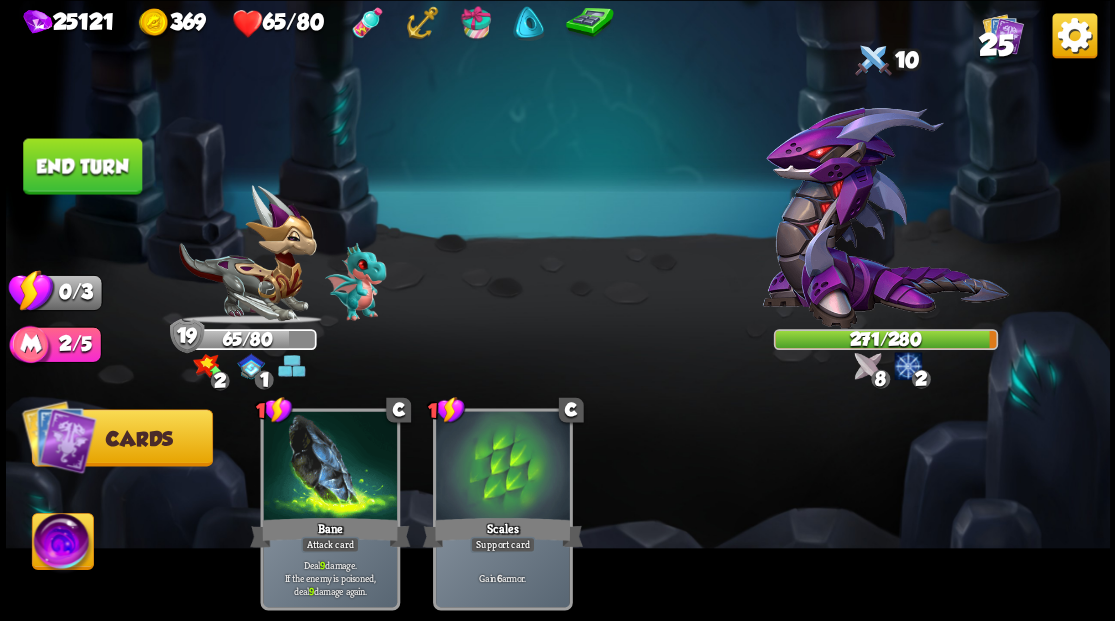 click on "End turn" at bounding box center (82, 166) 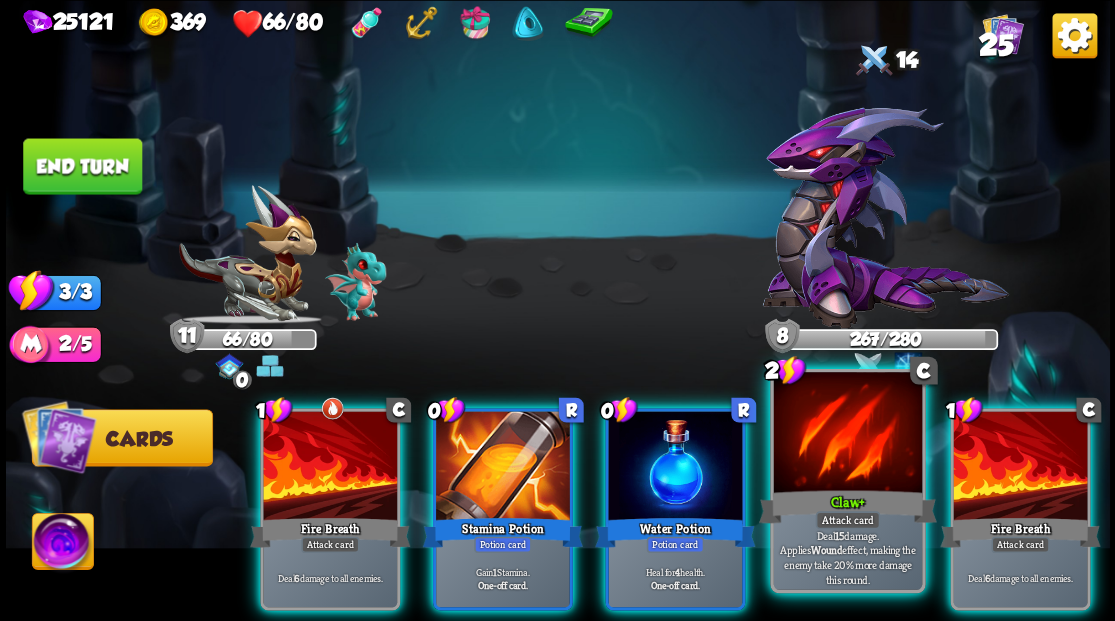 click at bounding box center (847, 434) 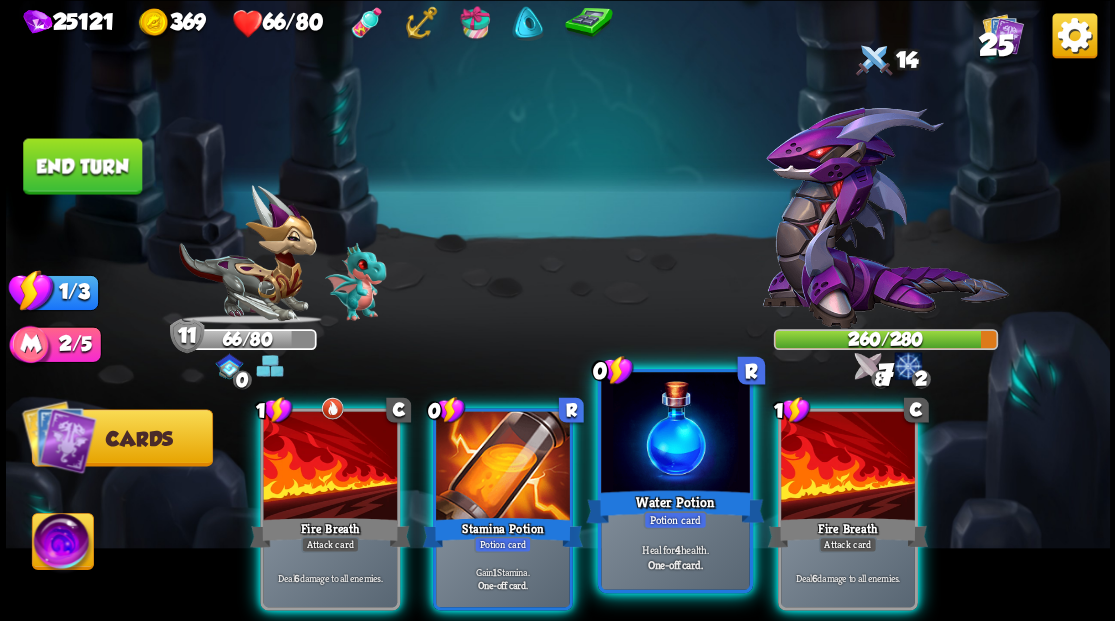 click at bounding box center (675, 434) 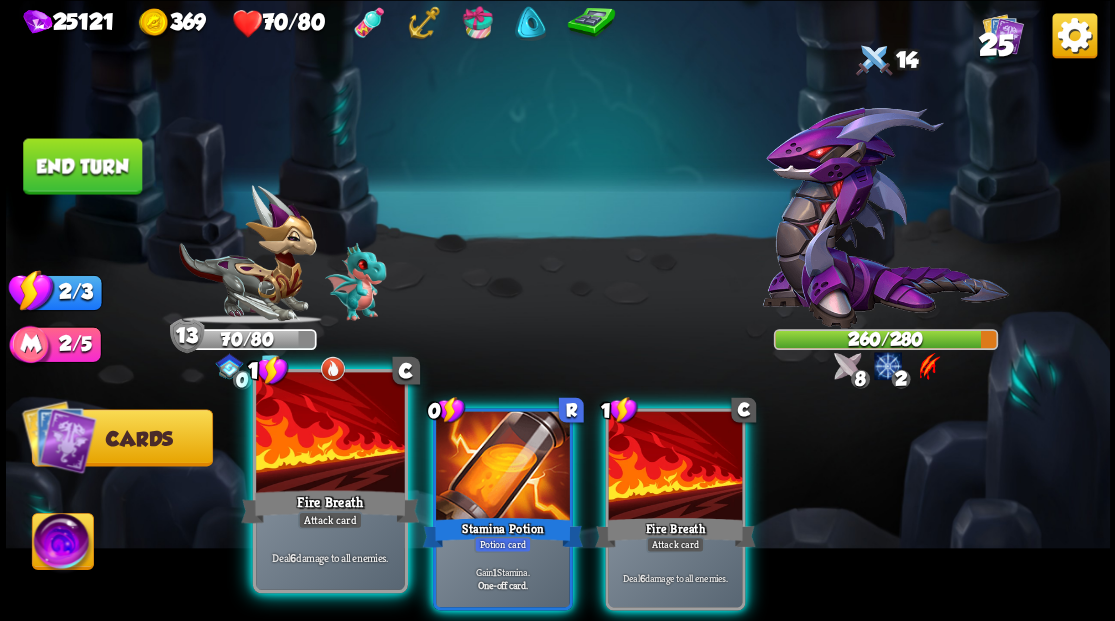 click at bounding box center (330, 434) 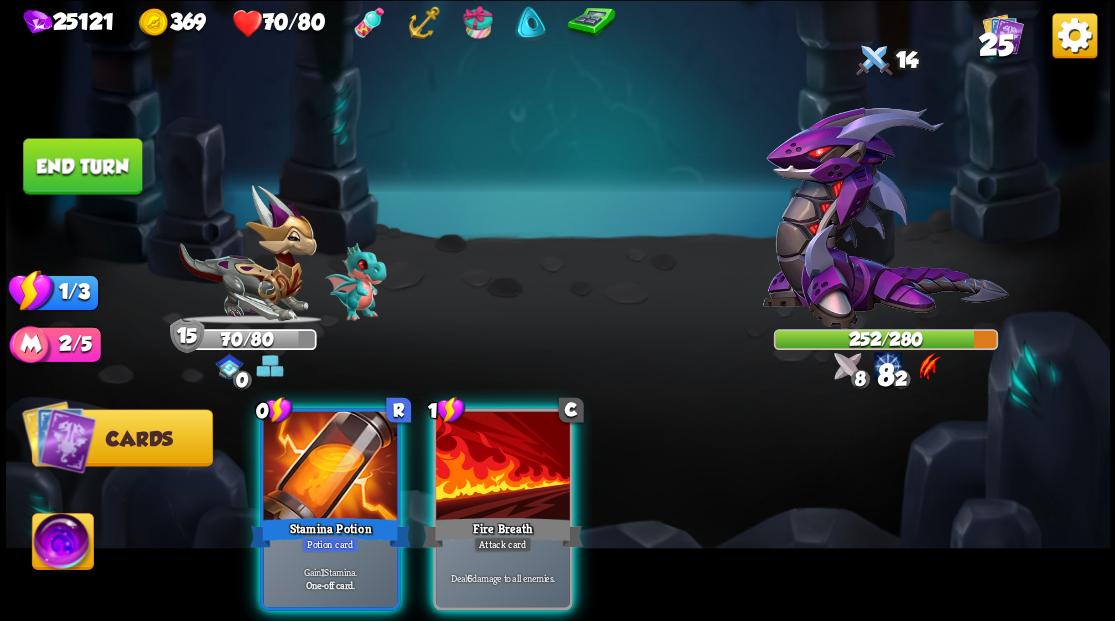 drag, startPoint x: 488, startPoint y: 466, endPoint x: 438, endPoint y: 465, distance: 50.01 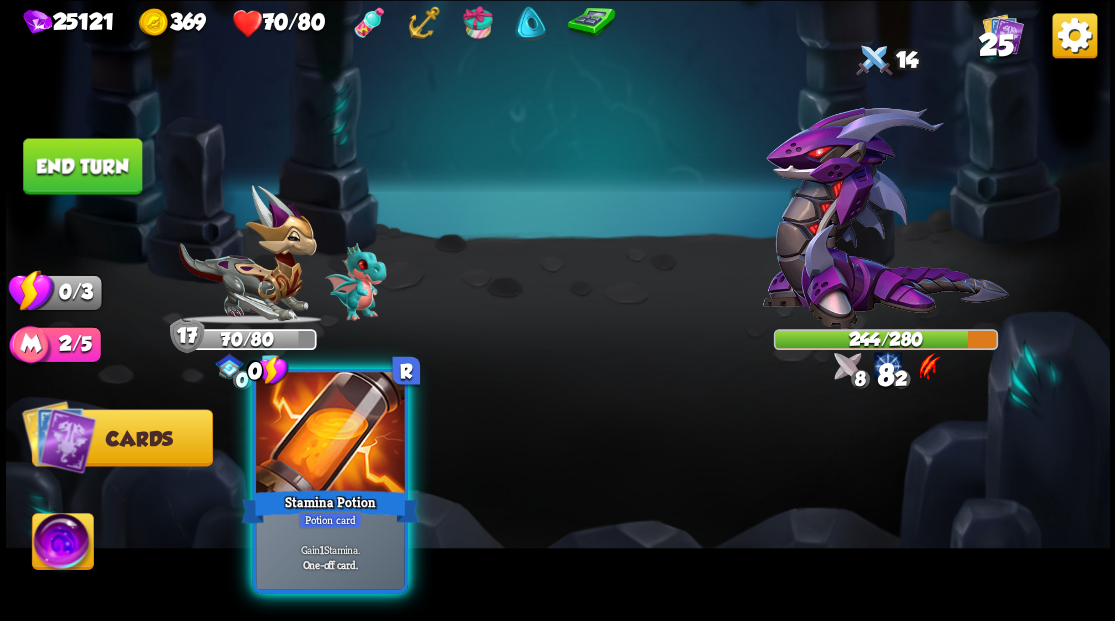 click at bounding box center [330, 434] 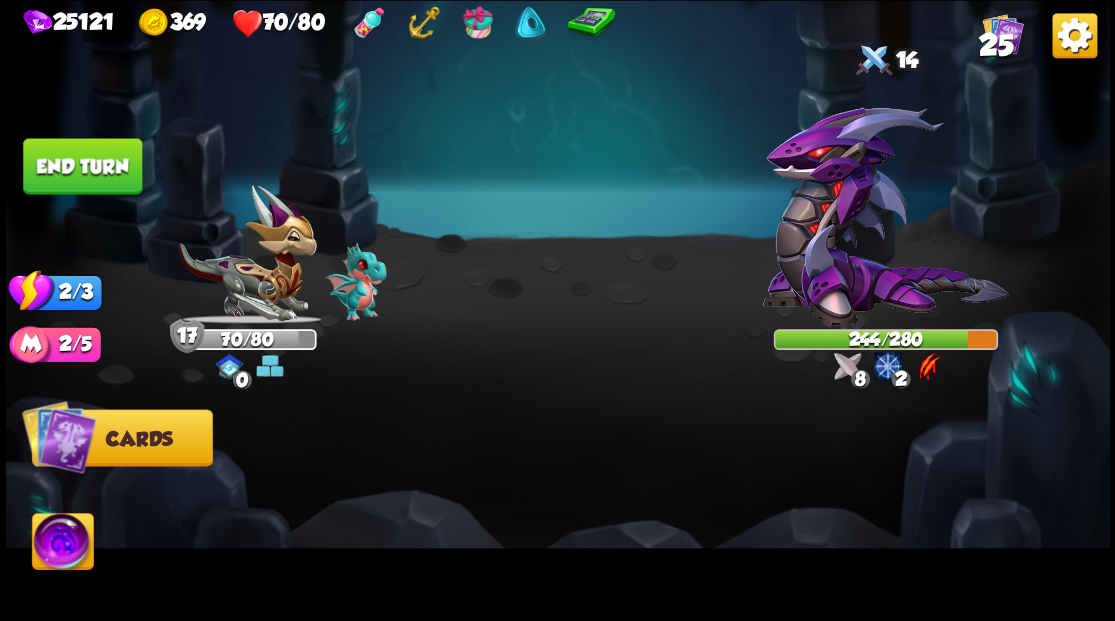 click on "End turn" at bounding box center [82, 166] 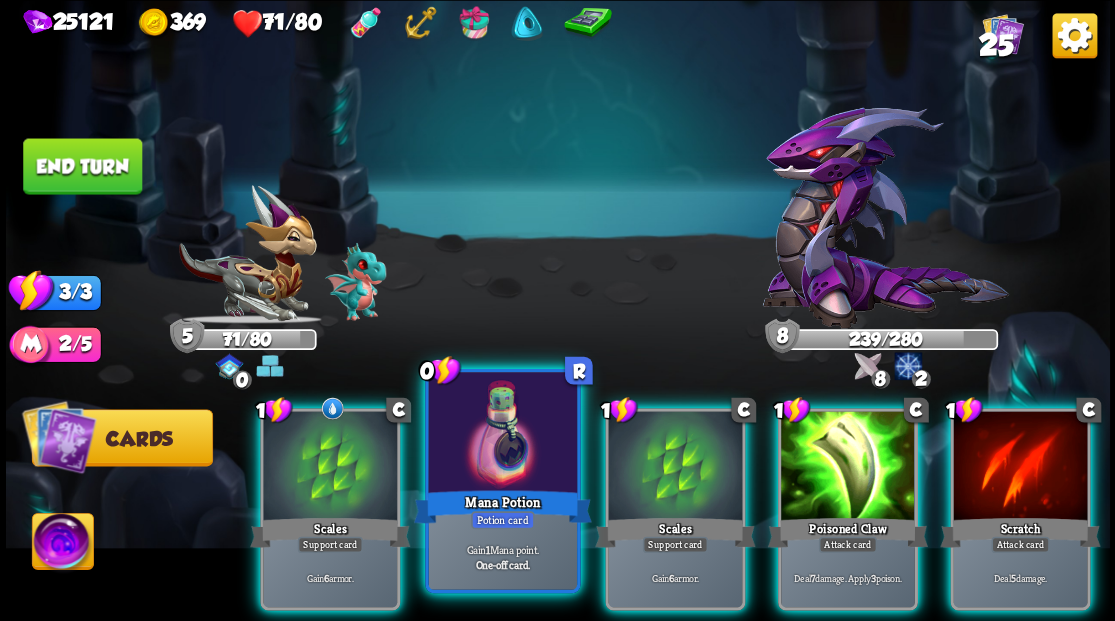 click at bounding box center [502, 434] 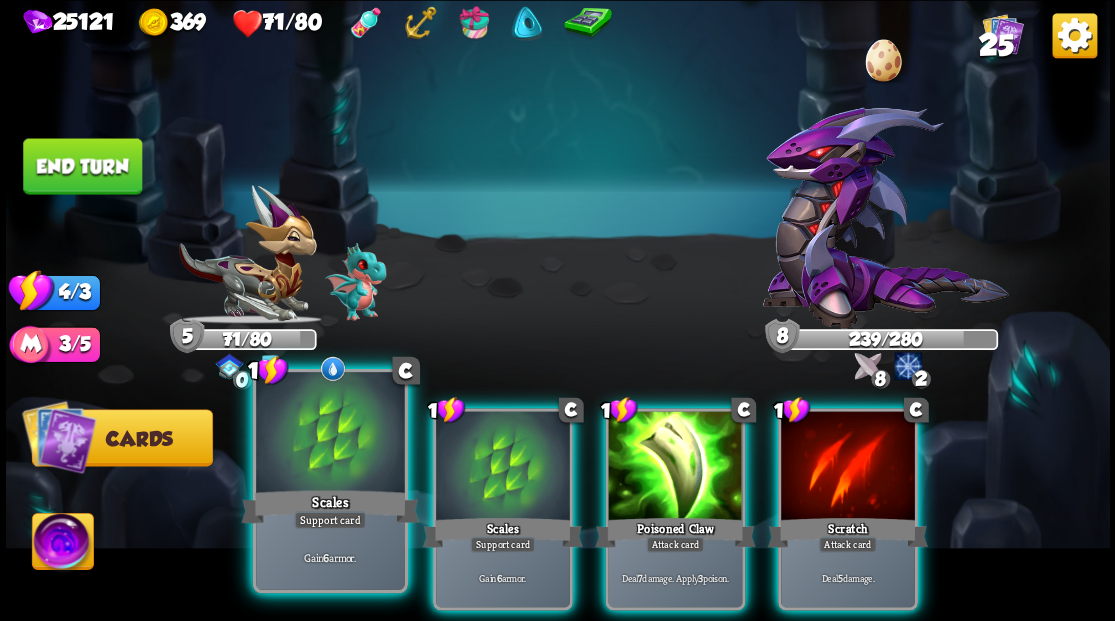 click at bounding box center [330, 434] 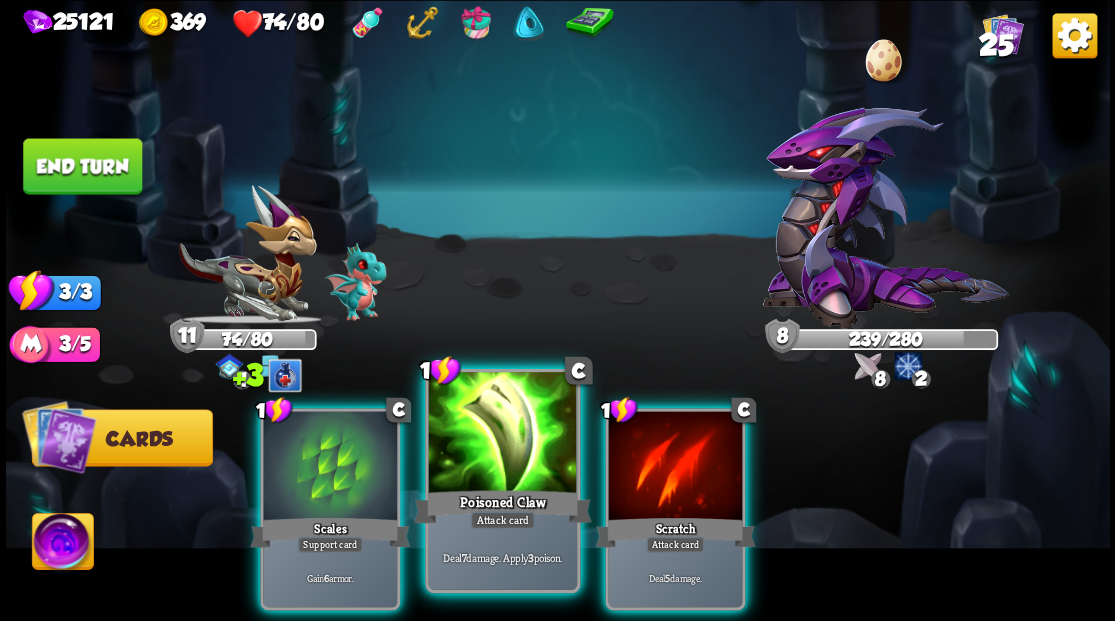 click at bounding box center [502, 434] 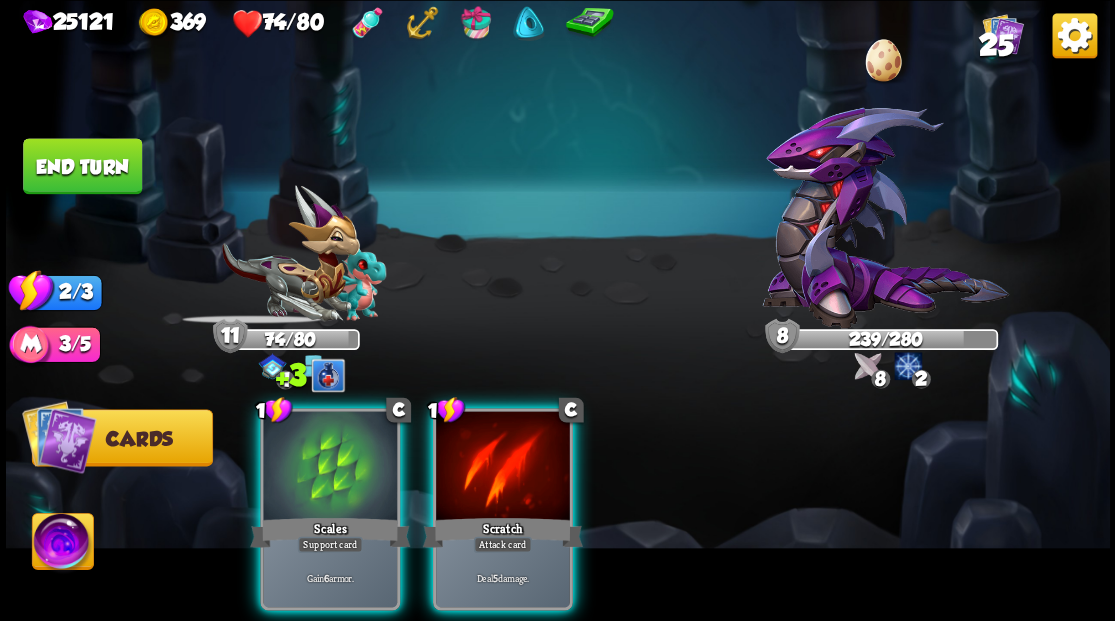 click at bounding box center (503, 467) 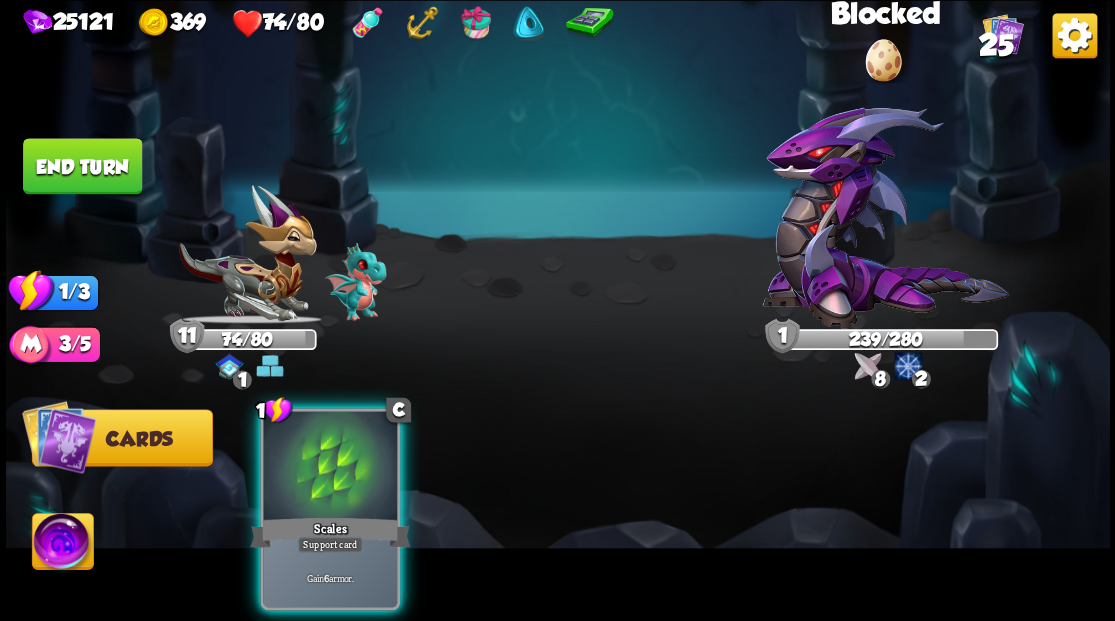 click at bounding box center (330, 467) 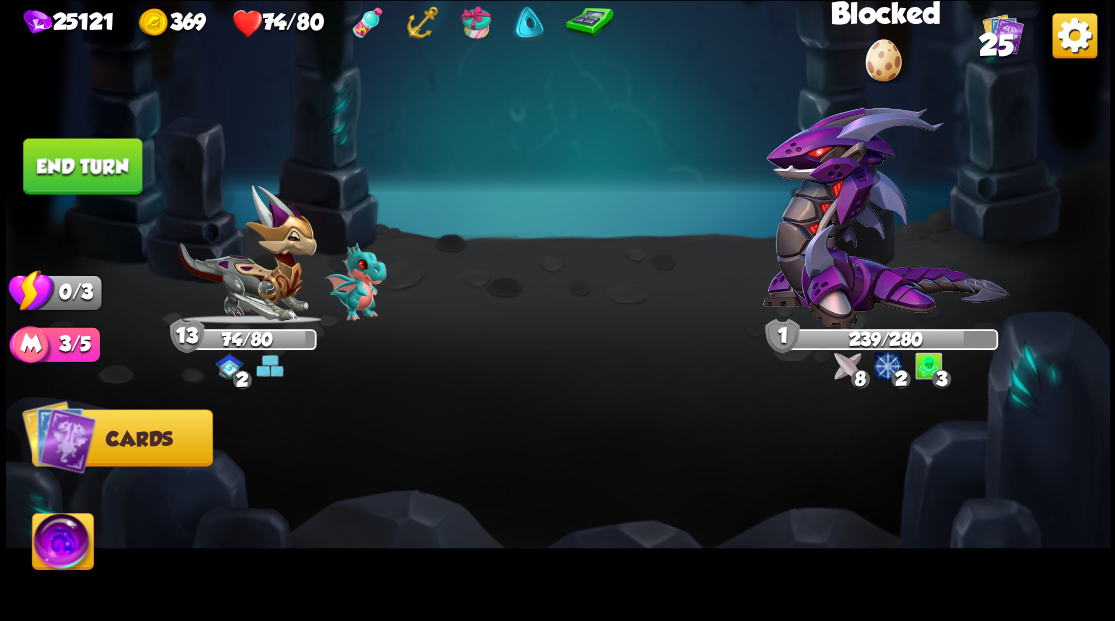click on "End turn" at bounding box center [82, 166] 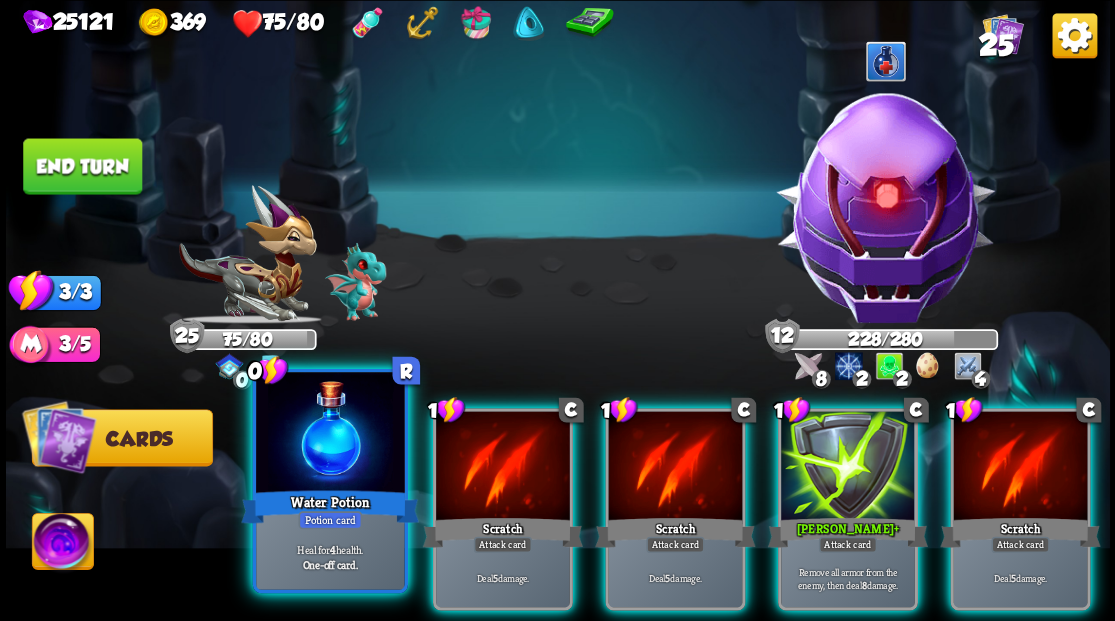 click at bounding box center [330, 434] 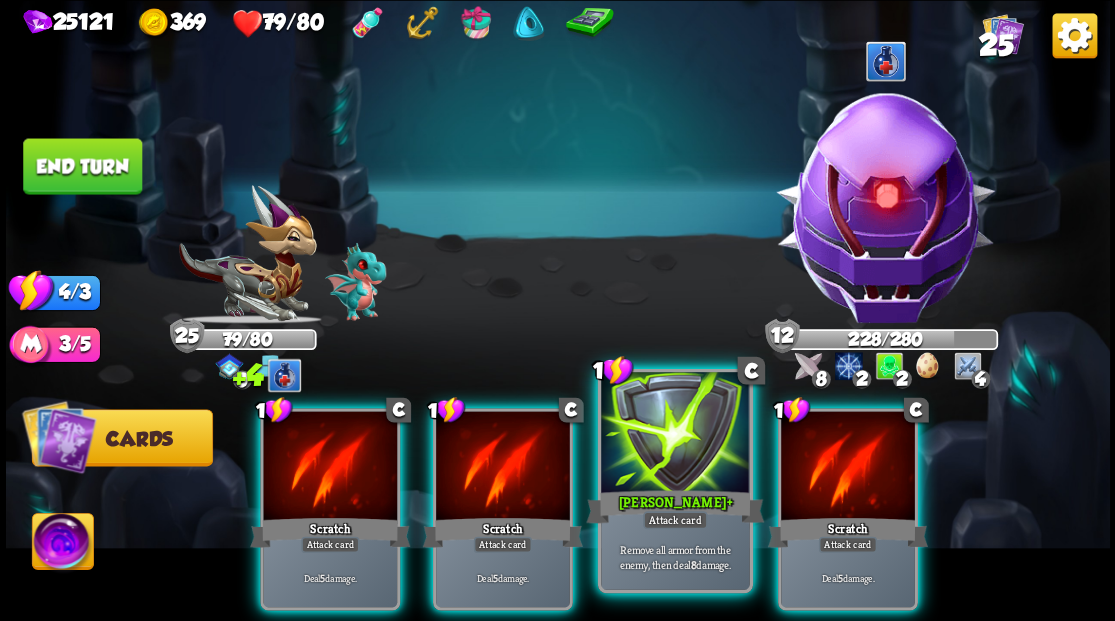 click at bounding box center [675, 434] 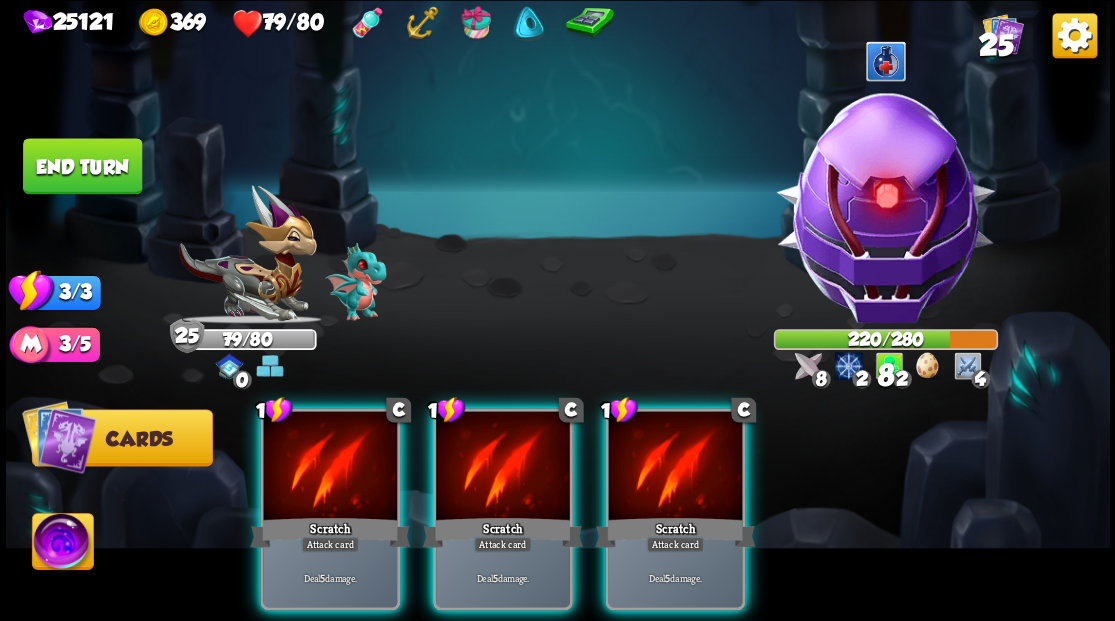 click at bounding box center [675, 467] 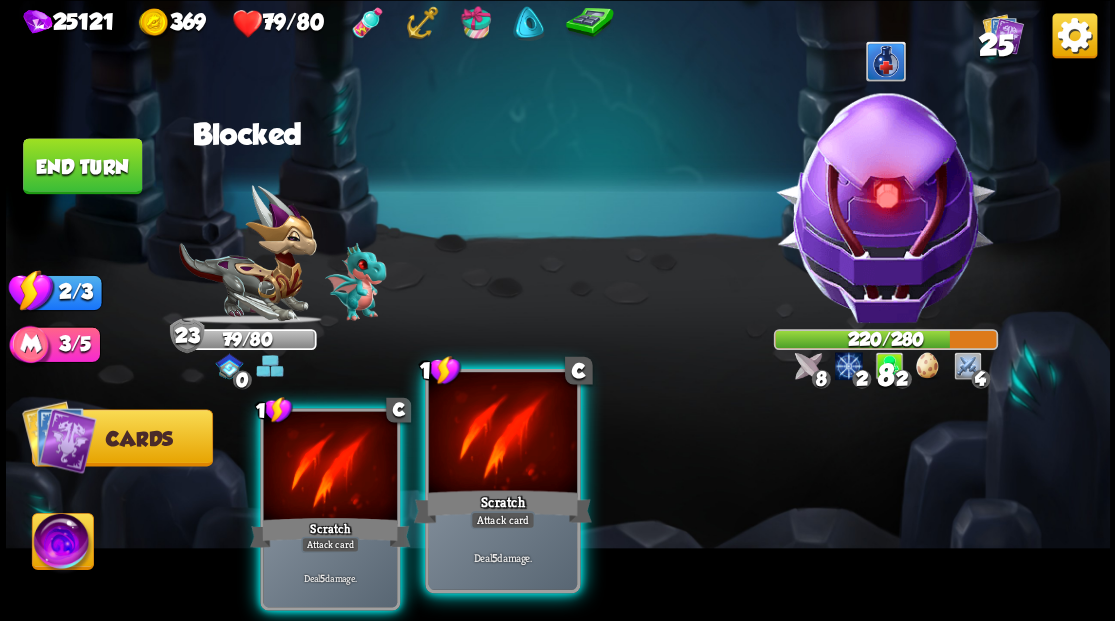 click at bounding box center [502, 434] 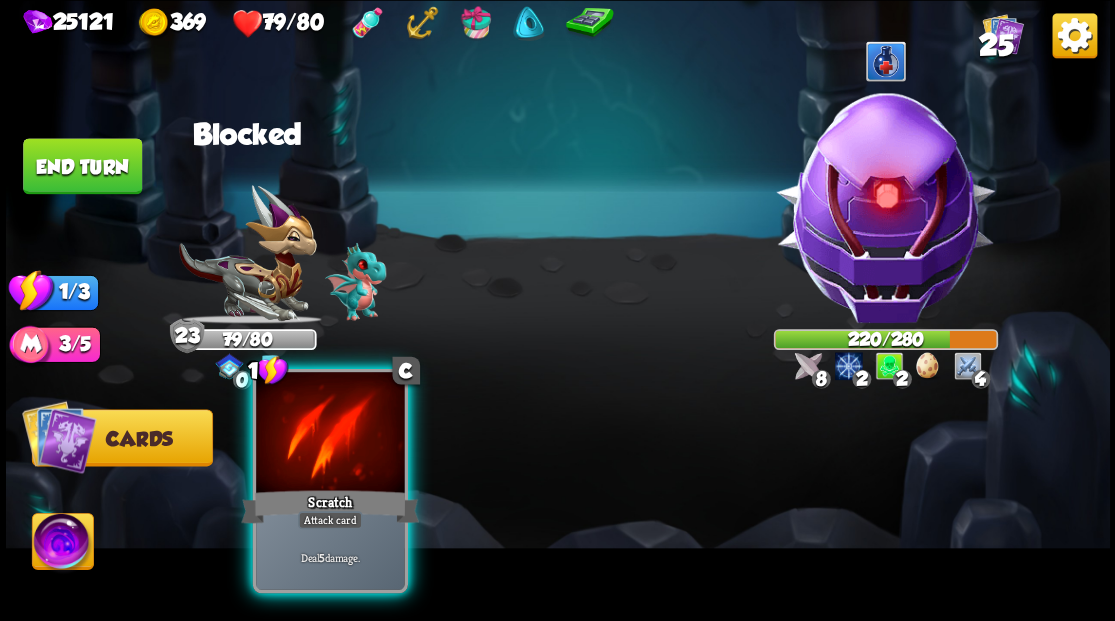 drag, startPoint x: 352, startPoint y: 440, endPoint x: 338, endPoint y: 417, distance: 26.925823 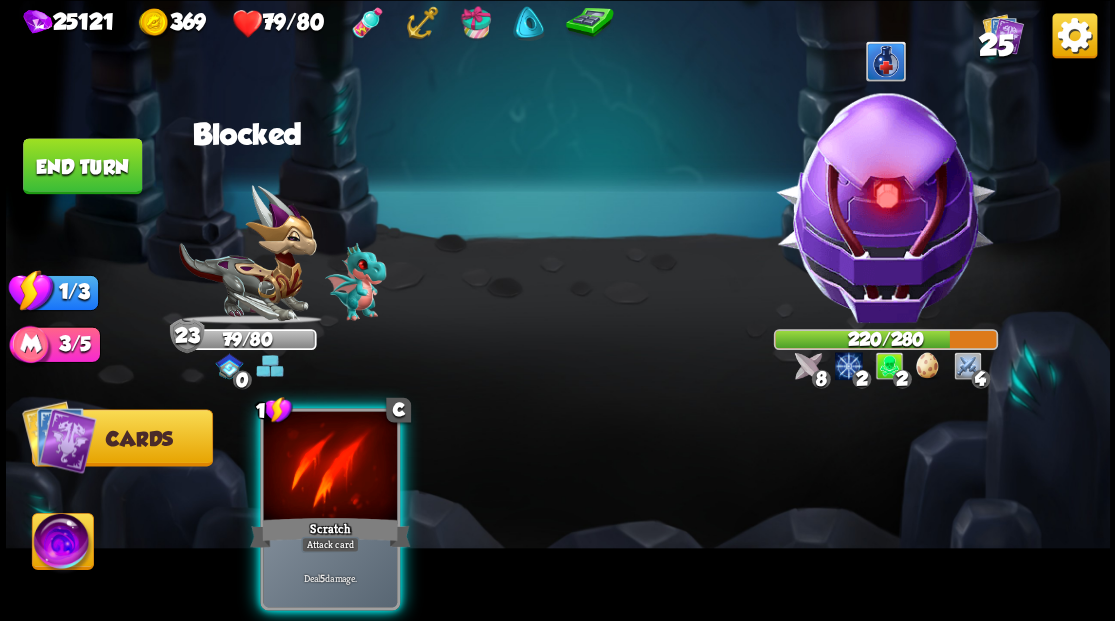 click at bounding box center (330, 467) 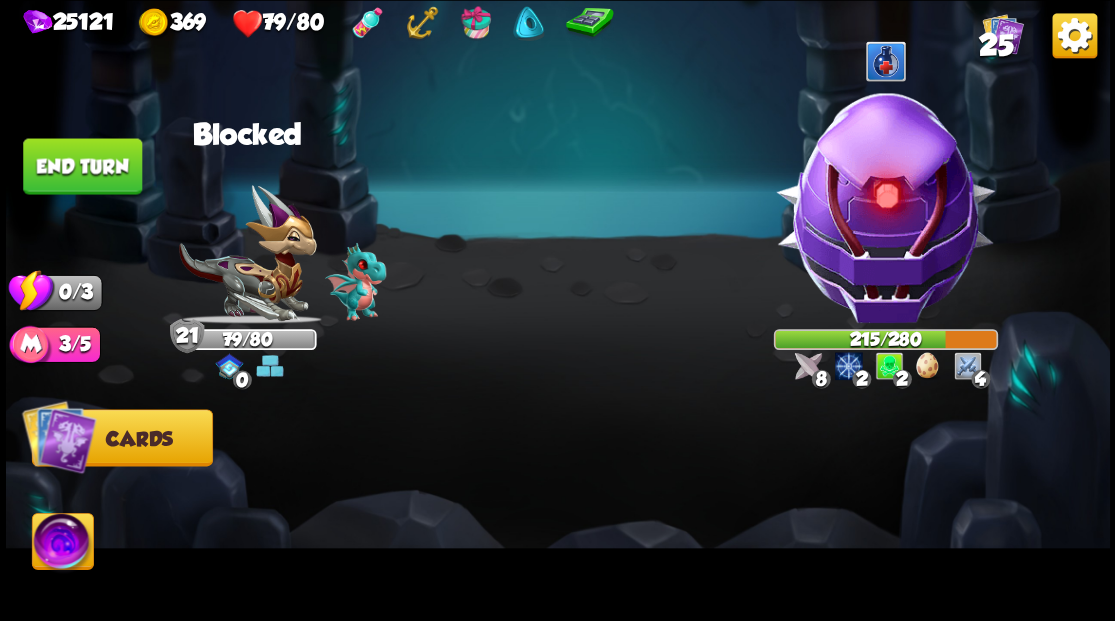 click on "End turn" at bounding box center (82, 166) 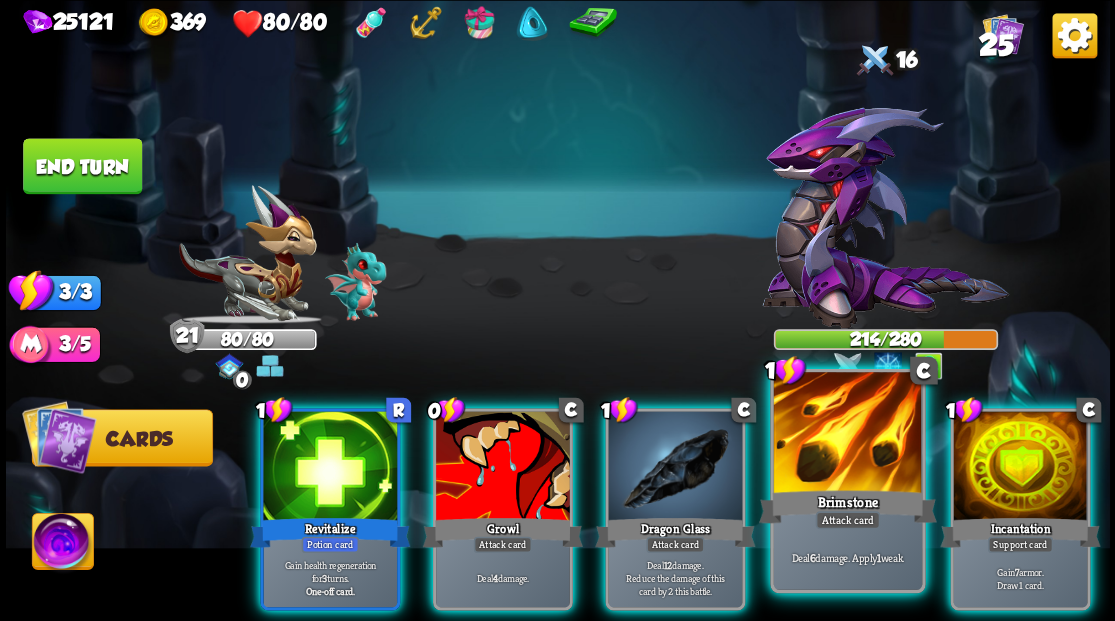 click at bounding box center (847, 434) 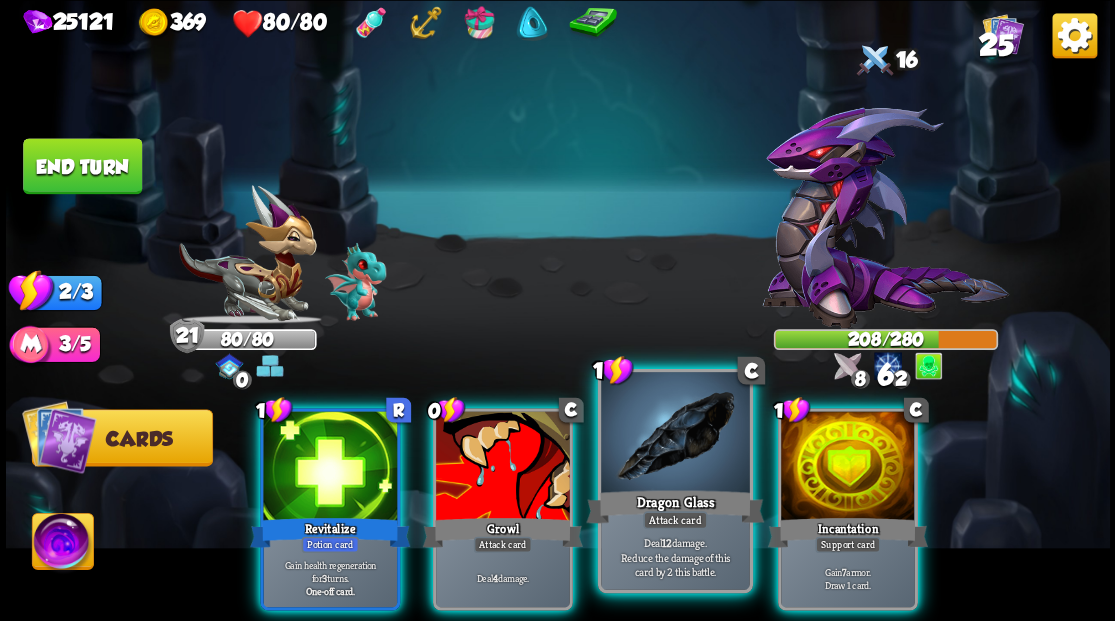 click at bounding box center (675, 434) 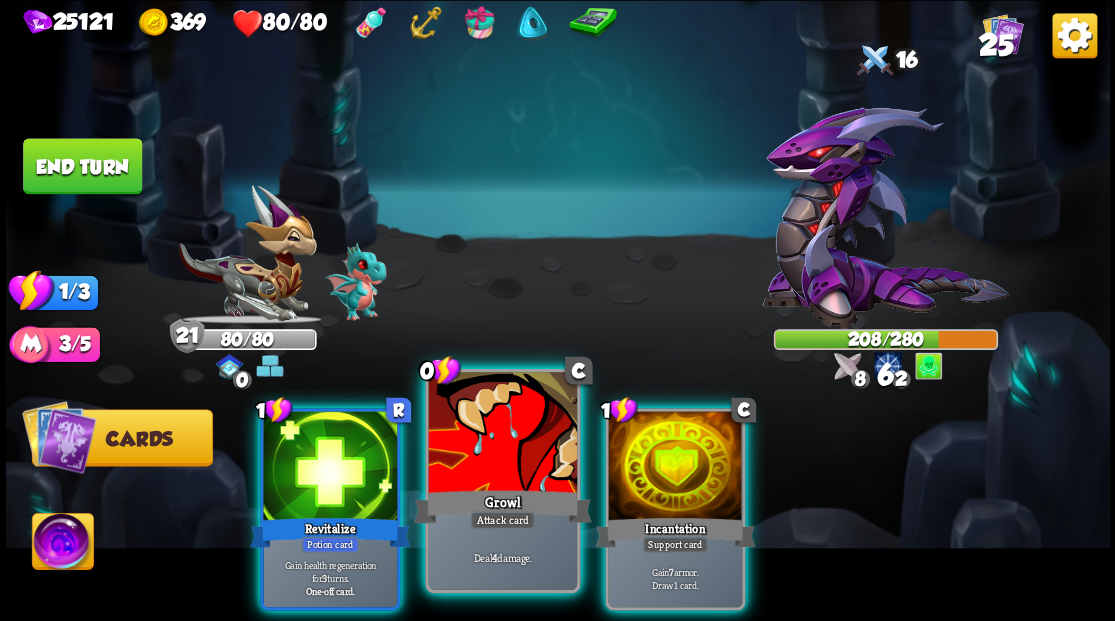click at bounding box center (502, 434) 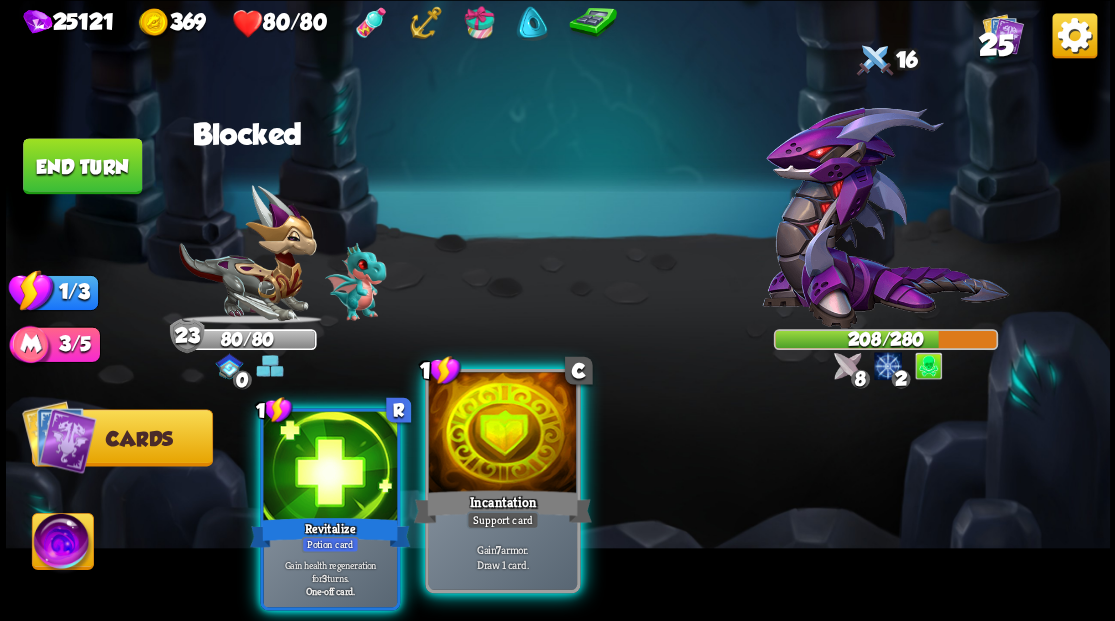 click at bounding box center (502, 434) 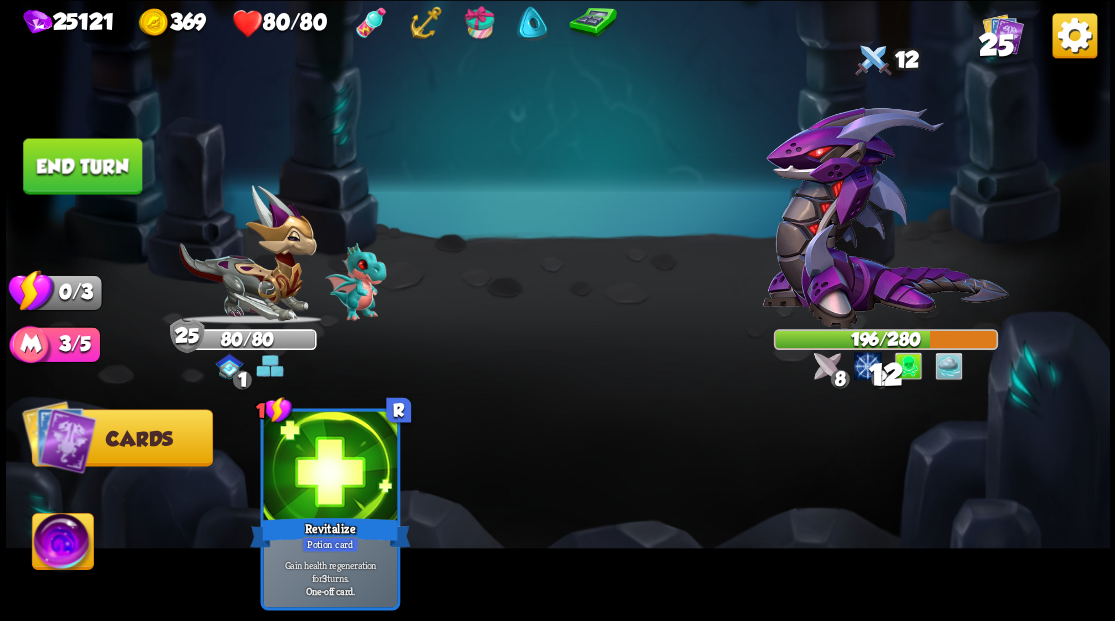 click on "End turn" at bounding box center [82, 166] 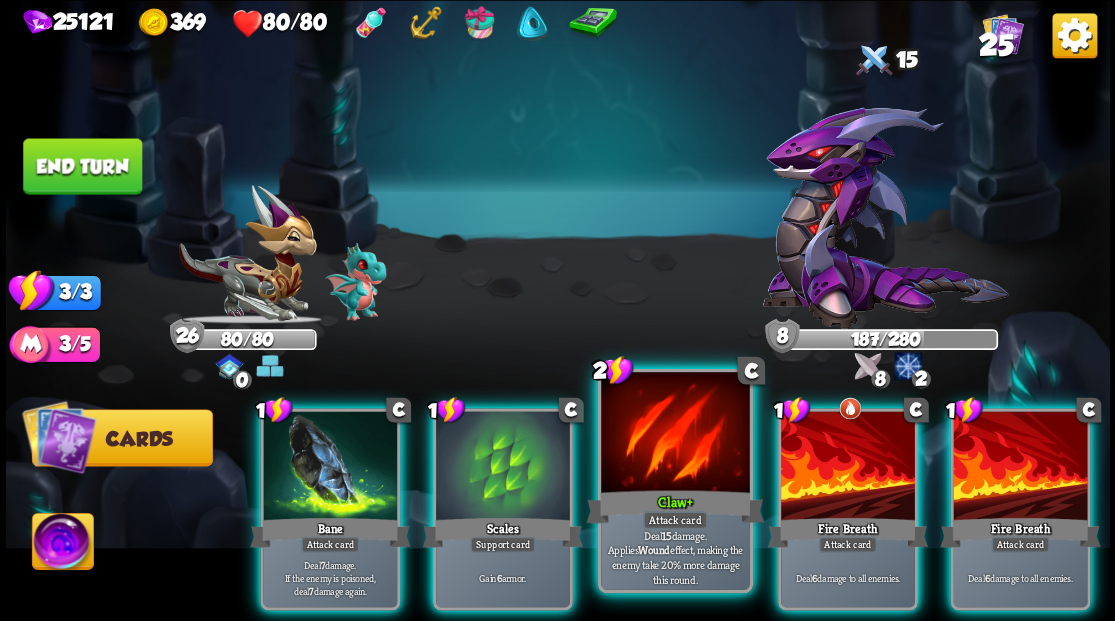 click at bounding box center [675, 434] 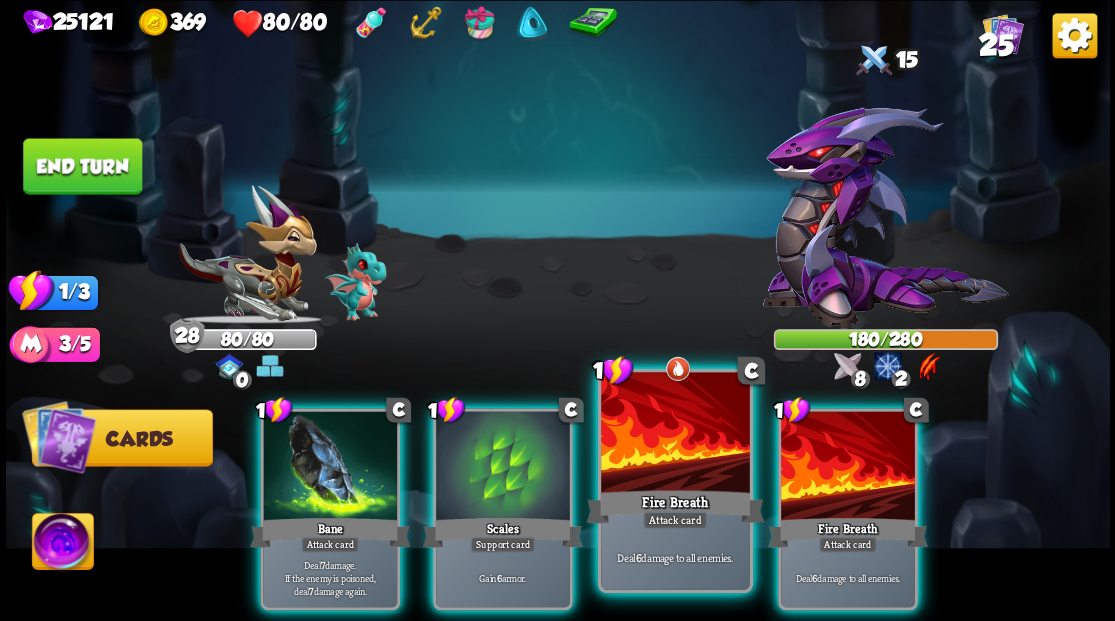click at bounding box center (675, 434) 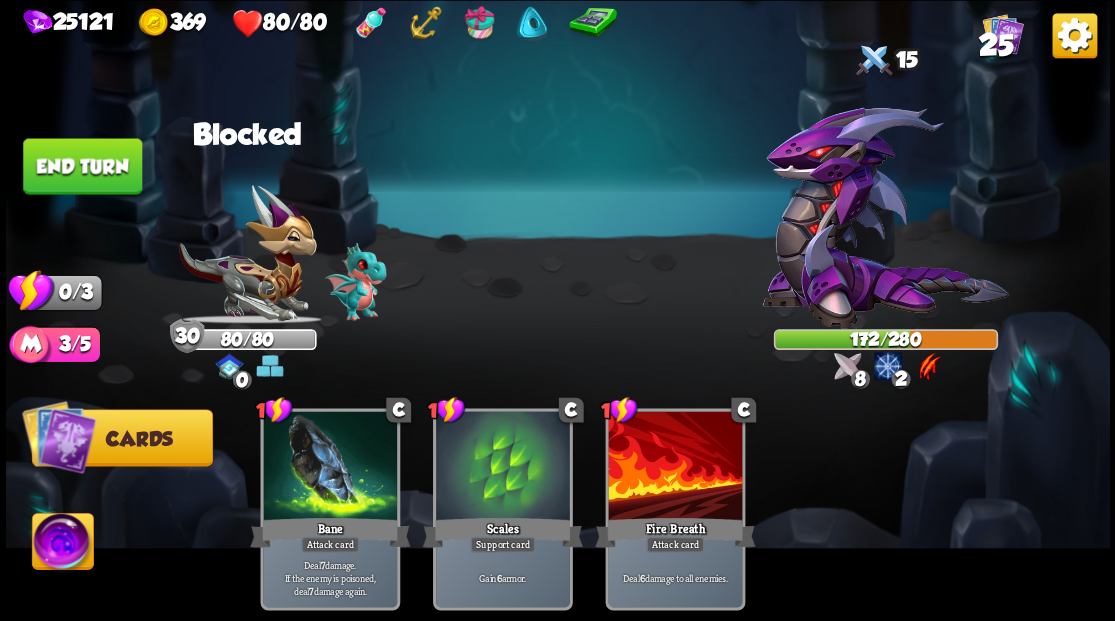 click on "End turn" at bounding box center (82, 166) 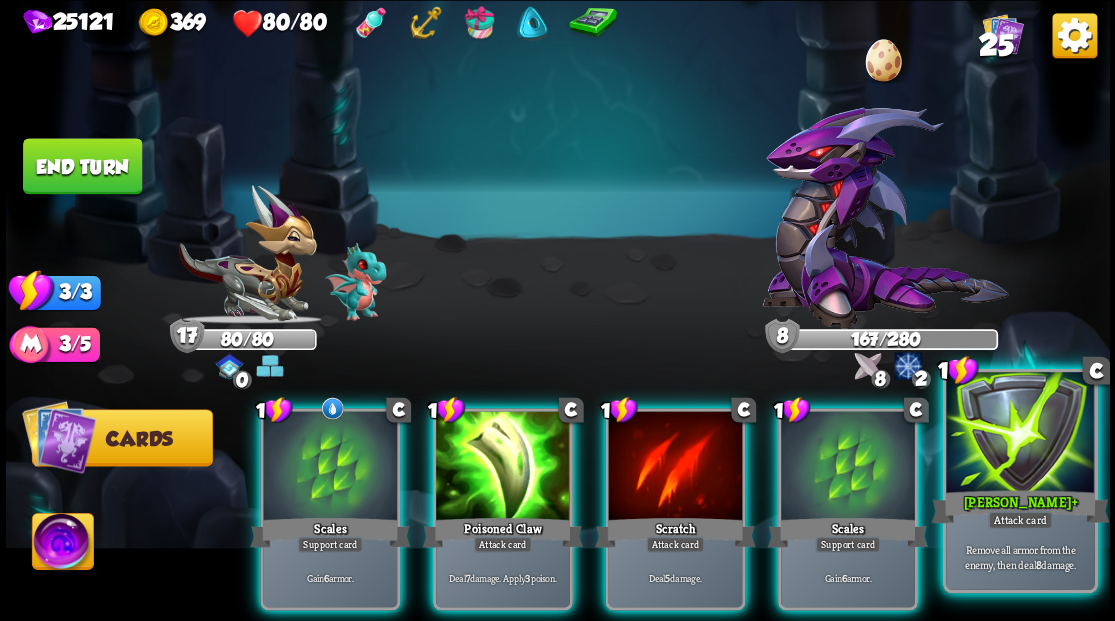 click at bounding box center [1020, 434] 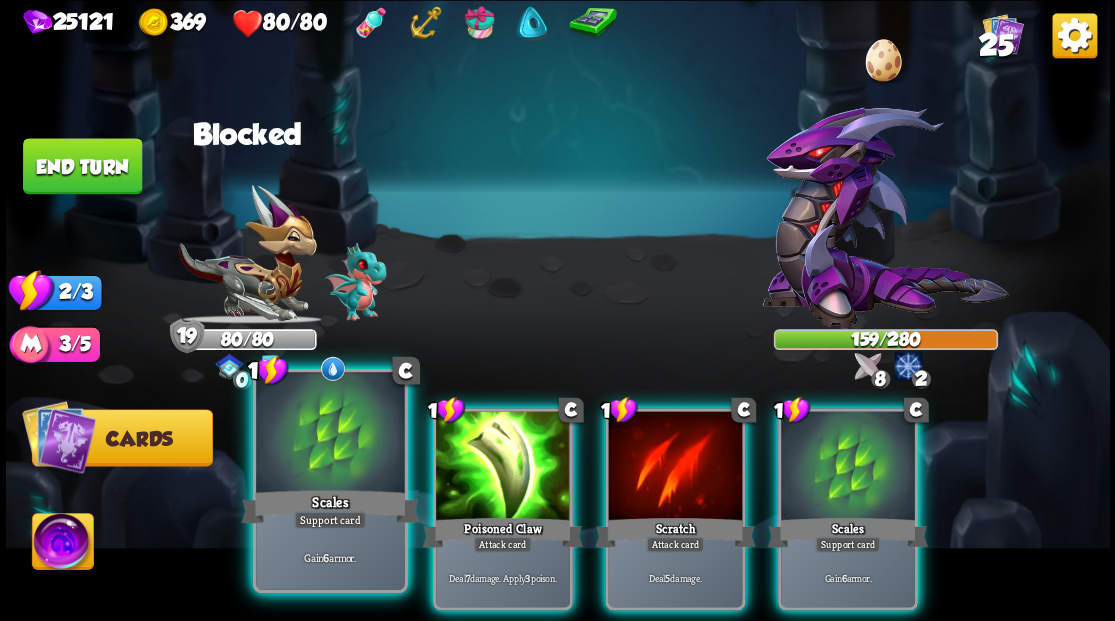 click at bounding box center [330, 434] 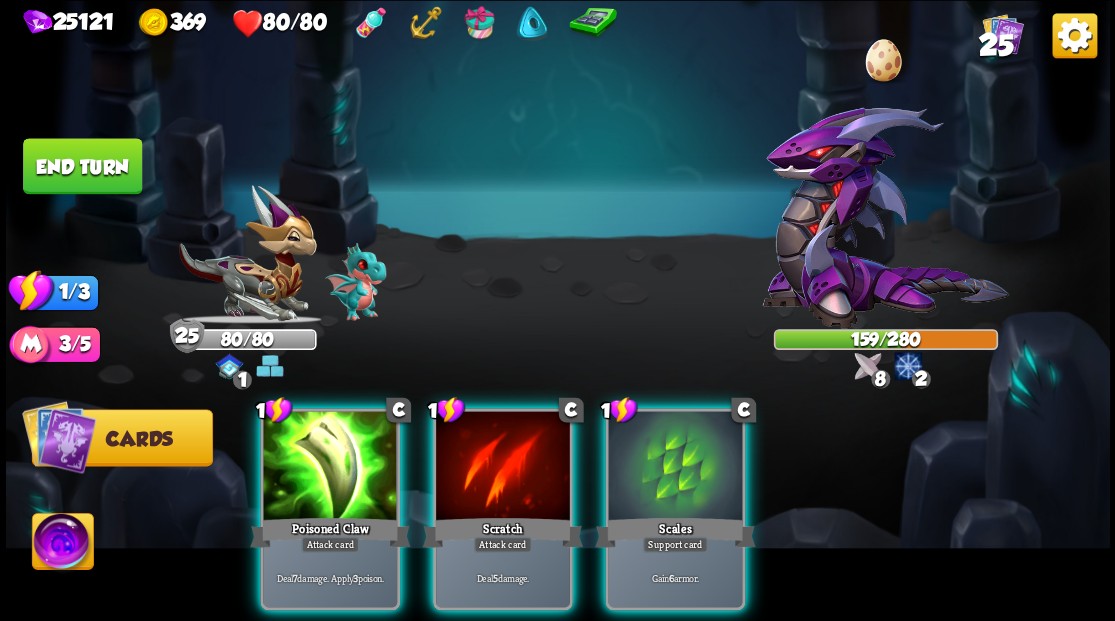 click at bounding box center [330, 467] 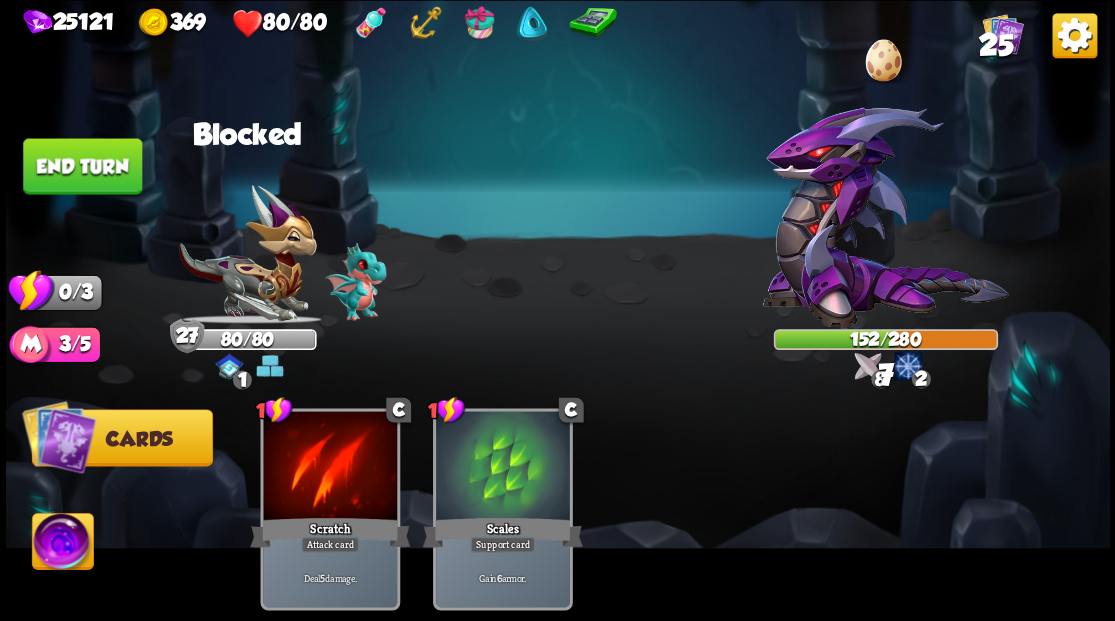 click on "End turn" at bounding box center (82, 166) 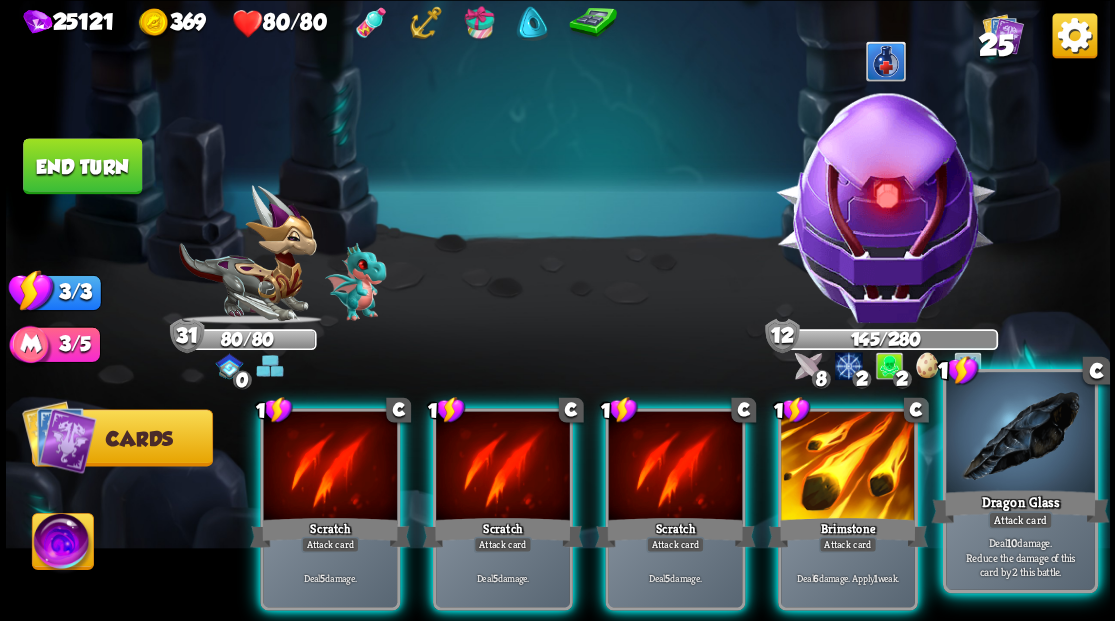 click at bounding box center (1020, 434) 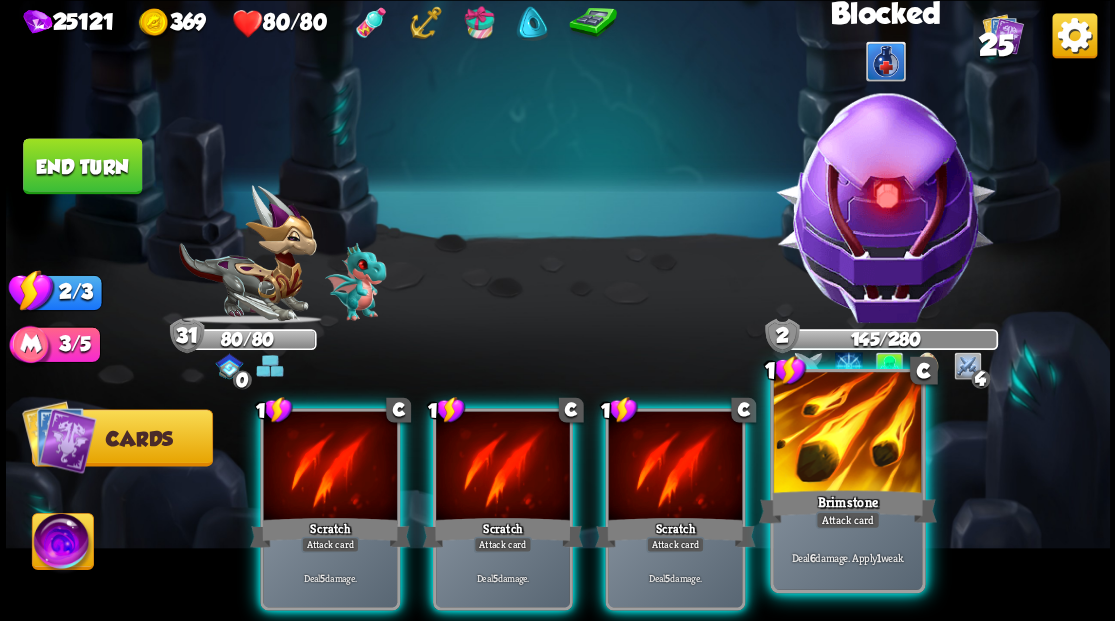 drag, startPoint x: 833, startPoint y: 448, endPoint x: 818, endPoint y: 448, distance: 15 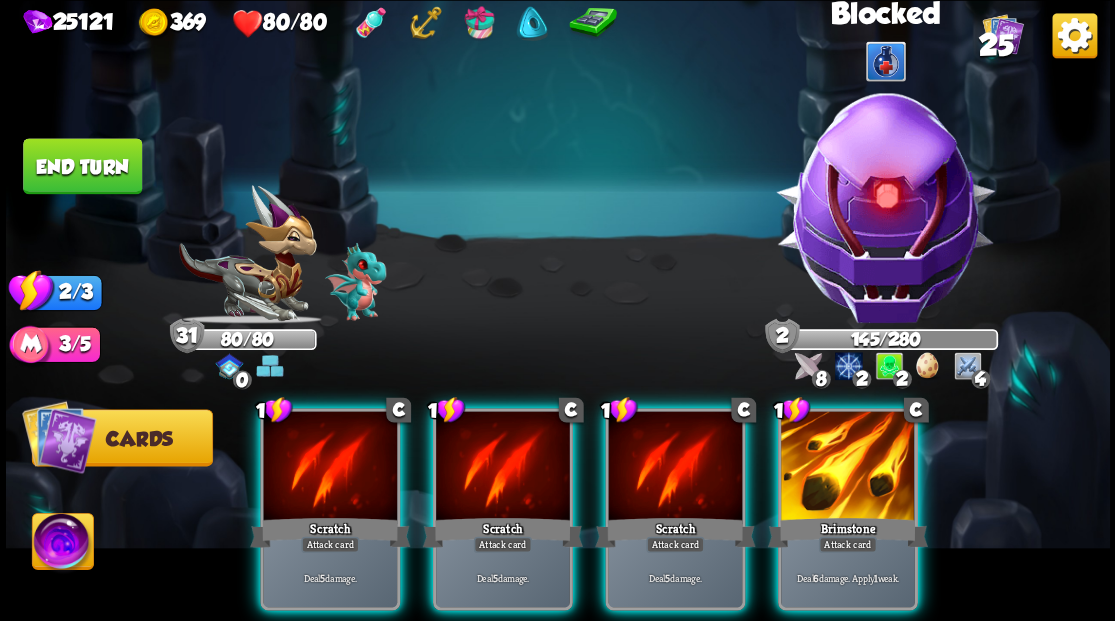 click at bounding box center (848, 467) 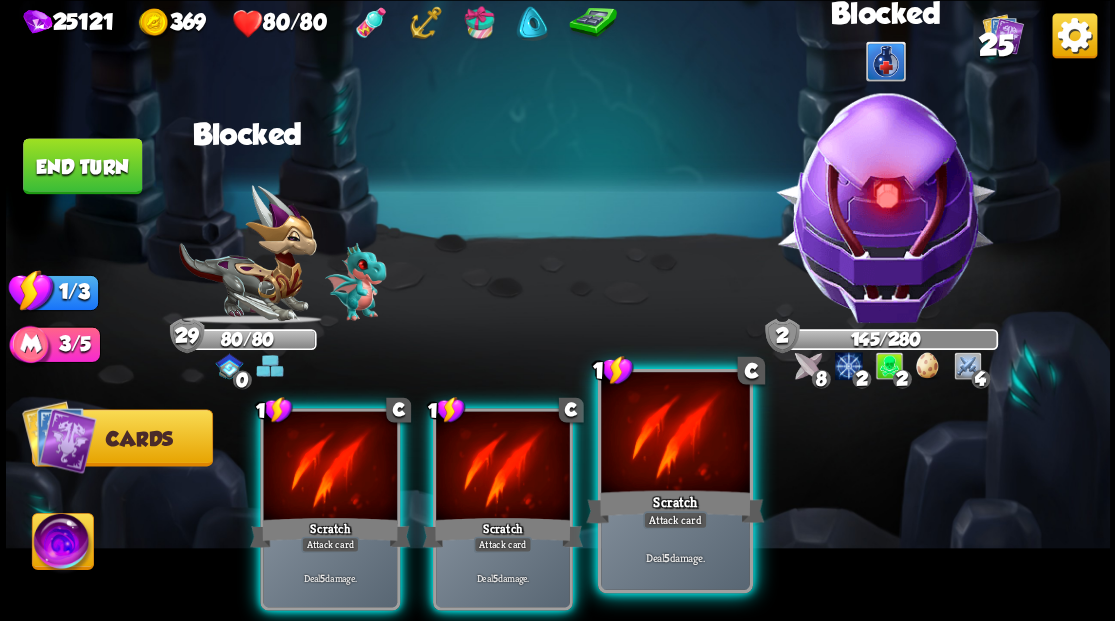 click at bounding box center (675, 434) 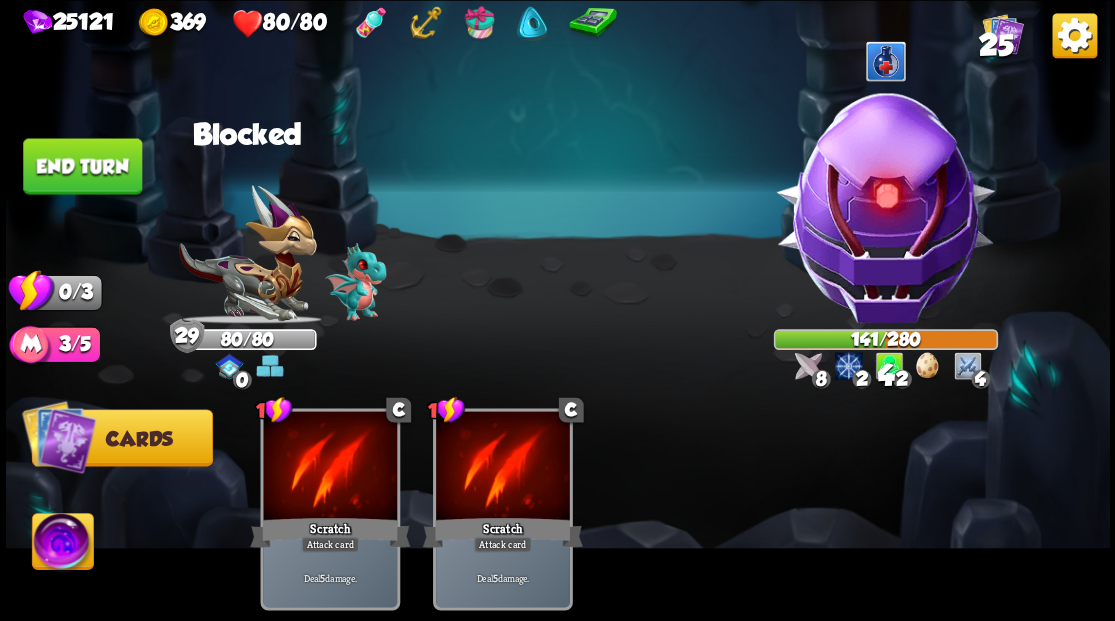 drag, startPoint x: 48, startPoint y: 155, endPoint x: 98, endPoint y: 170, distance: 52.201534 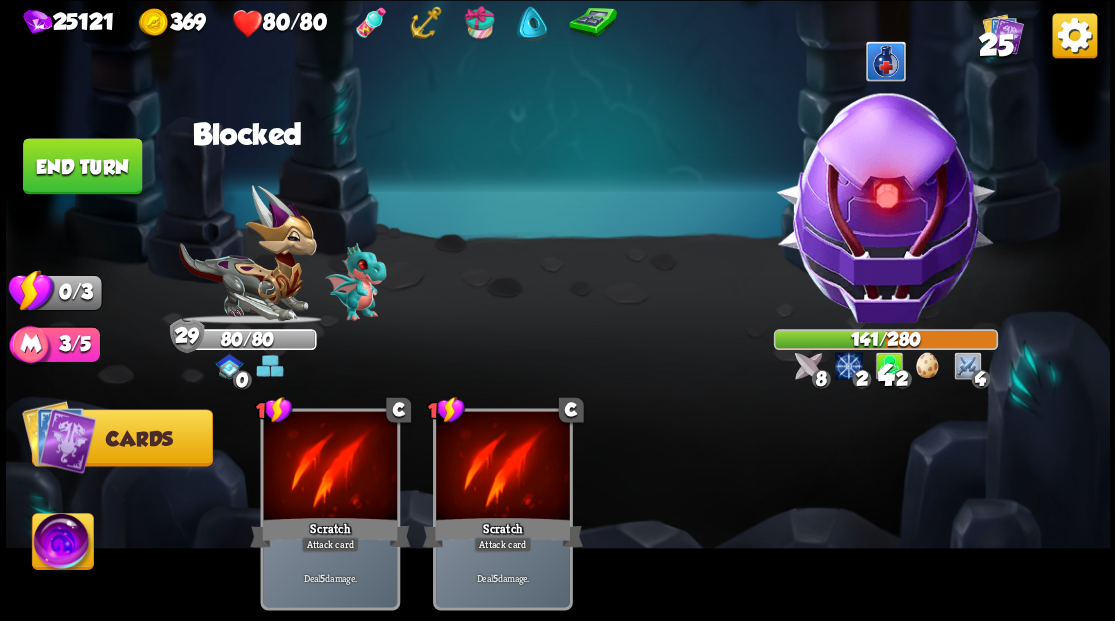 click on "End turn" at bounding box center [82, 166] 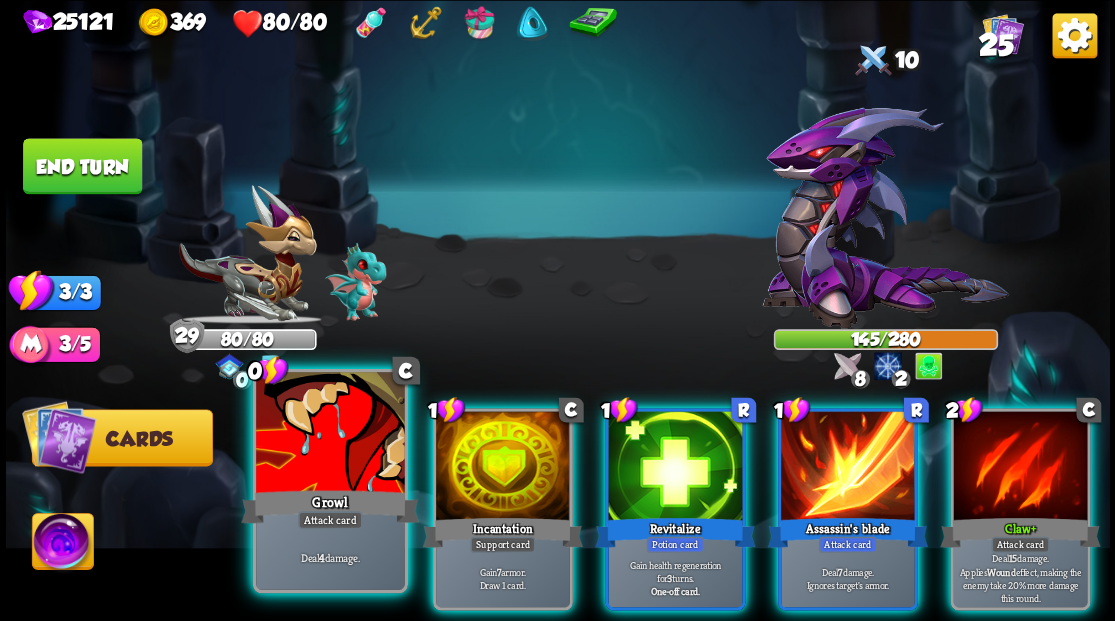click at bounding box center [330, 434] 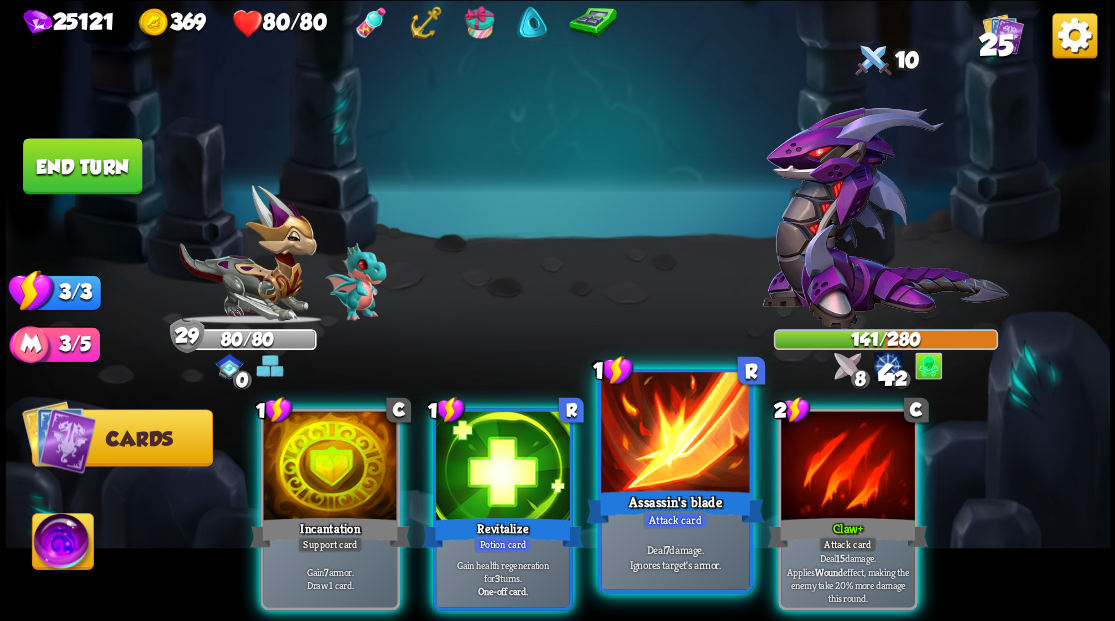 click at bounding box center (675, 434) 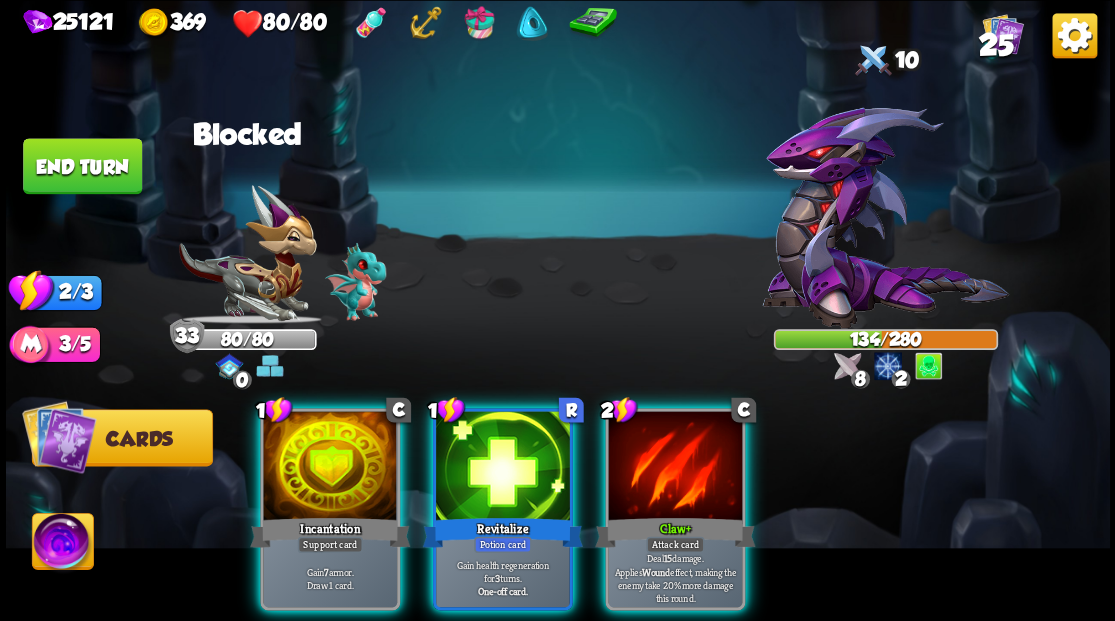 click on "Claw +" at bounding box center (675, 532) 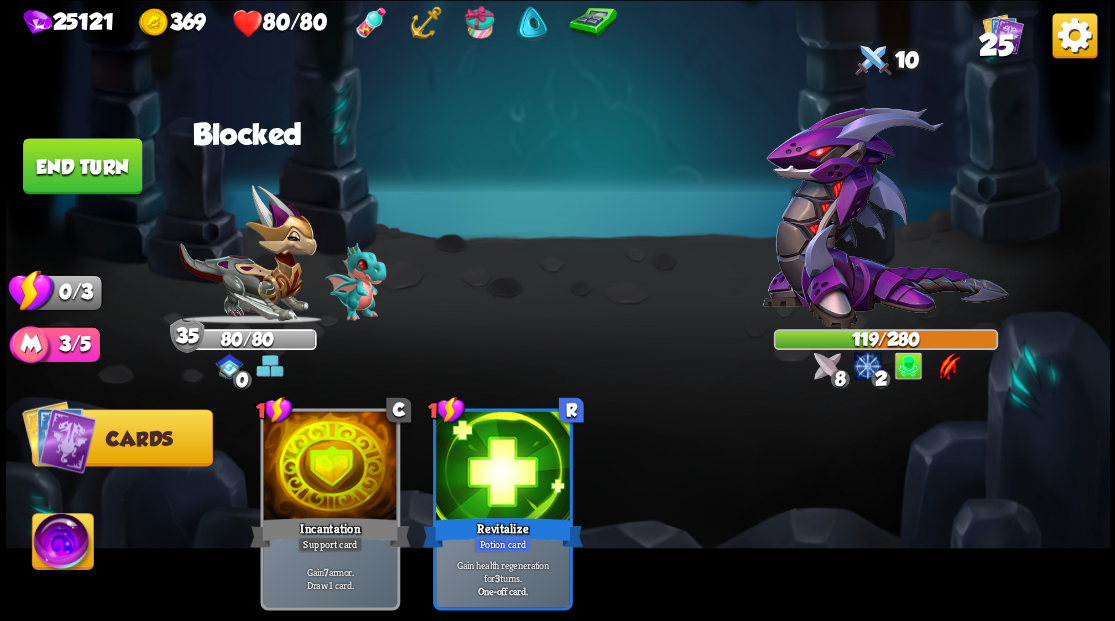 click on "End turn" at bounding box center (82, 166) 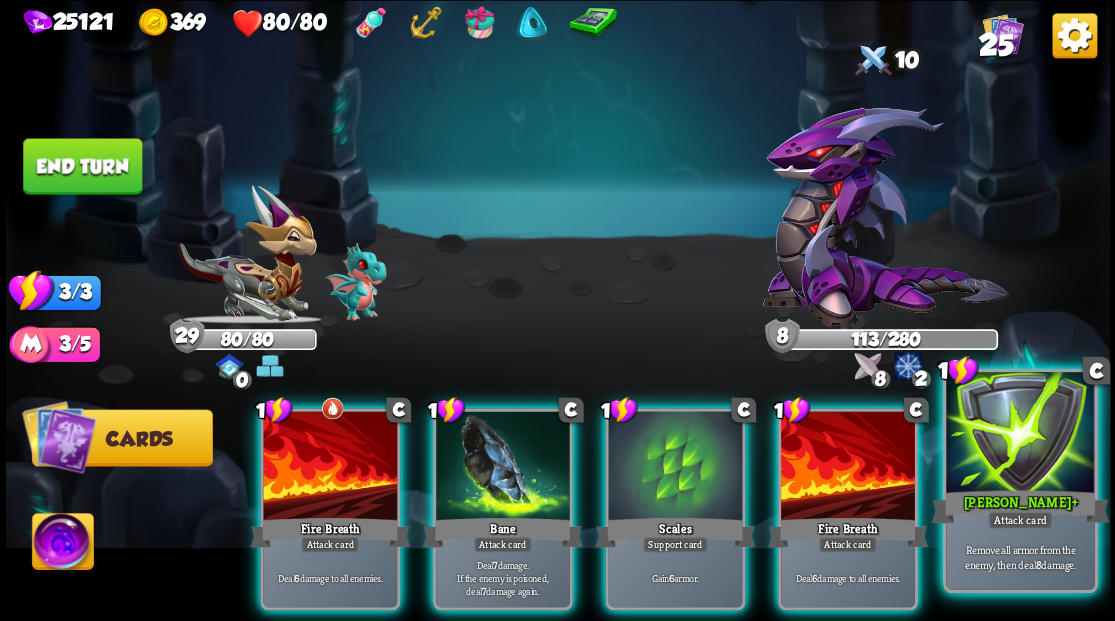 click at bounding box center [1020, 434] 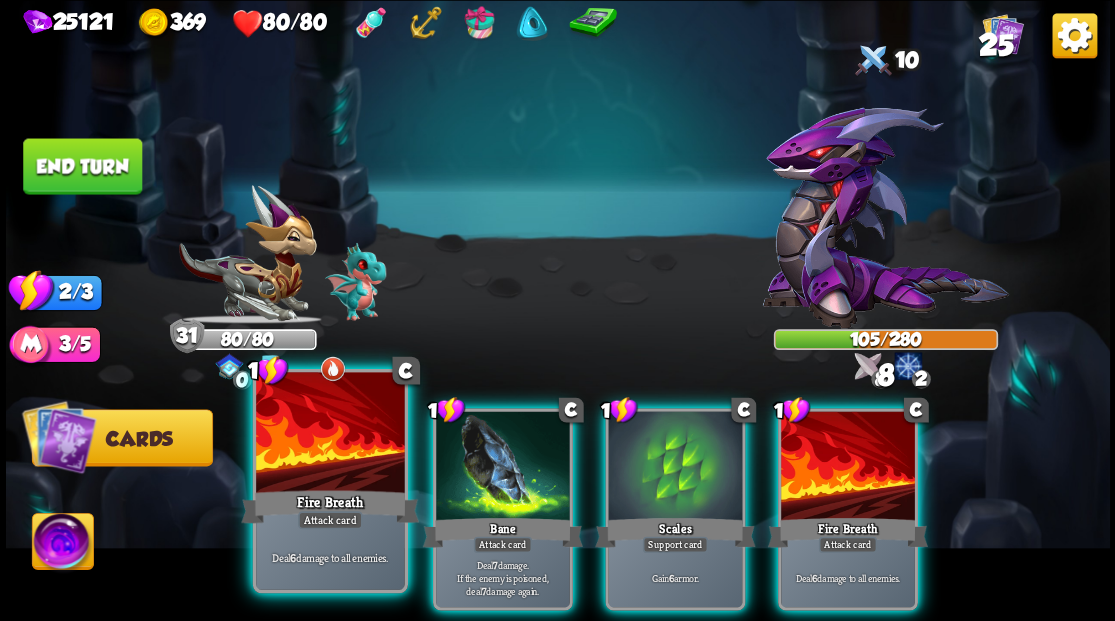 click at bounding box center (330, 434) 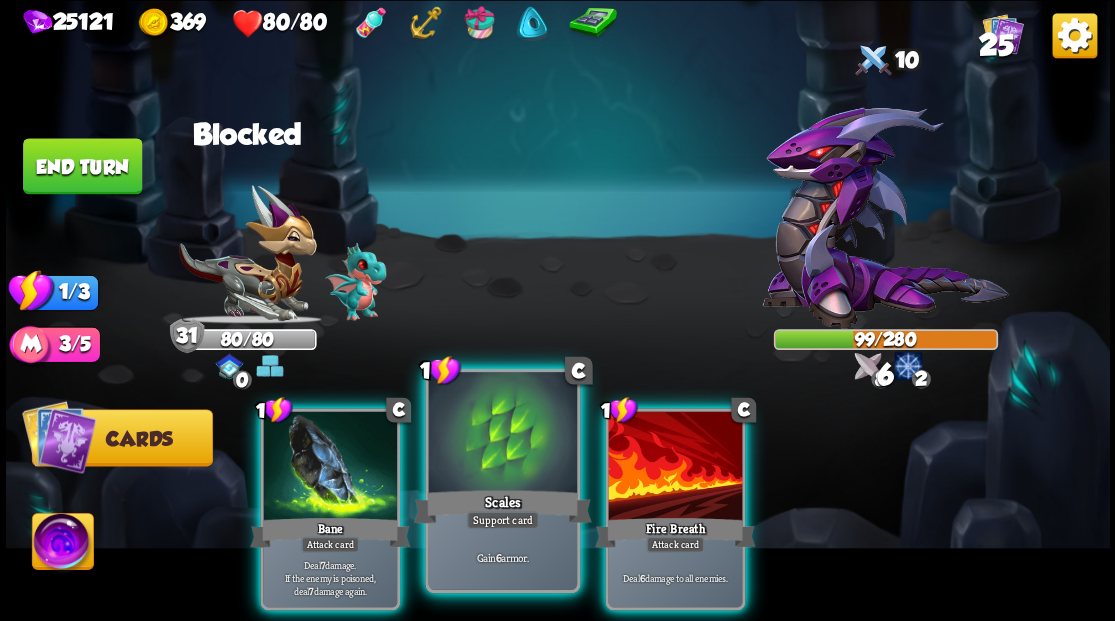 click at bounding box center (502, 434) 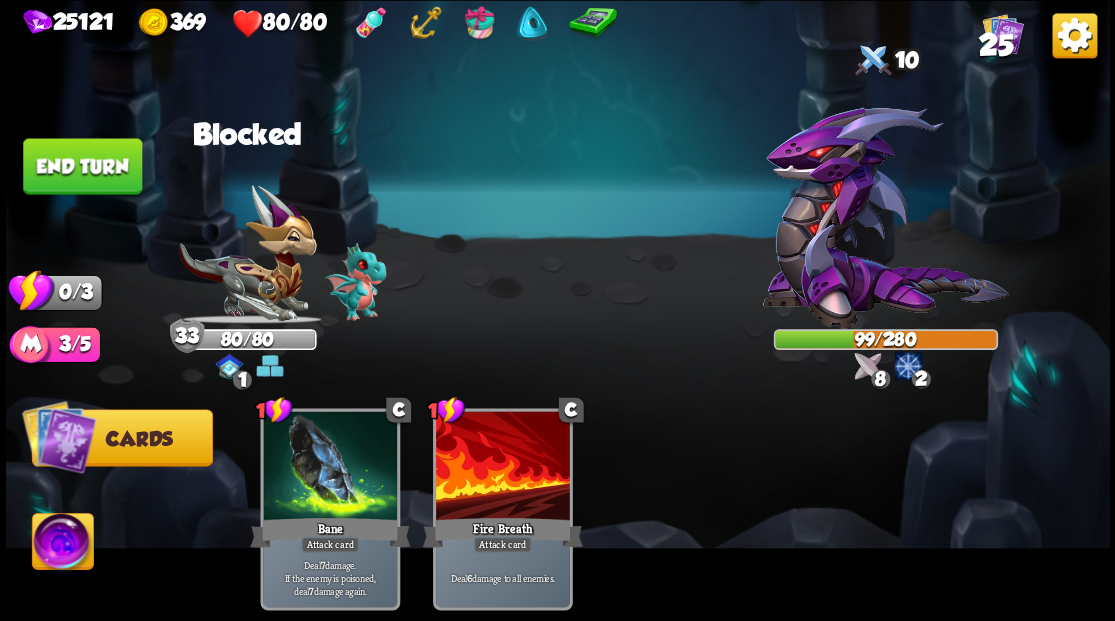 click on "End turn" at bounding box center [82, 166] 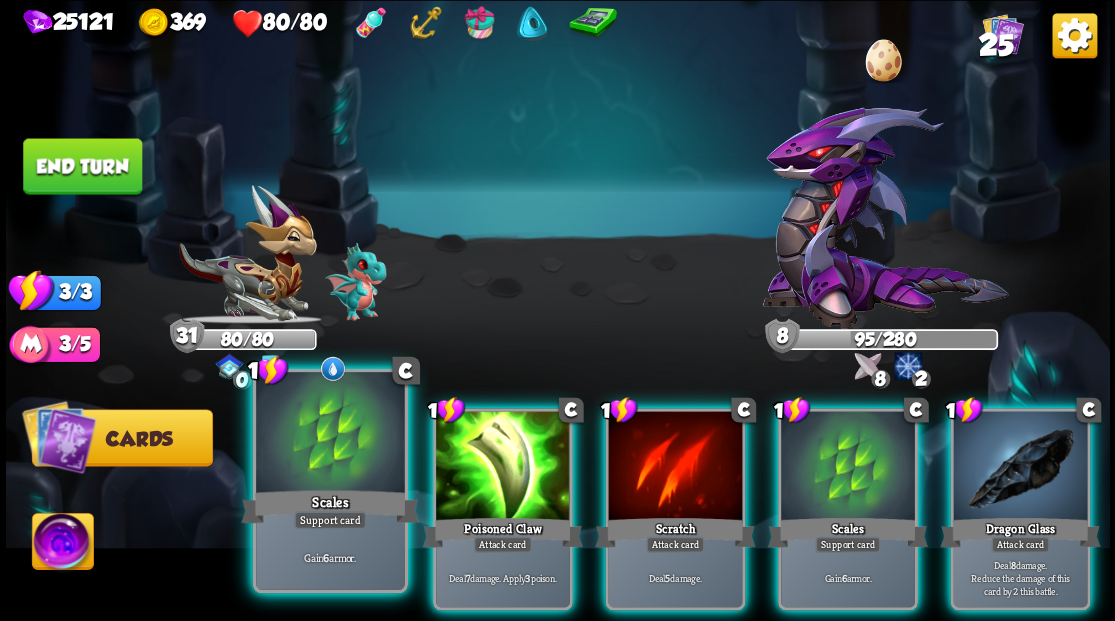 click at bounding box center [330, 434] 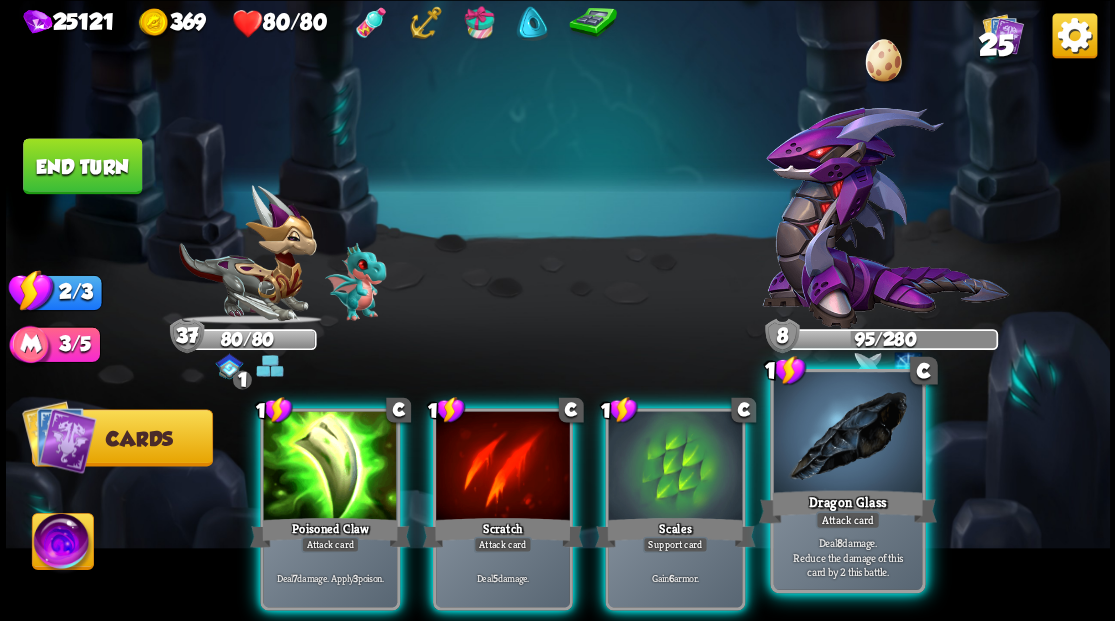 click at bounding box center [847, 434] 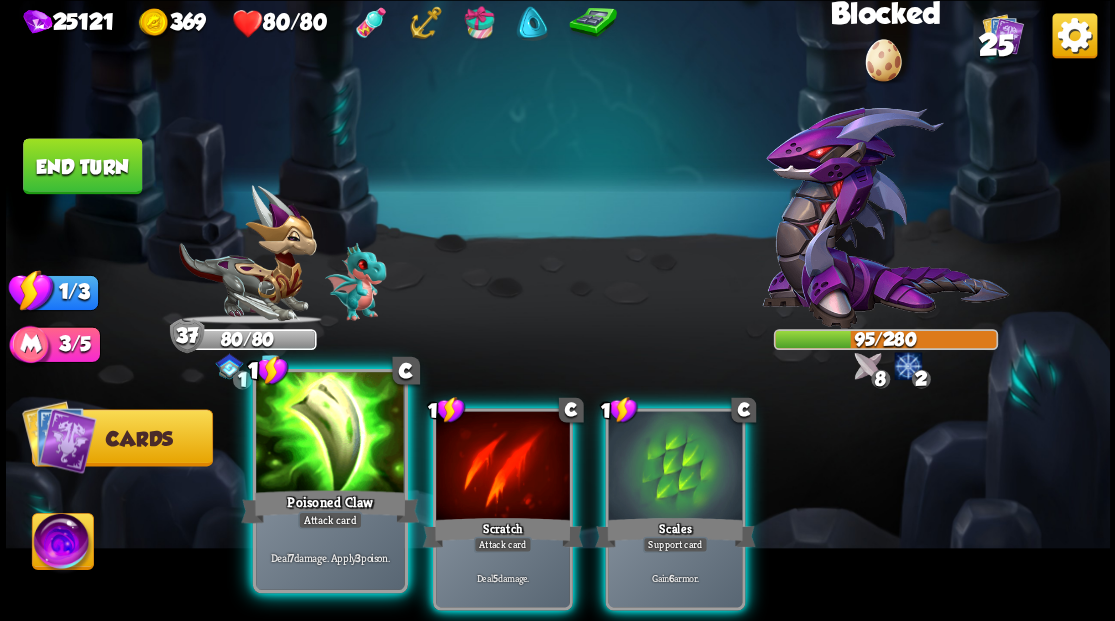 click at bounding box center (330, 434) 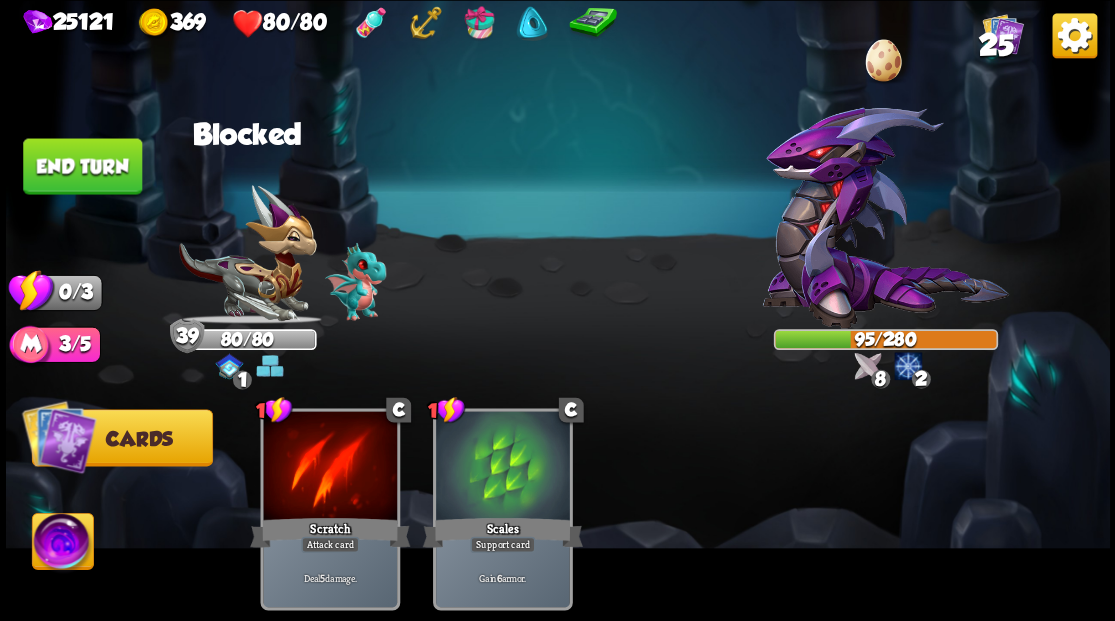 click on "End turn" at bounding box center [82, 166] 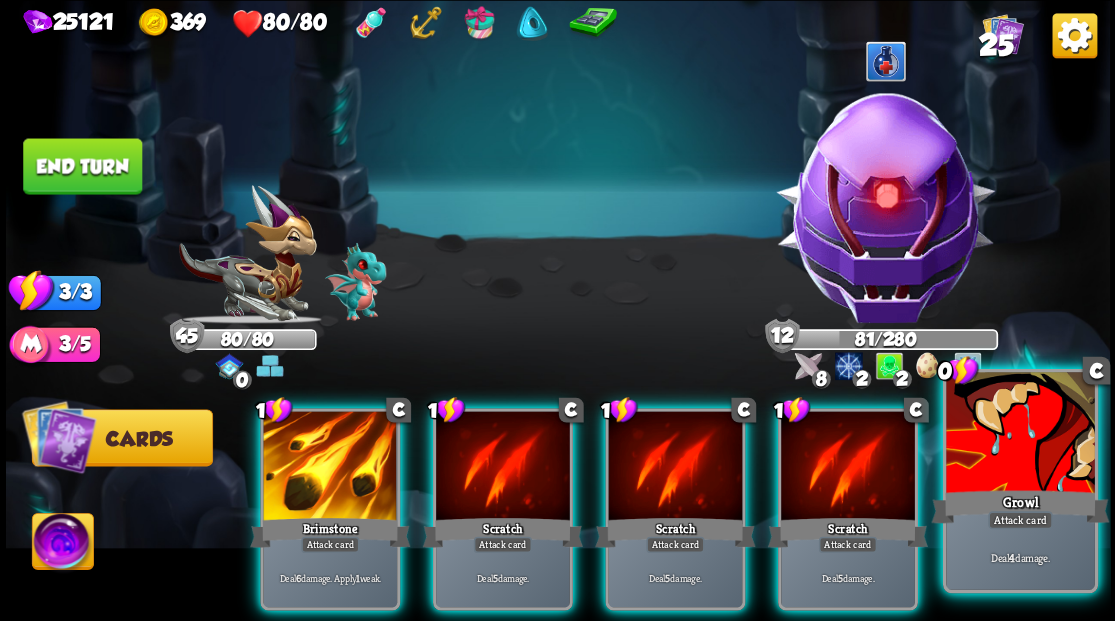 click at bounding box center [1020, 434] 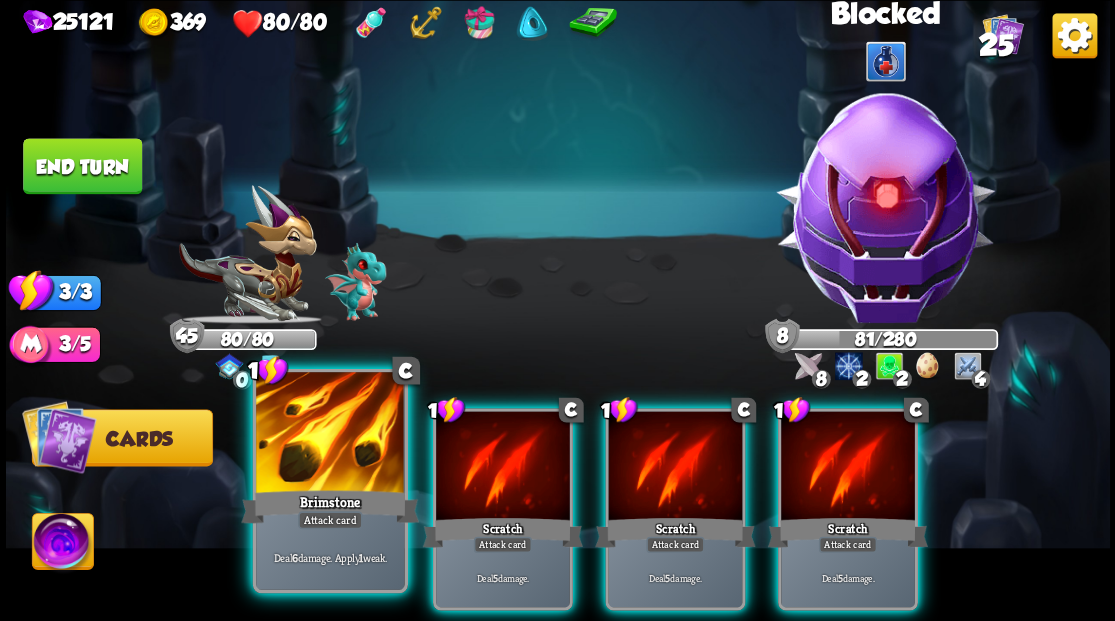 click at bounding box center (330, 434) 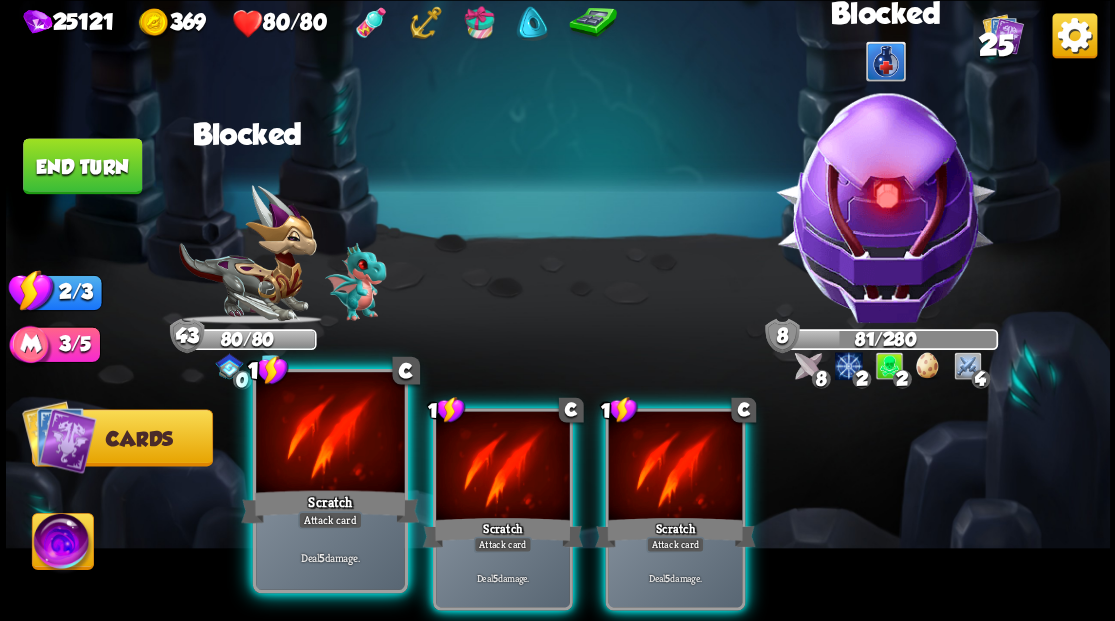 click at bounding box center [330, 434] 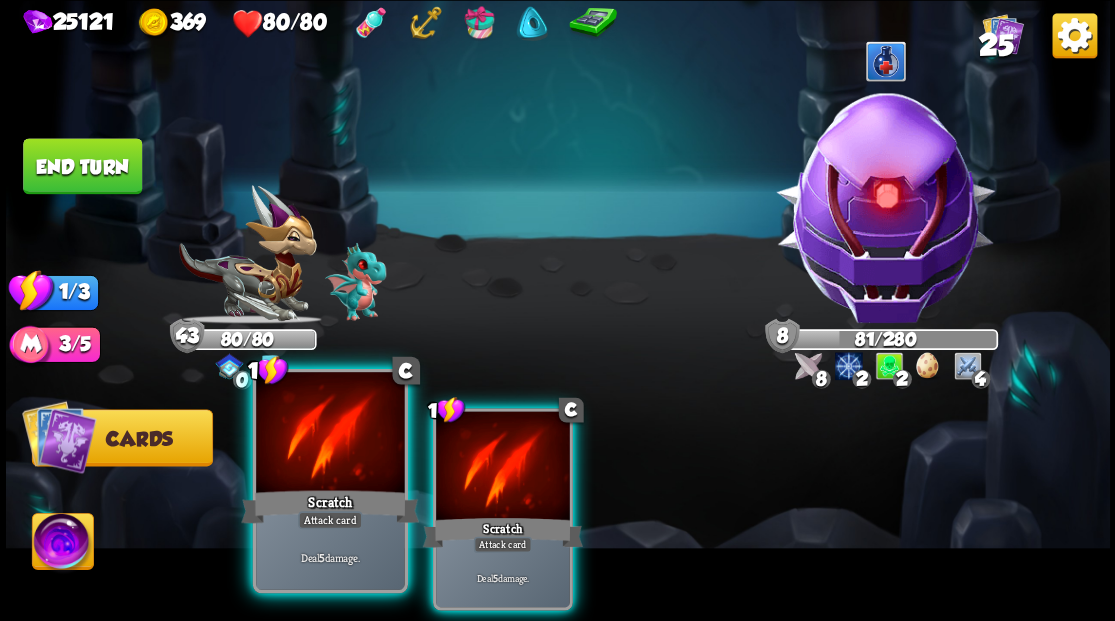 click at bounding box center (330, 434) 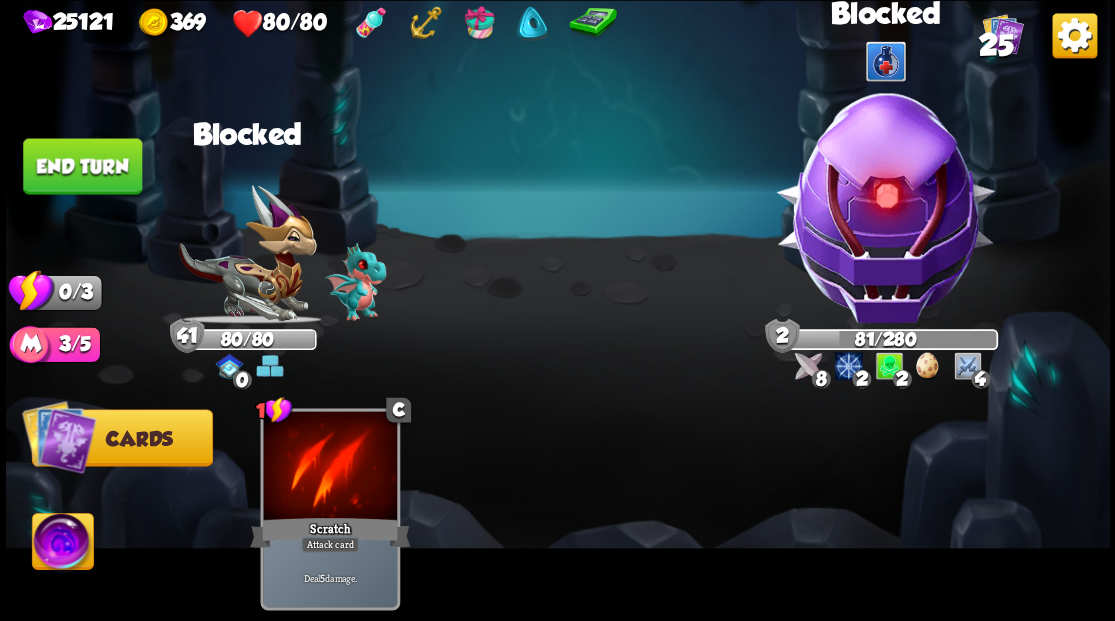 click on "End turn" at bounding box center (82, 166) 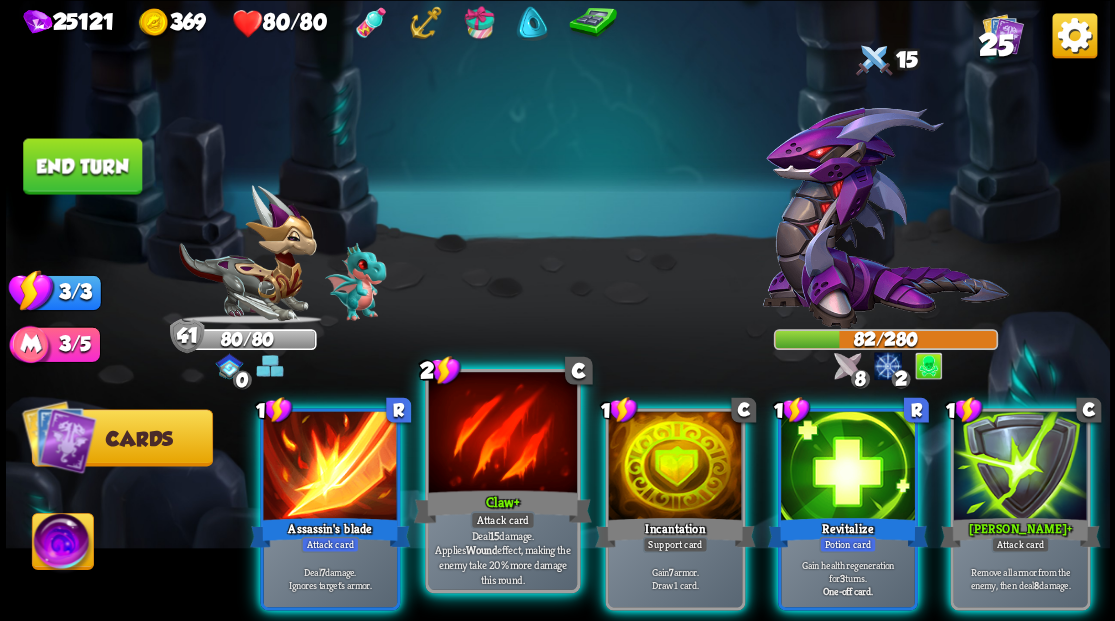 click at bounding box center (502, 434) 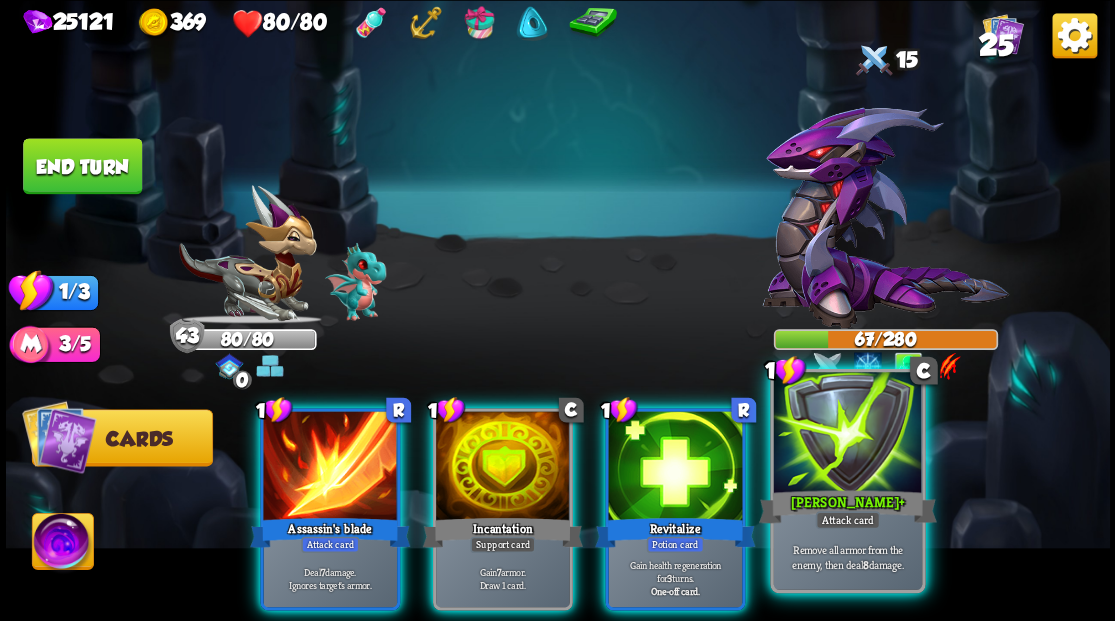 click on "[PERSON_NAME] +" at bounding box center [847, 506] 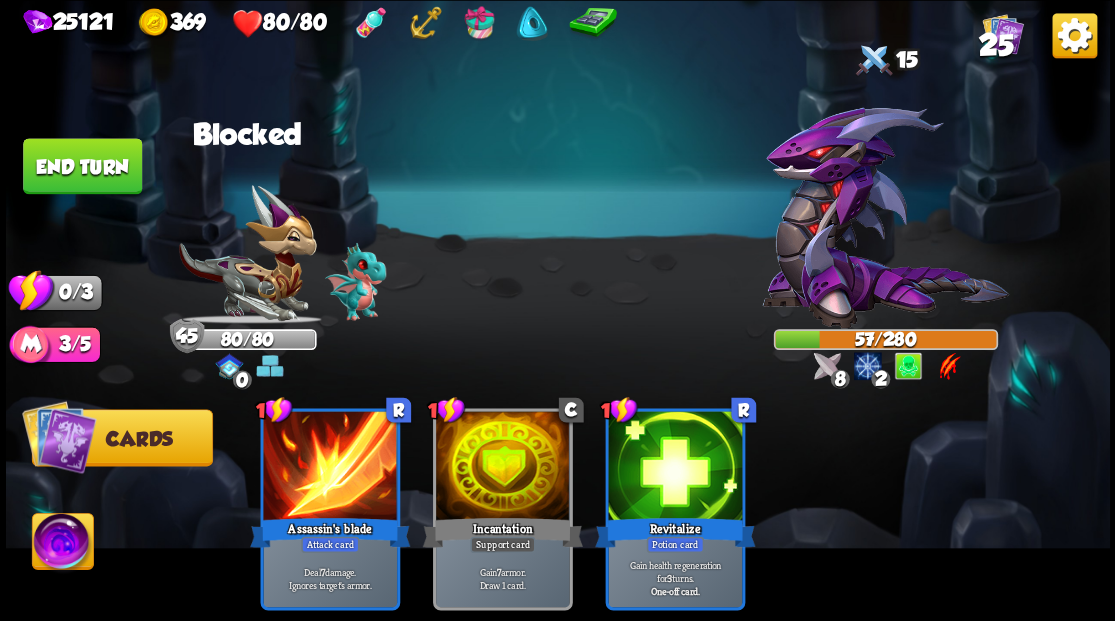 click on "End turn" at bounding box center [82, 166] 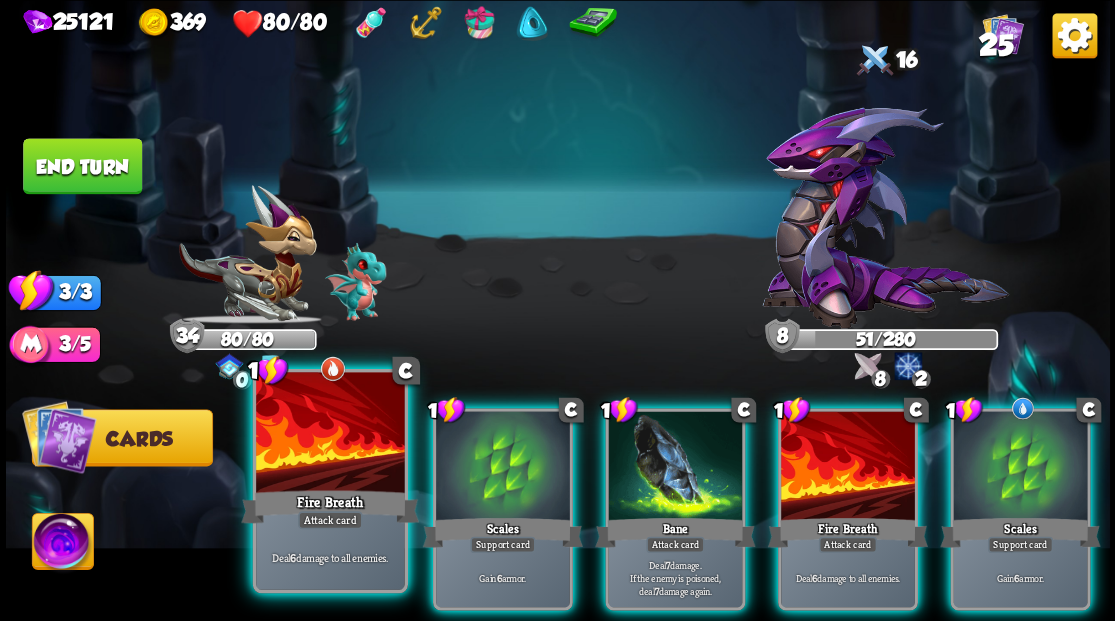 click at bounding box center [330, 434] 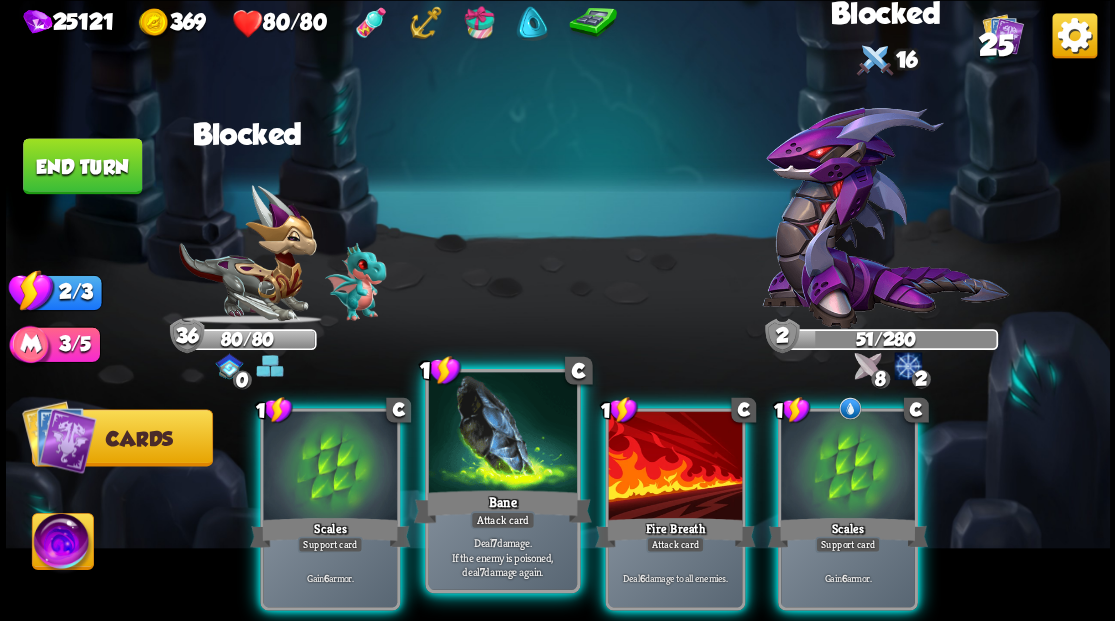 click at bounding box center [502, 434] 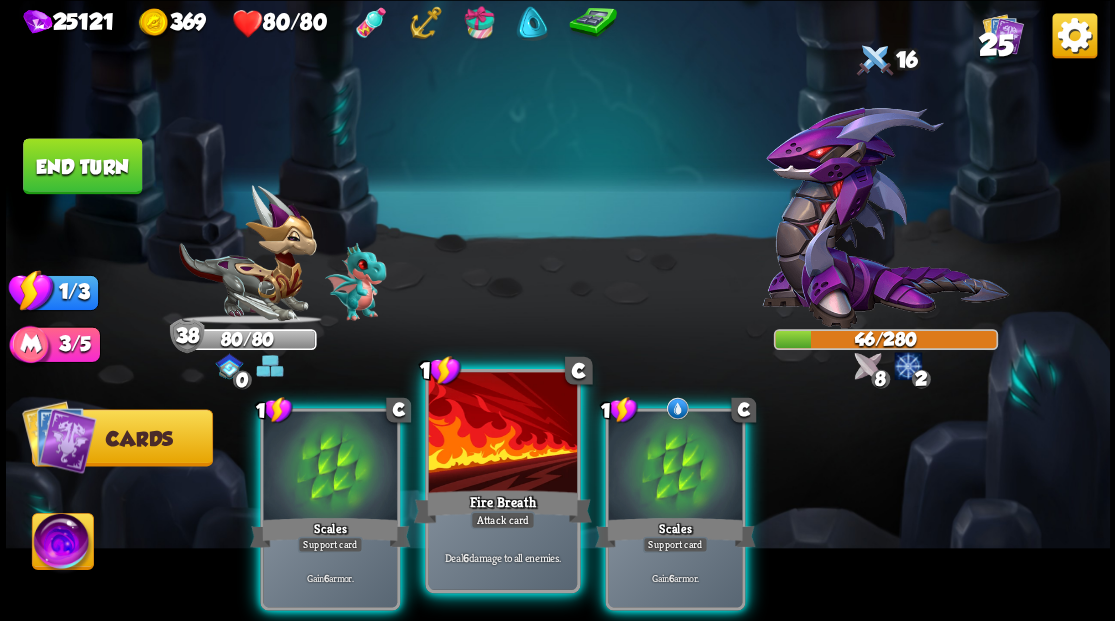 click at bounding box center (502, 434) 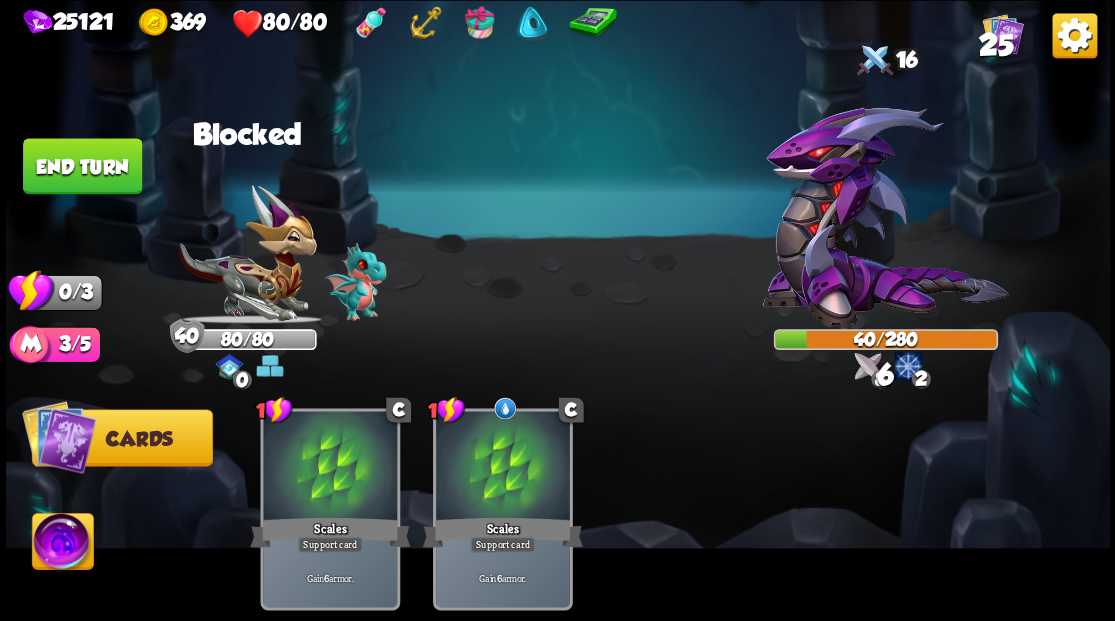 click on "End turn" at bounding box center (82, 166) 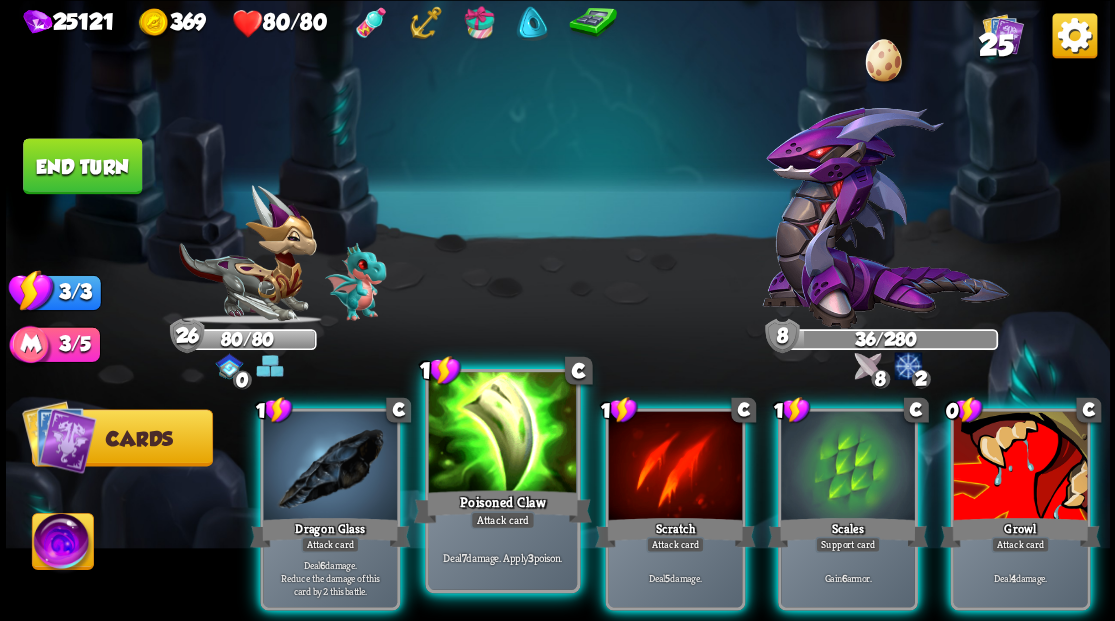 click at bounding box center (502, 434) 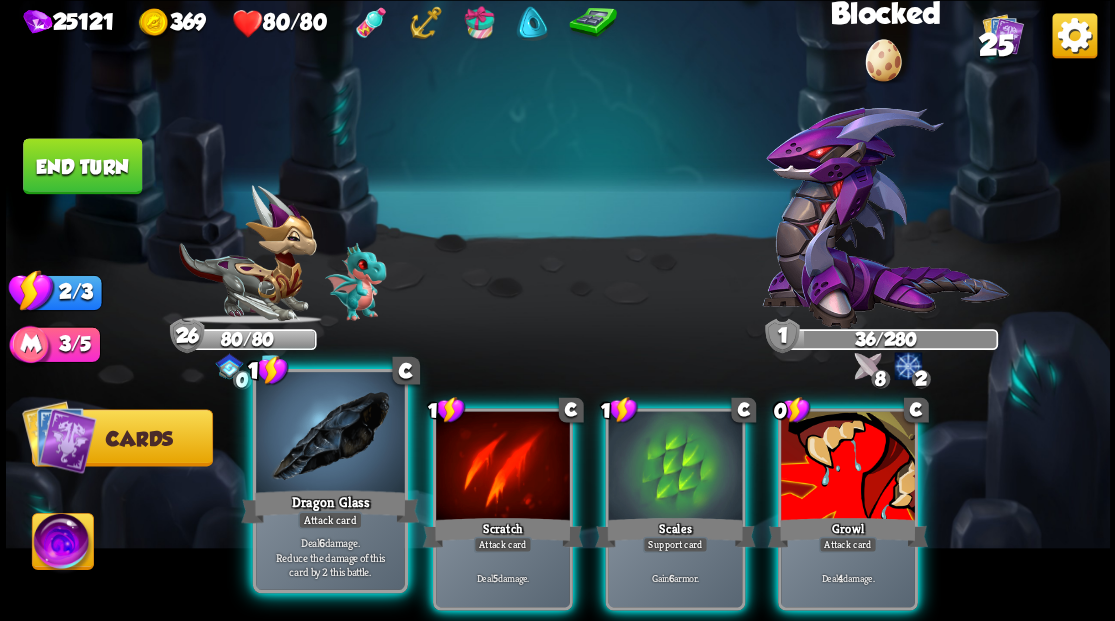click at bounding box center (330, 434) 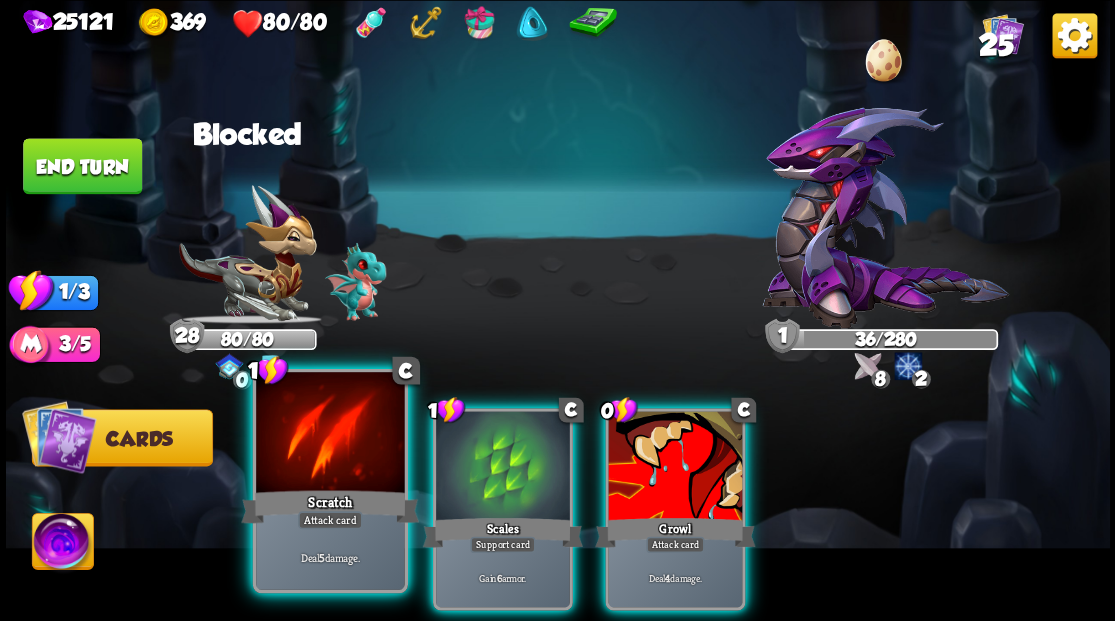 click at bounding box center (330, 434) 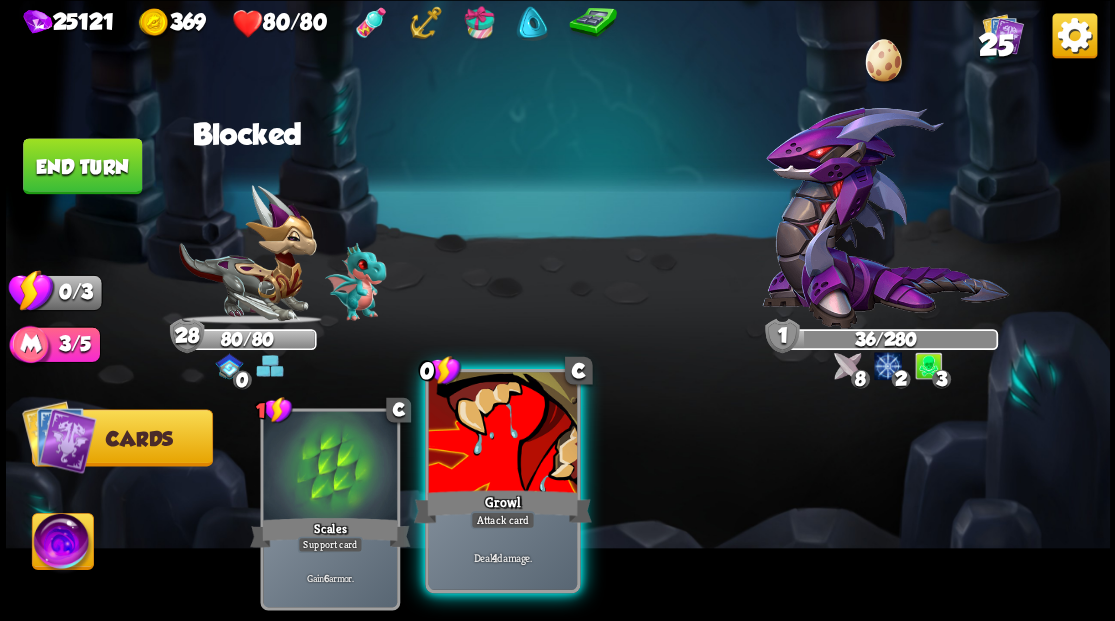 click at bounding box center [502, 434] 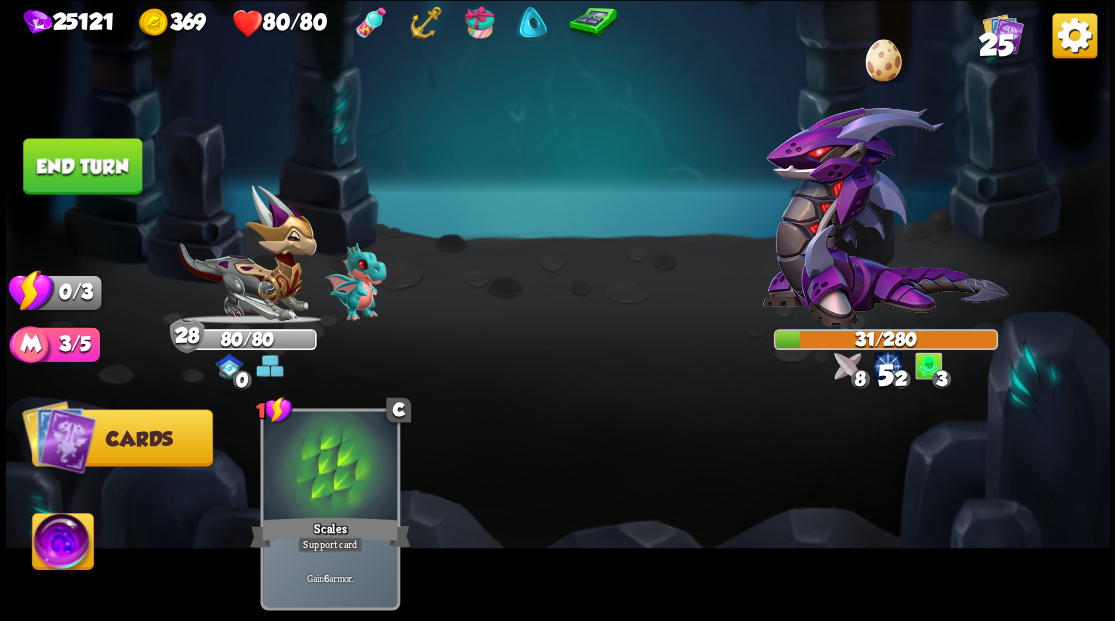 drag, startPoint x: 101, startPoint y: 158, endPoint x: 149, endPoint y: 176, distance: 51.264023 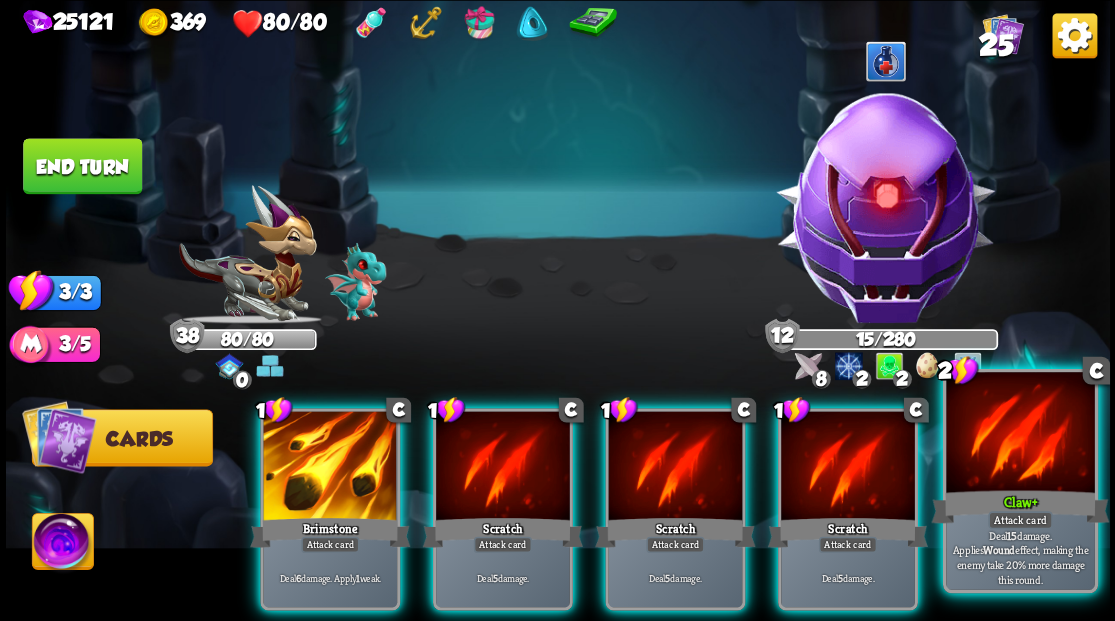 click on "Claw +" at bounding box center (1020, 506) 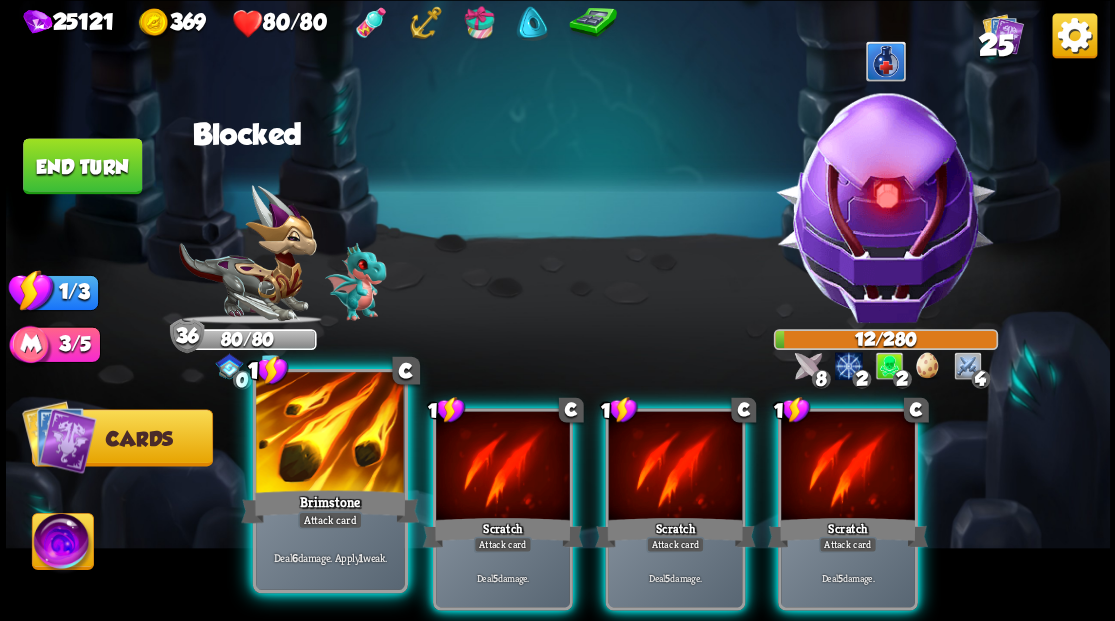 click at bounding box center (330, 434) 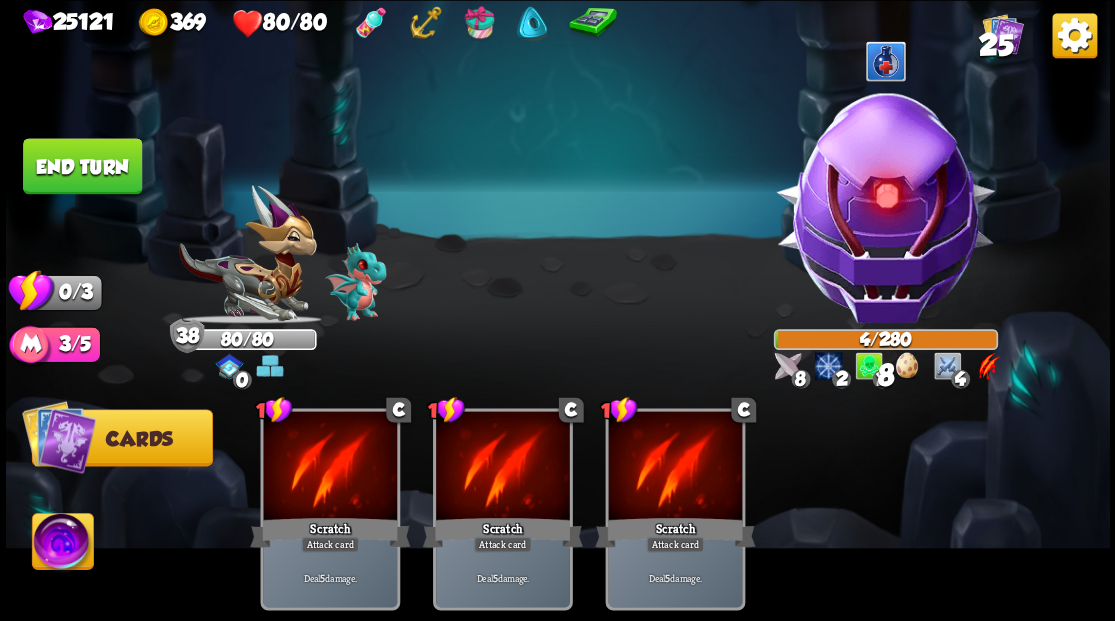 click on "End turn" at bounding box center (82, 166) 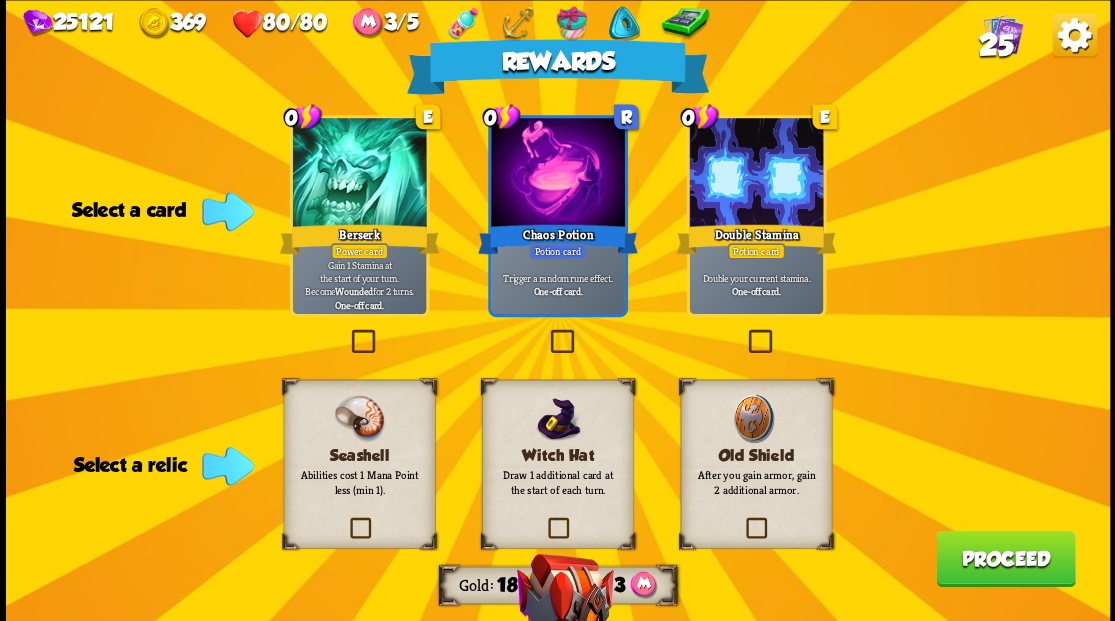 click at bounding box center [744, 332] 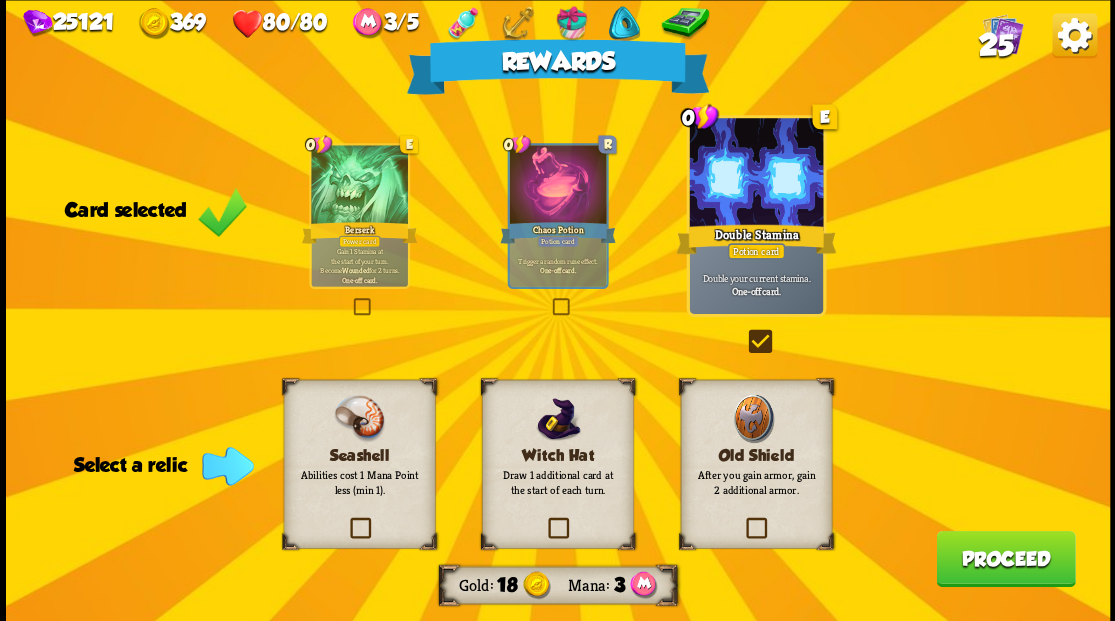 click at bounding box center [346, 520] 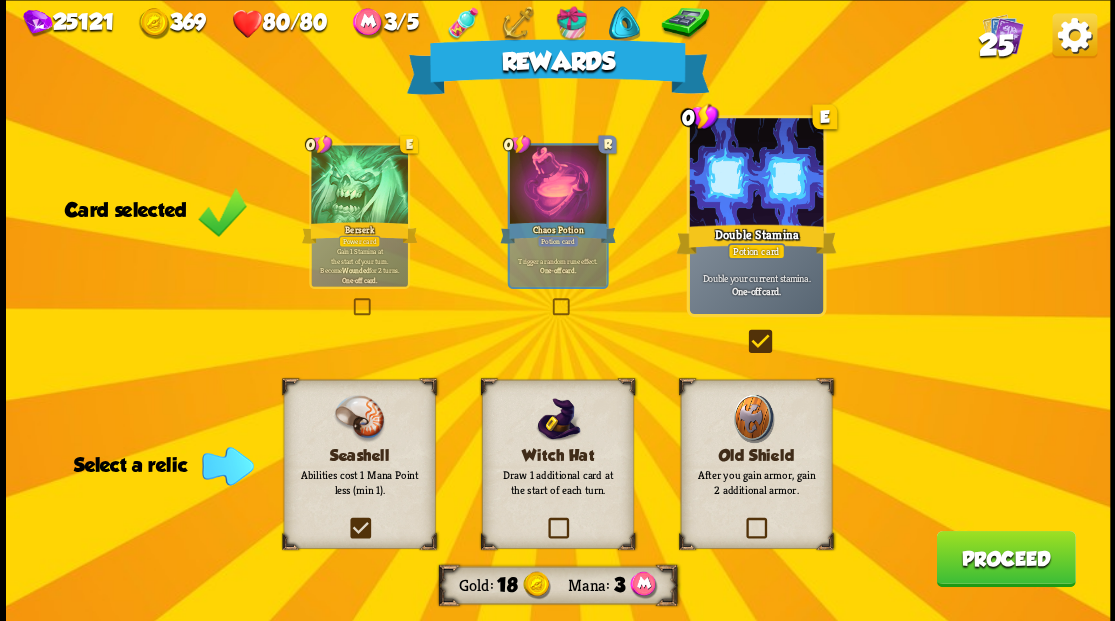 click at bounding box center (0, 0) 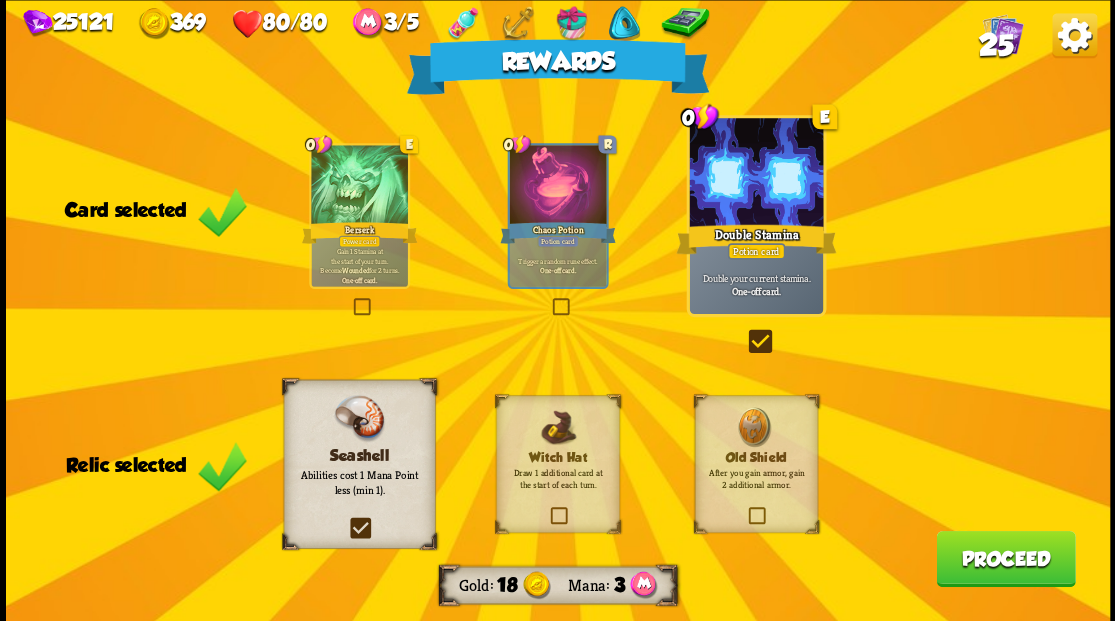 click on "Proceed" at bounding box center (1005, 558) 